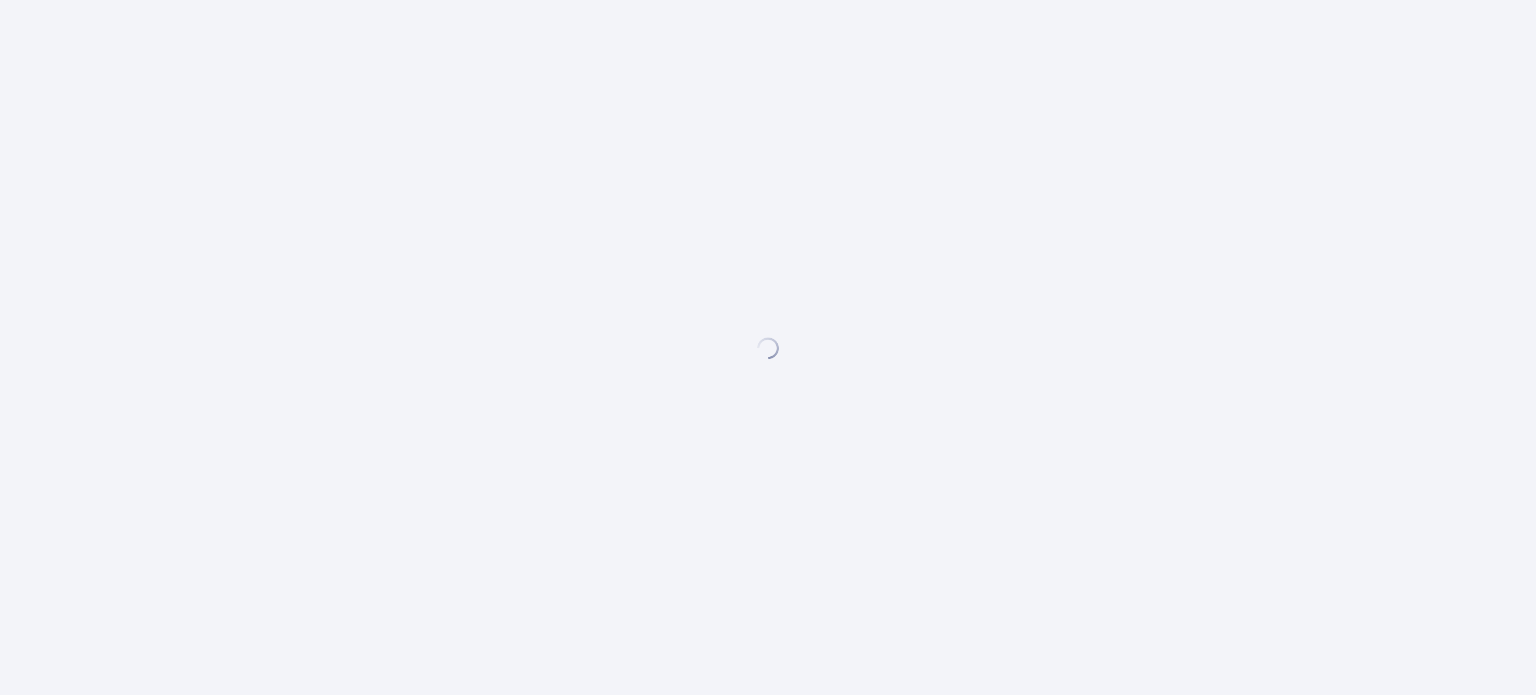scroll, scrollTop: 0, scrollLeft: 0, axis: both 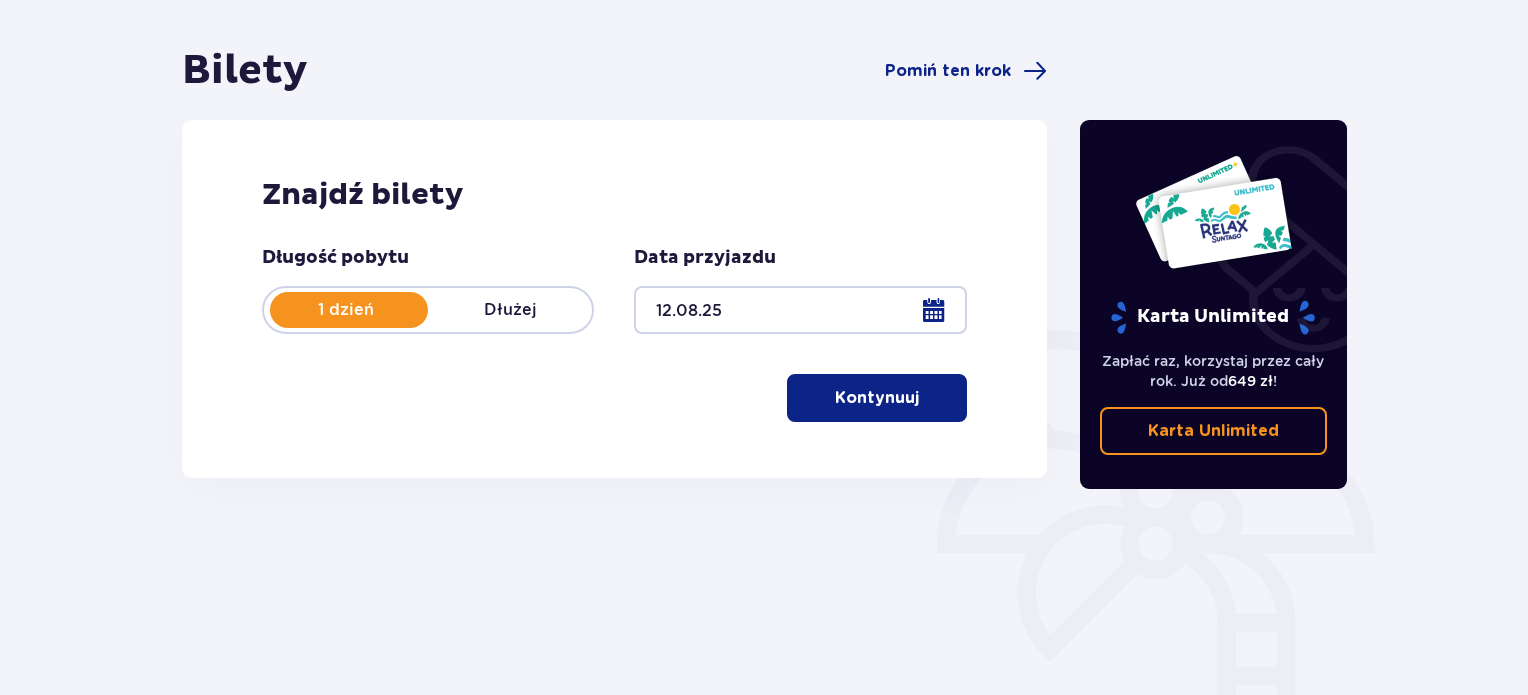 click on "Kontynuuj" at bounding box center (877, 398) 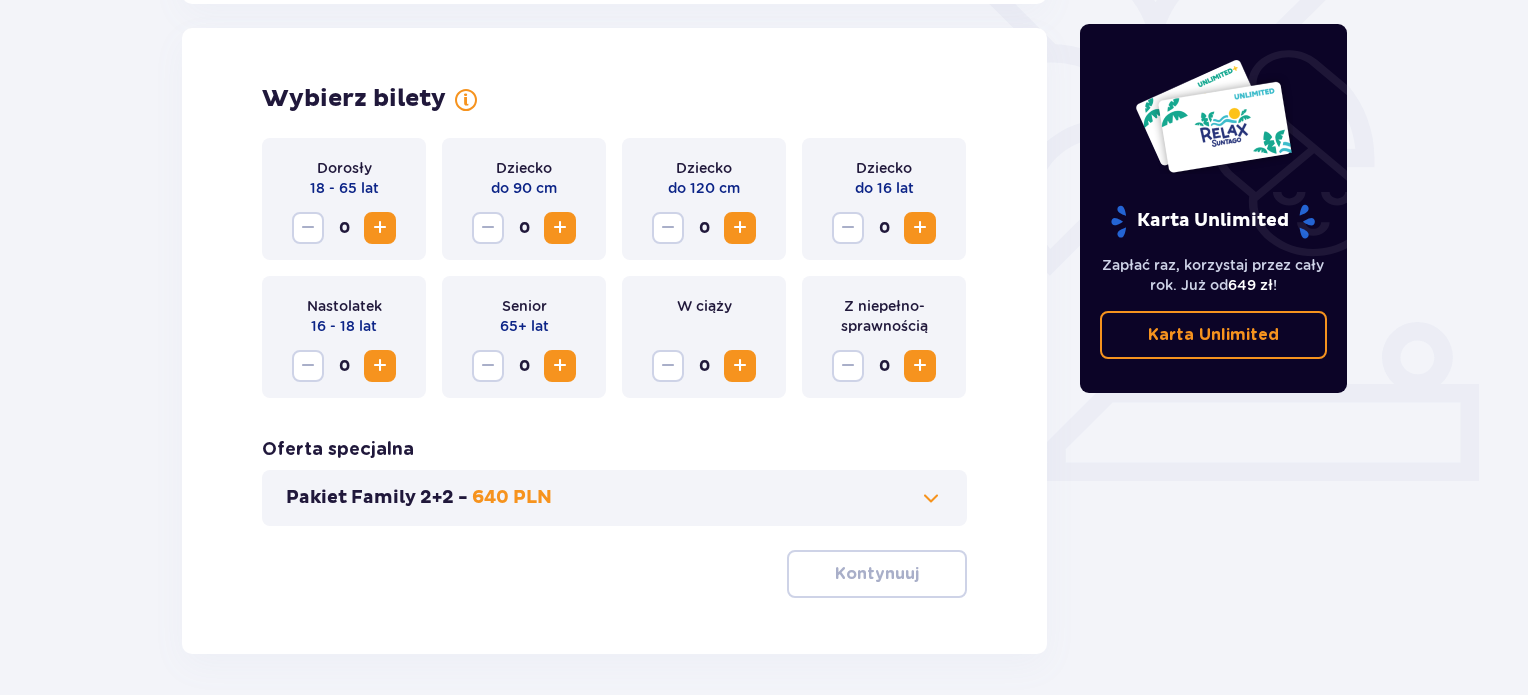 scroll, scrollTop: 556, scrollLeft: 0, axis: vertical 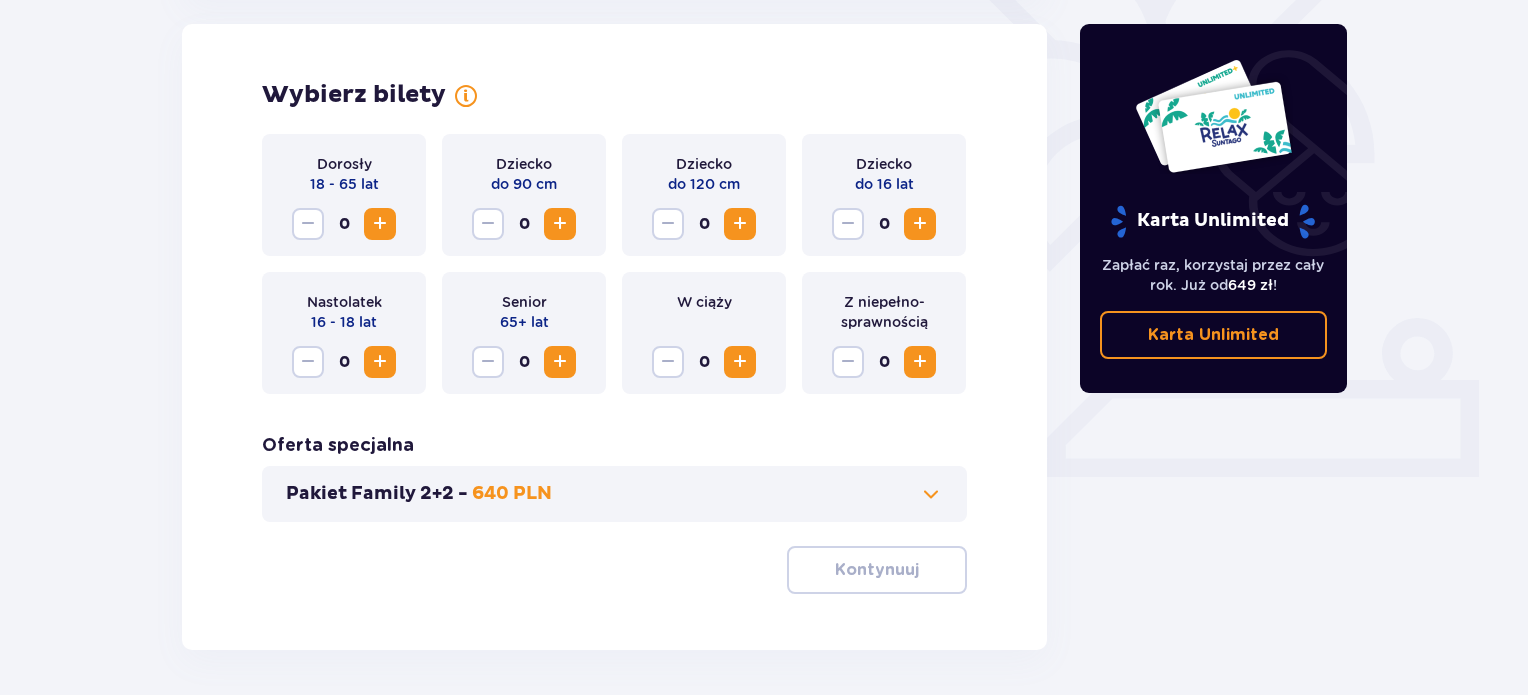 click at bounding box center [380, 224] 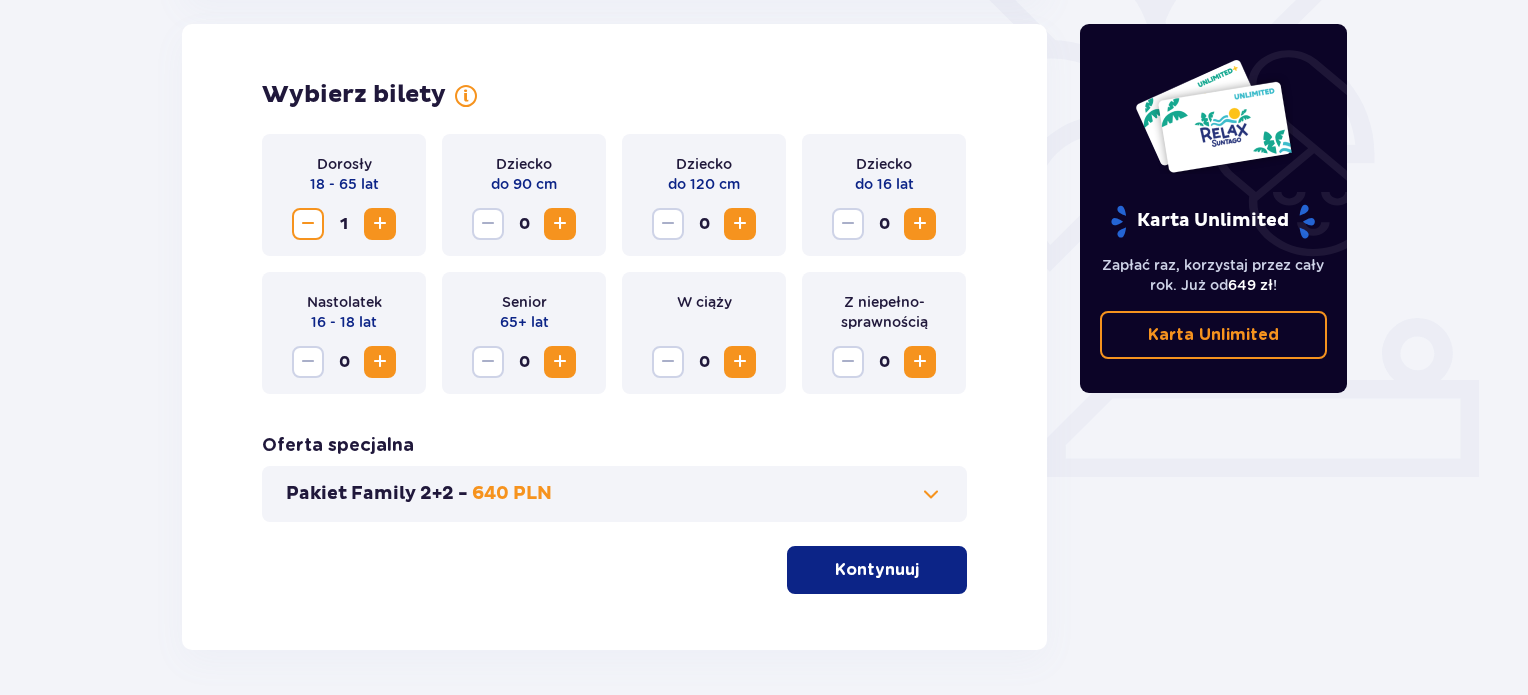 click at bounding box center (380, 224) 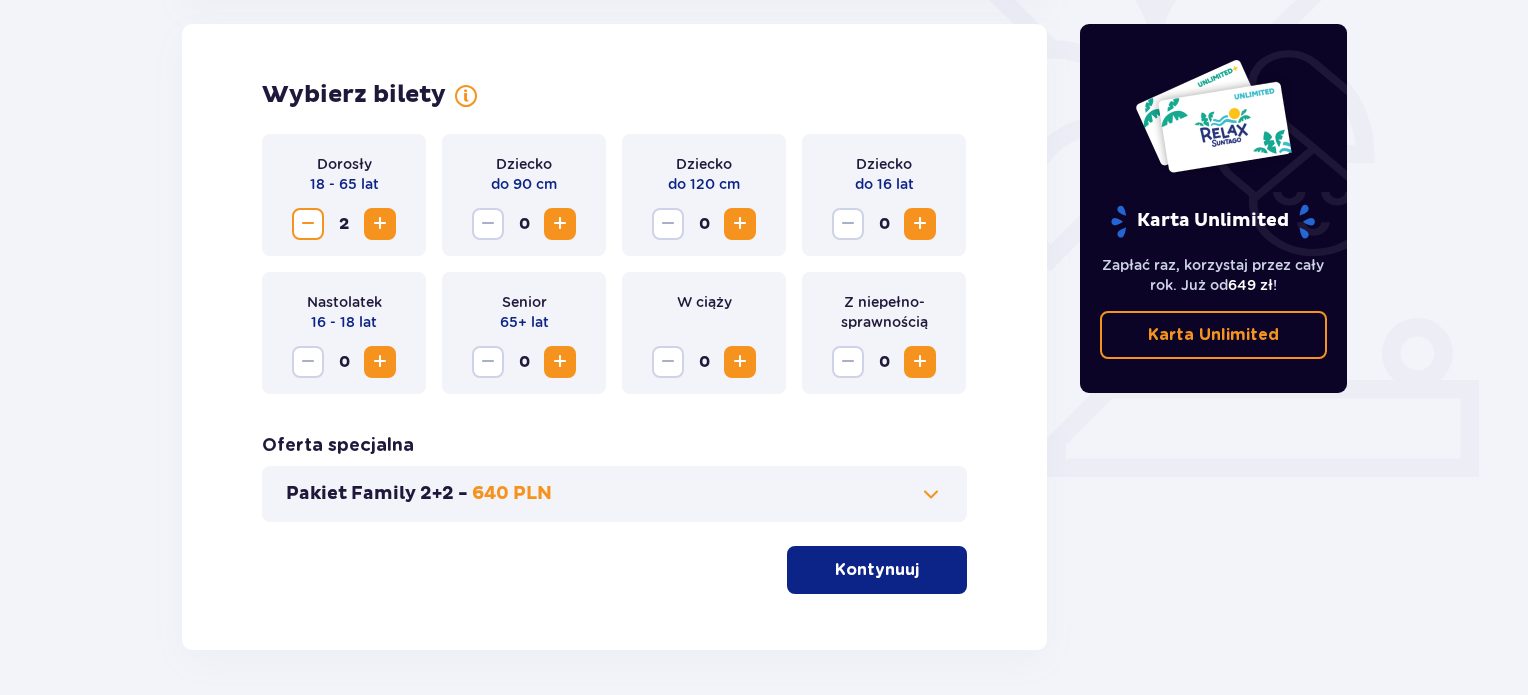 click at bounding box center [740, 224] 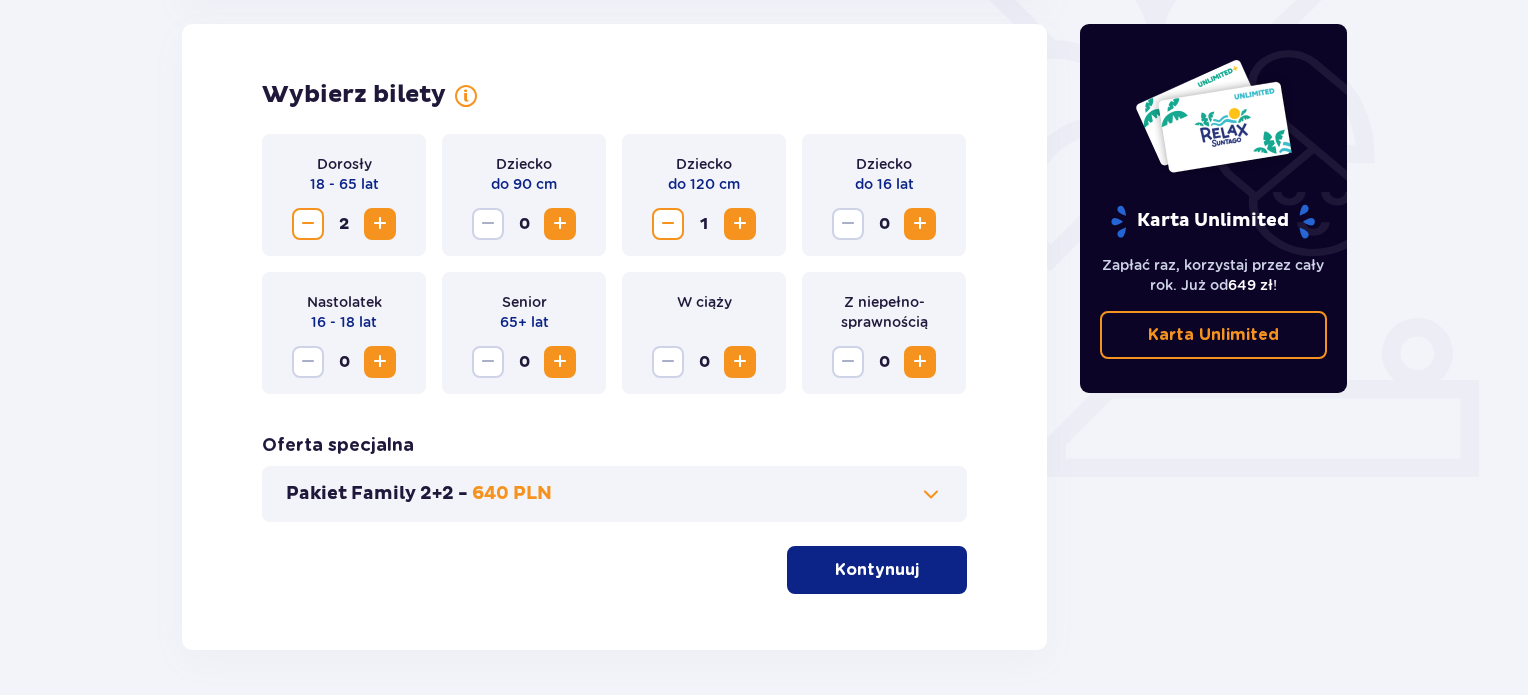 click on "Kontynuuj" at bounding box center (877, 570) 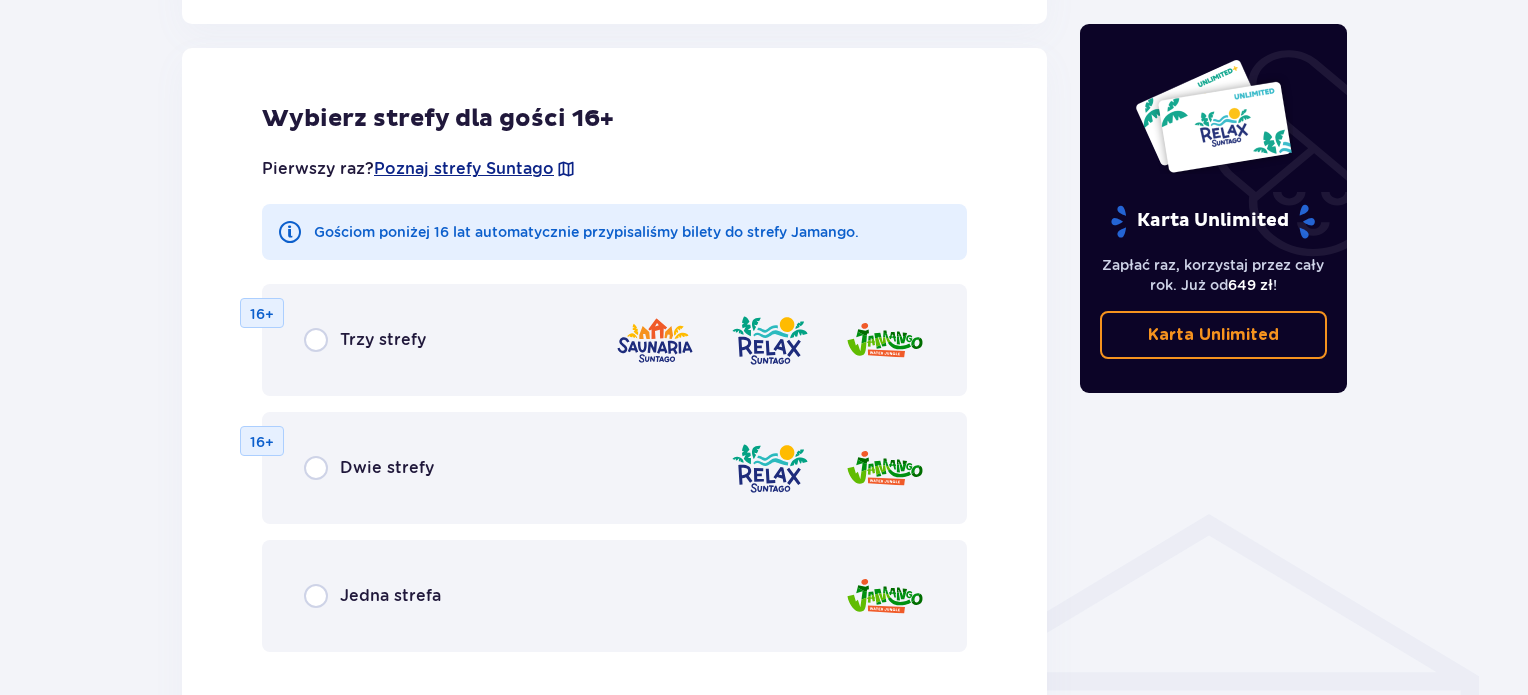 scroll, scrollTop: 1277, scrollLeft: 0, axis: vertical 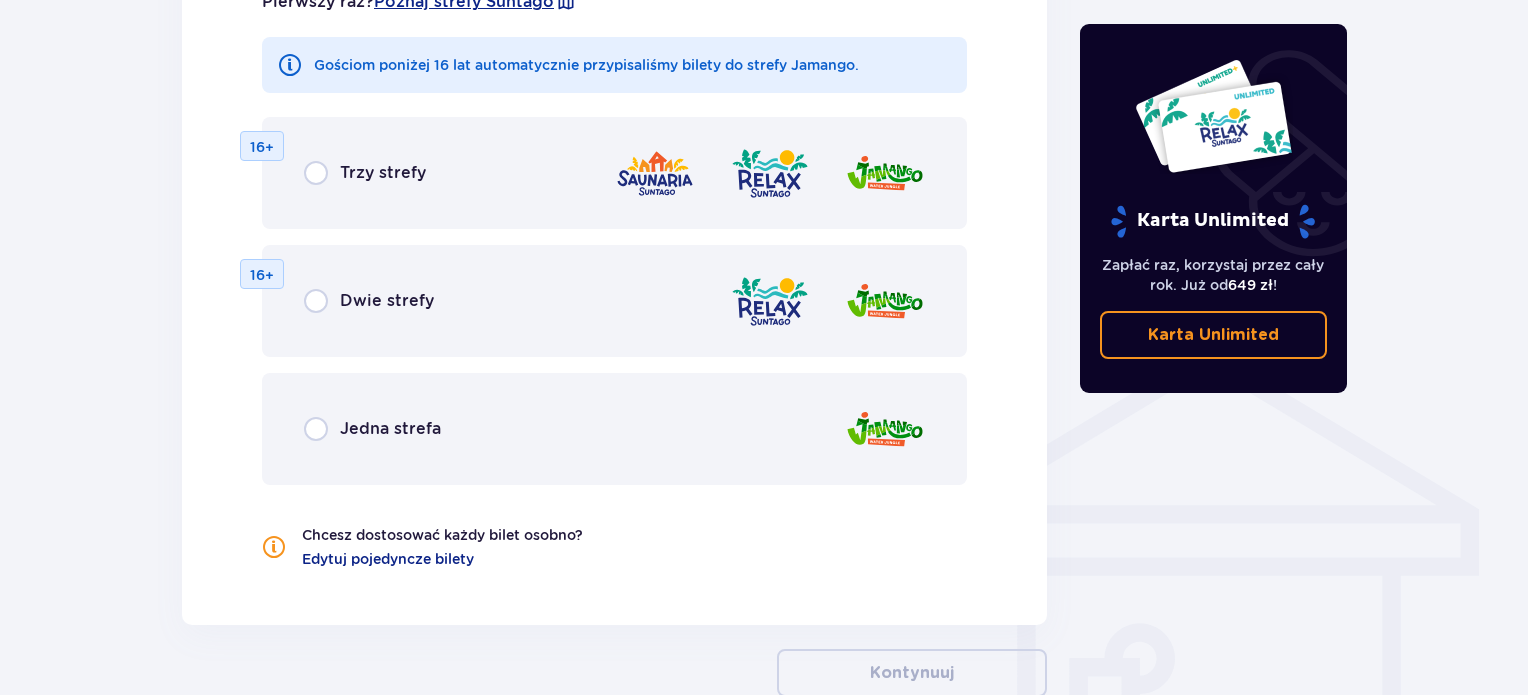 click on "Dwie strefy" at bounding box center (387, 301) 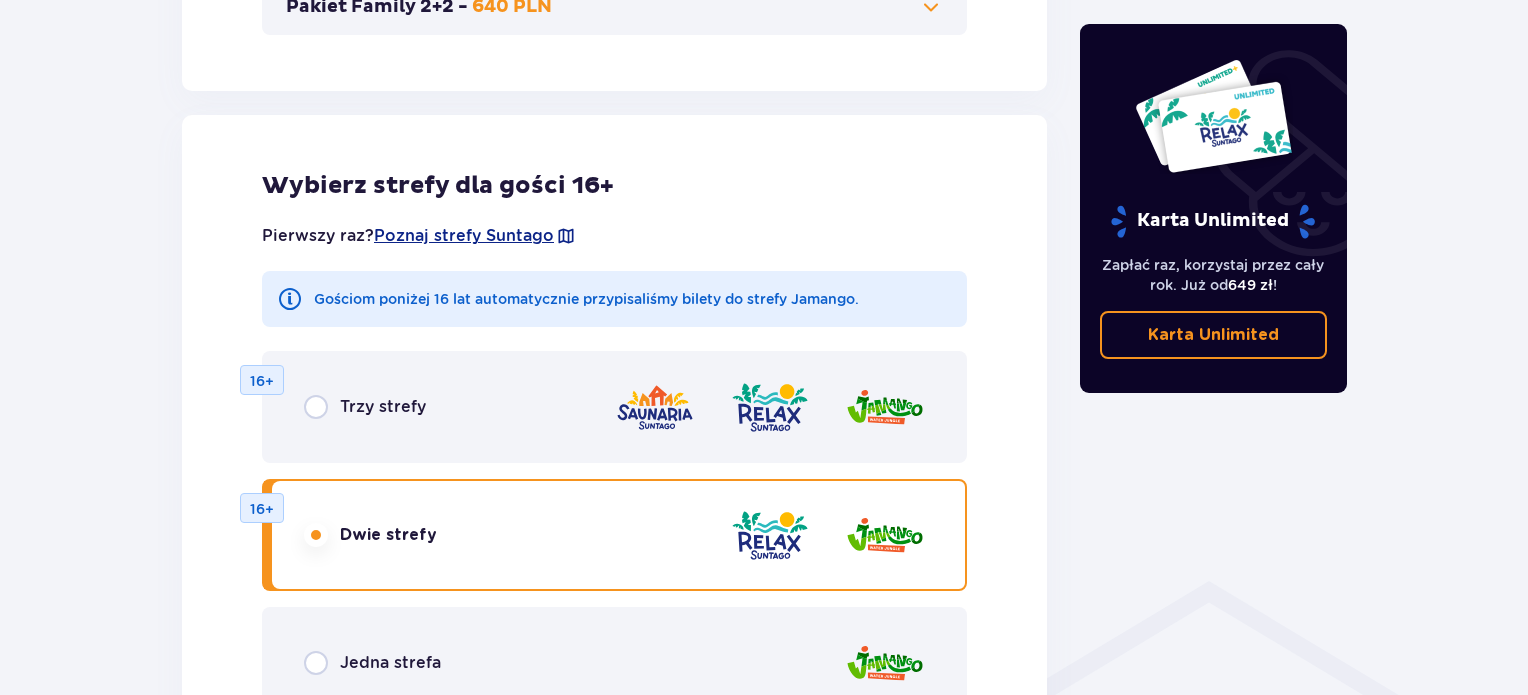 scroll, scrollTop: 1044, scrollLeft: 0, axis: vertical 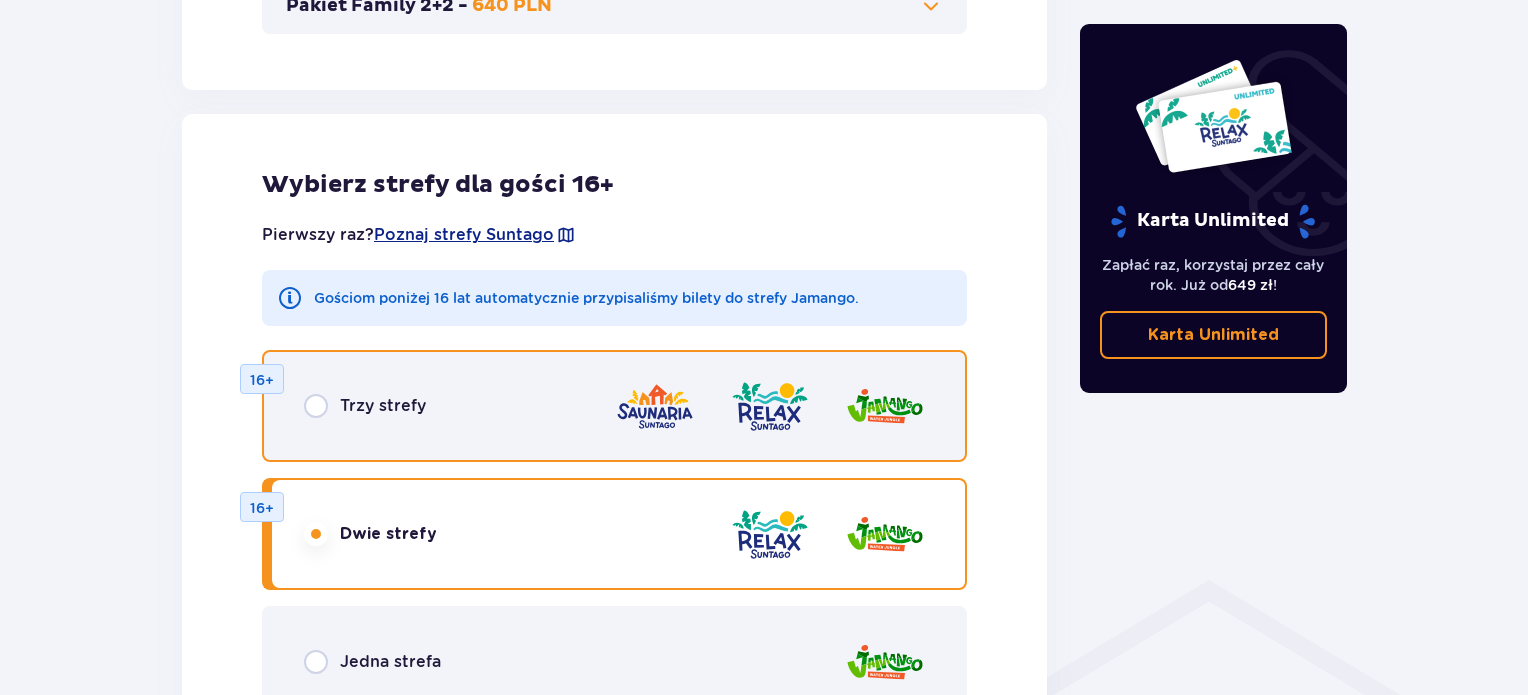 click at bounding box center [316, 406] 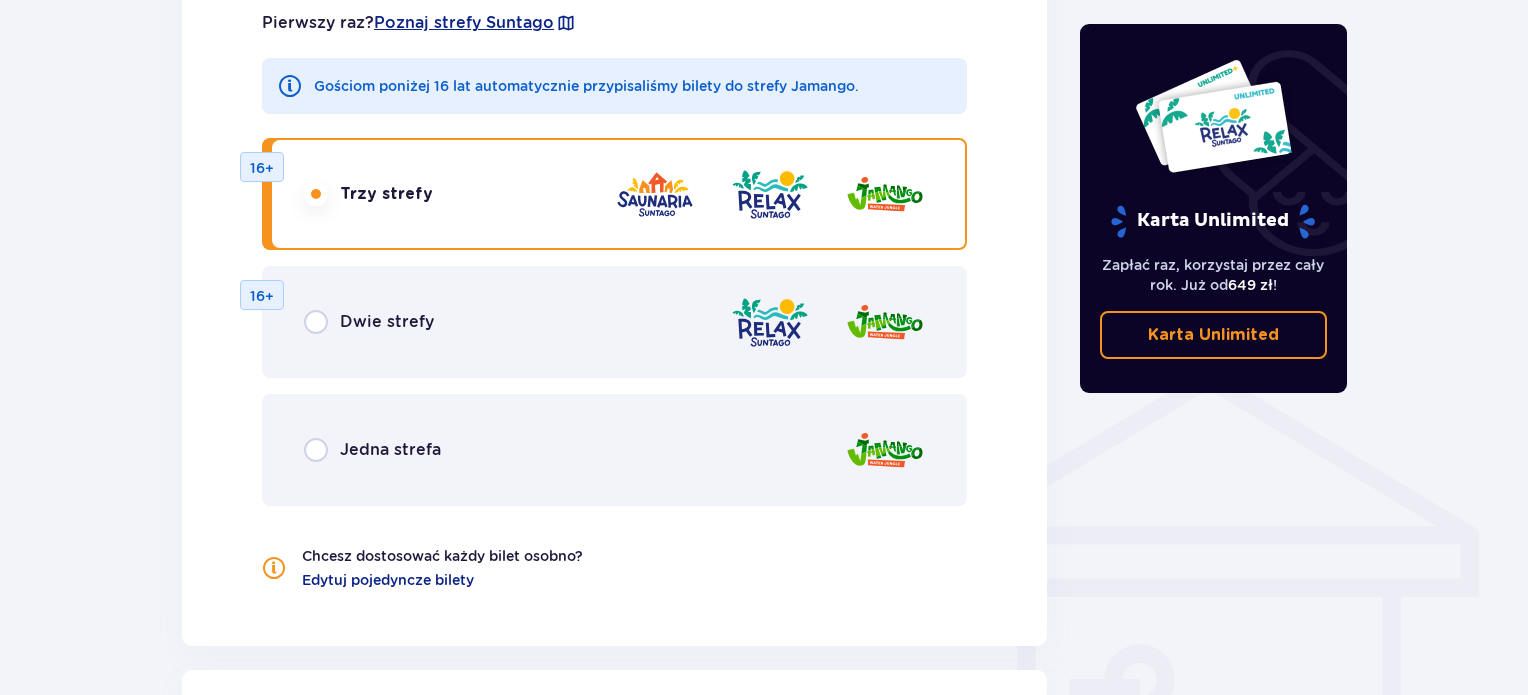 scroll, scrollTop: 1212, scrollLeft: 0, axis: vertical 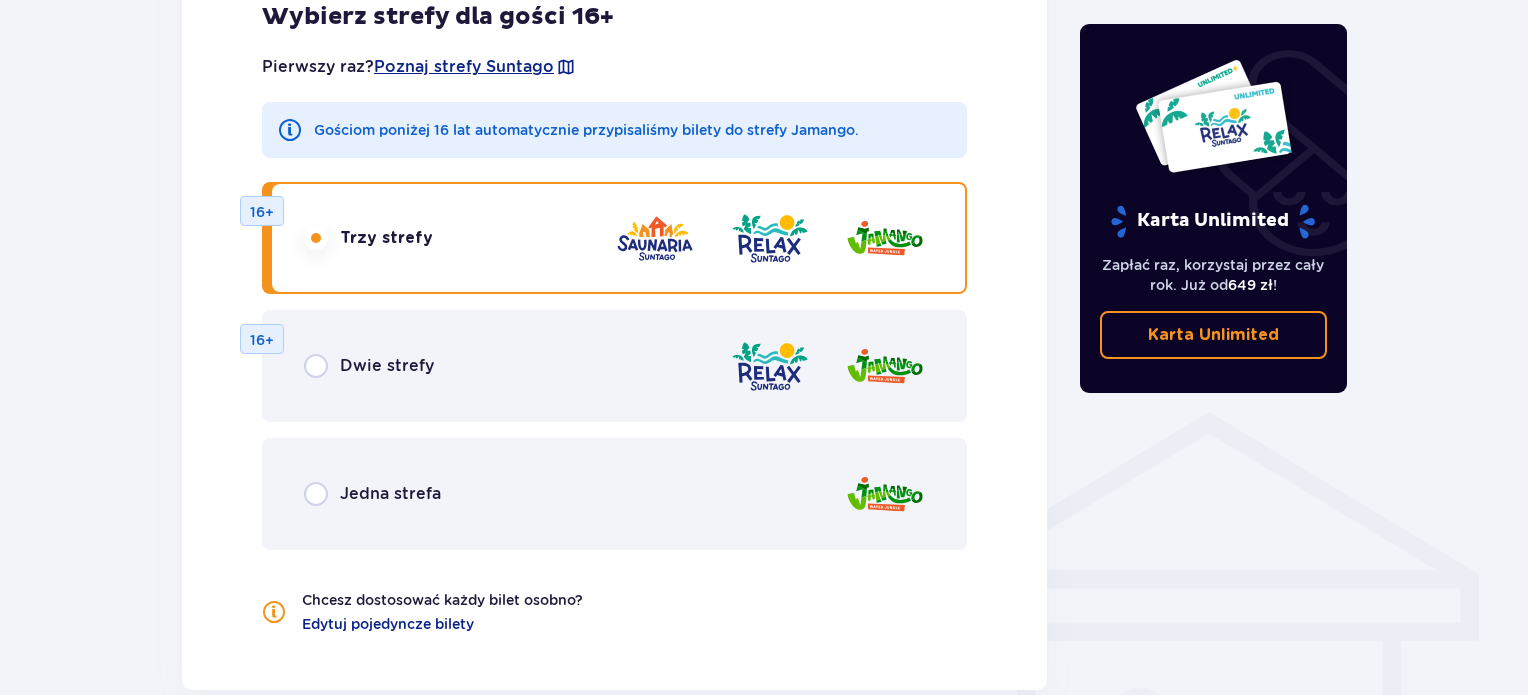 click on "Jedna strefa" at bounding box center (614, 494) 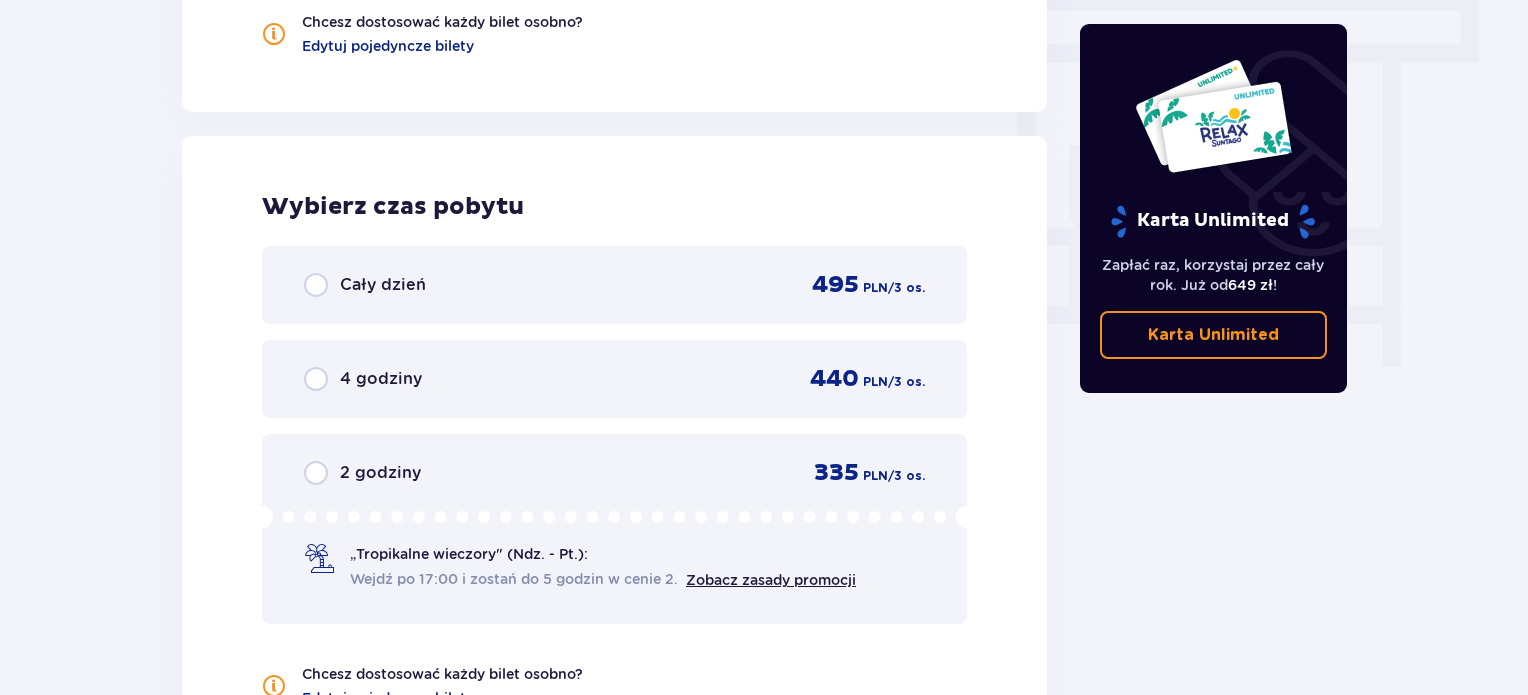 scroll, scrollTop: 1544, scrollLeft: 0, axis: vertical 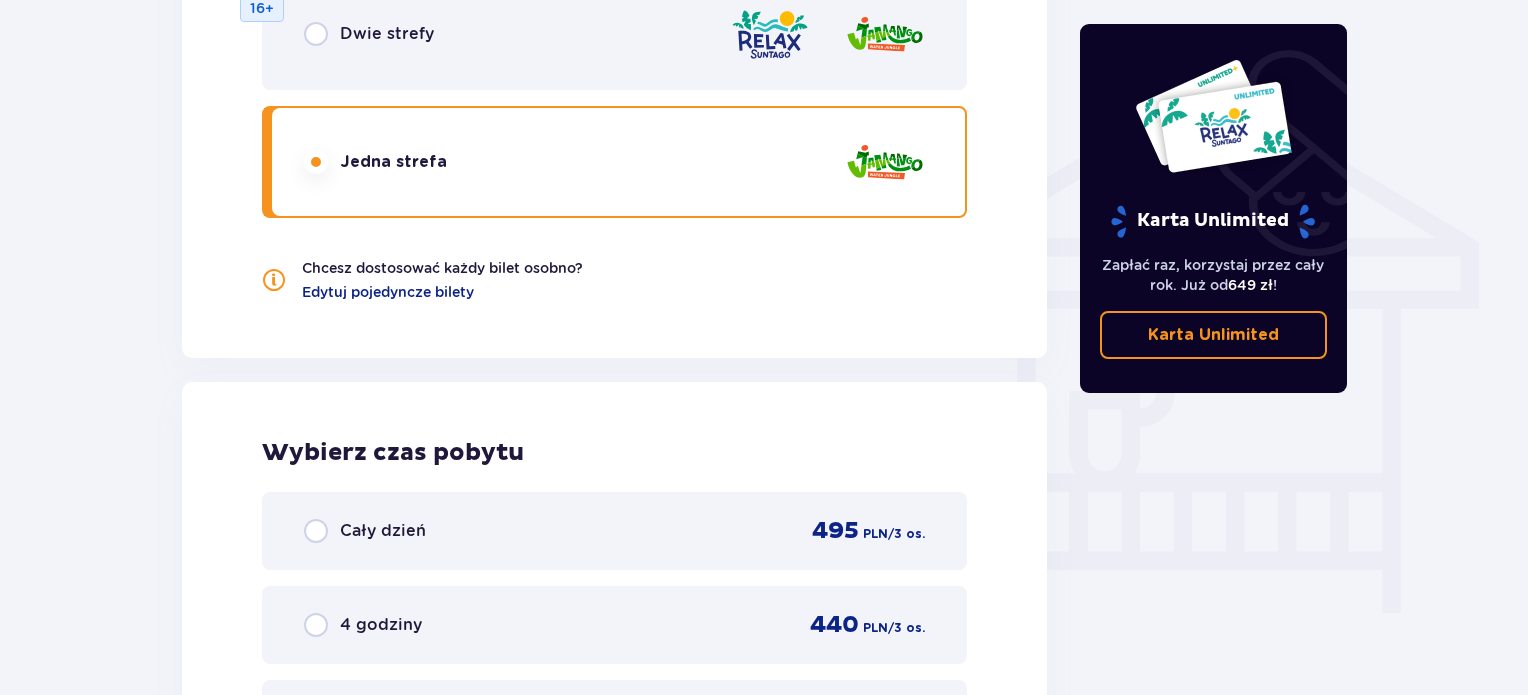 click on "Dwie strefy 16+" at bounding box center [614, 34] 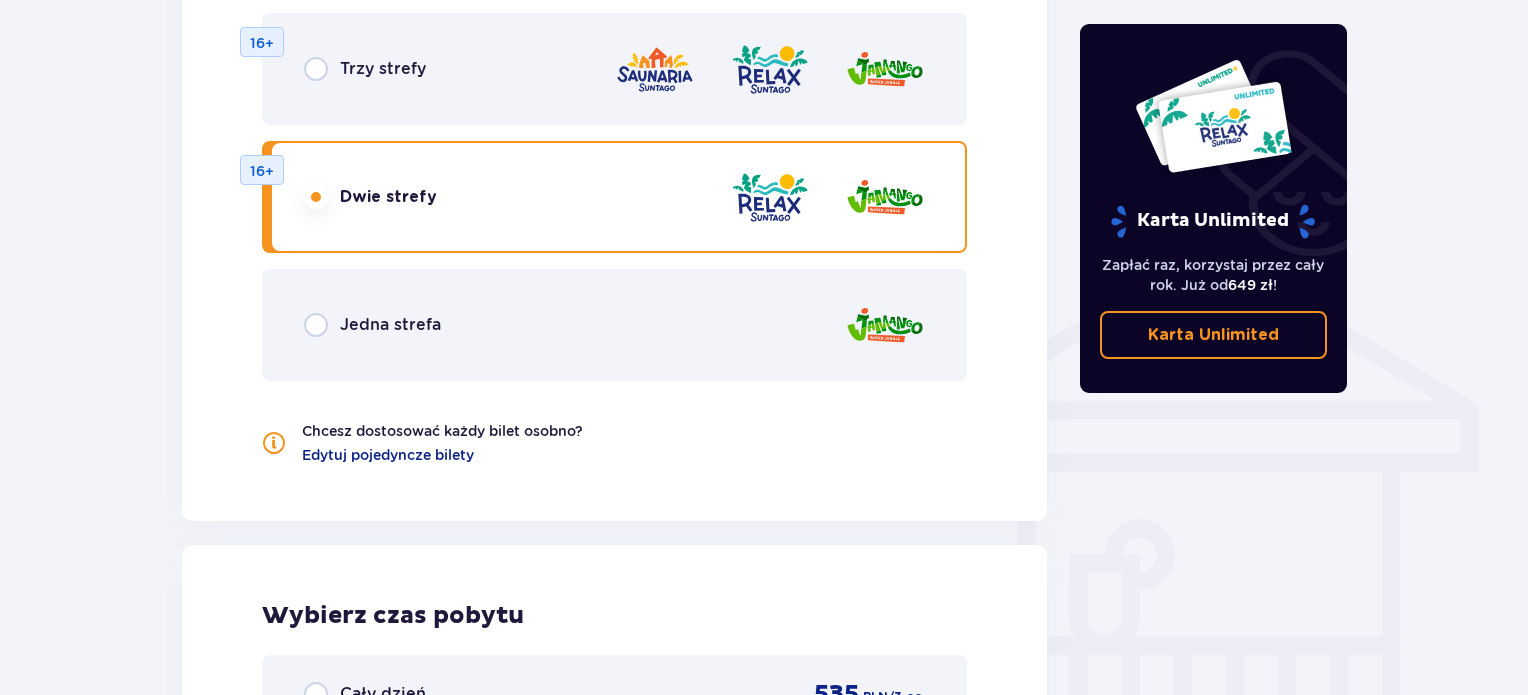 scroll, scrollTop: 1378, scrollLeft: 0, axis: vertical 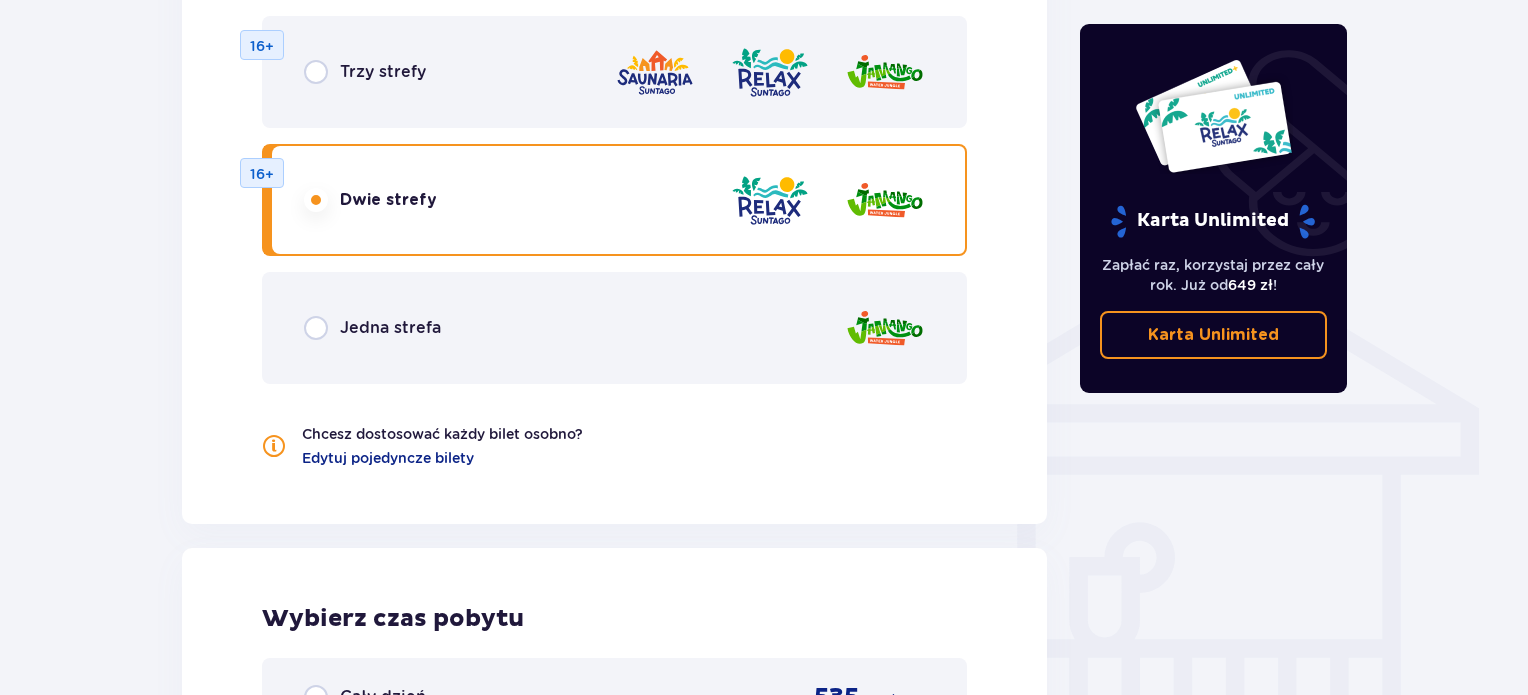 click on "Trzy strefy 16+" at bounding box center (614, 72) 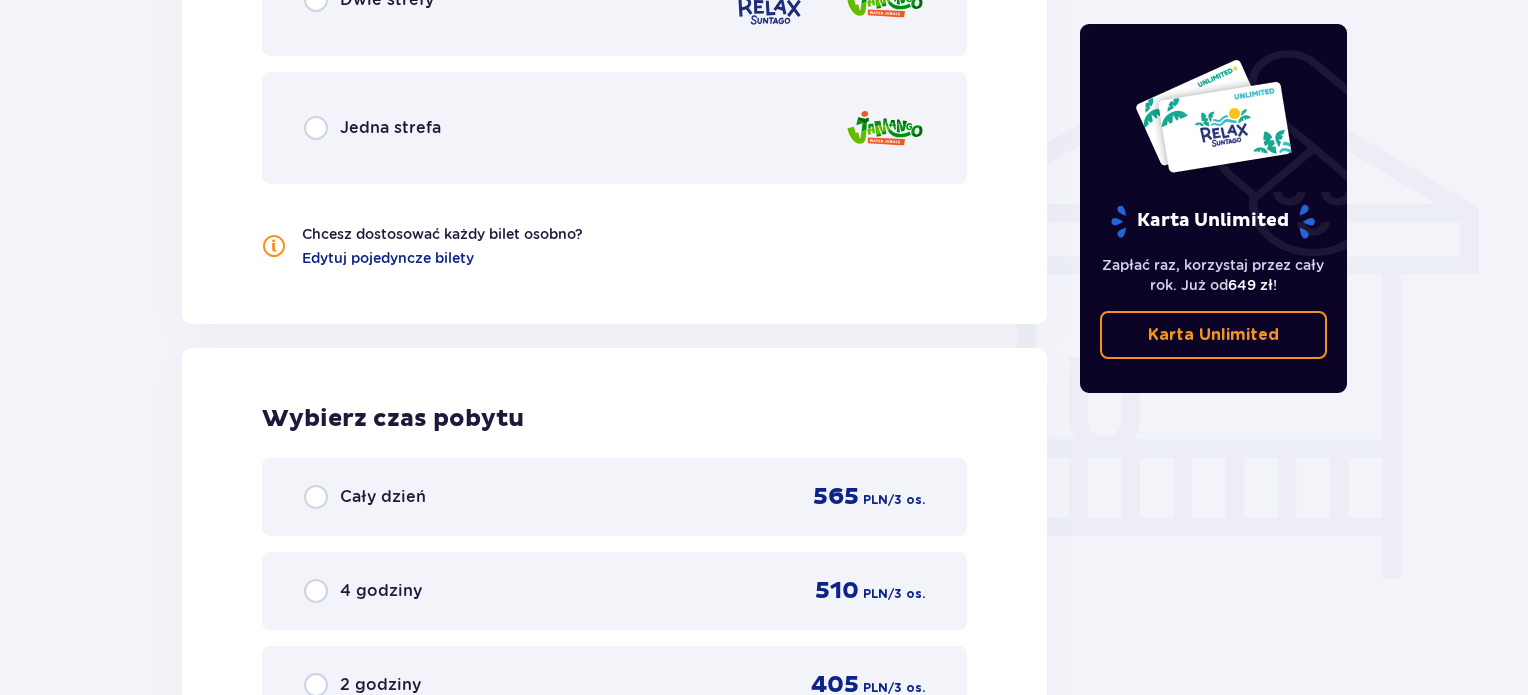 scroll, scrollTop: 1545, scrollLeft: 0, axis: vertical 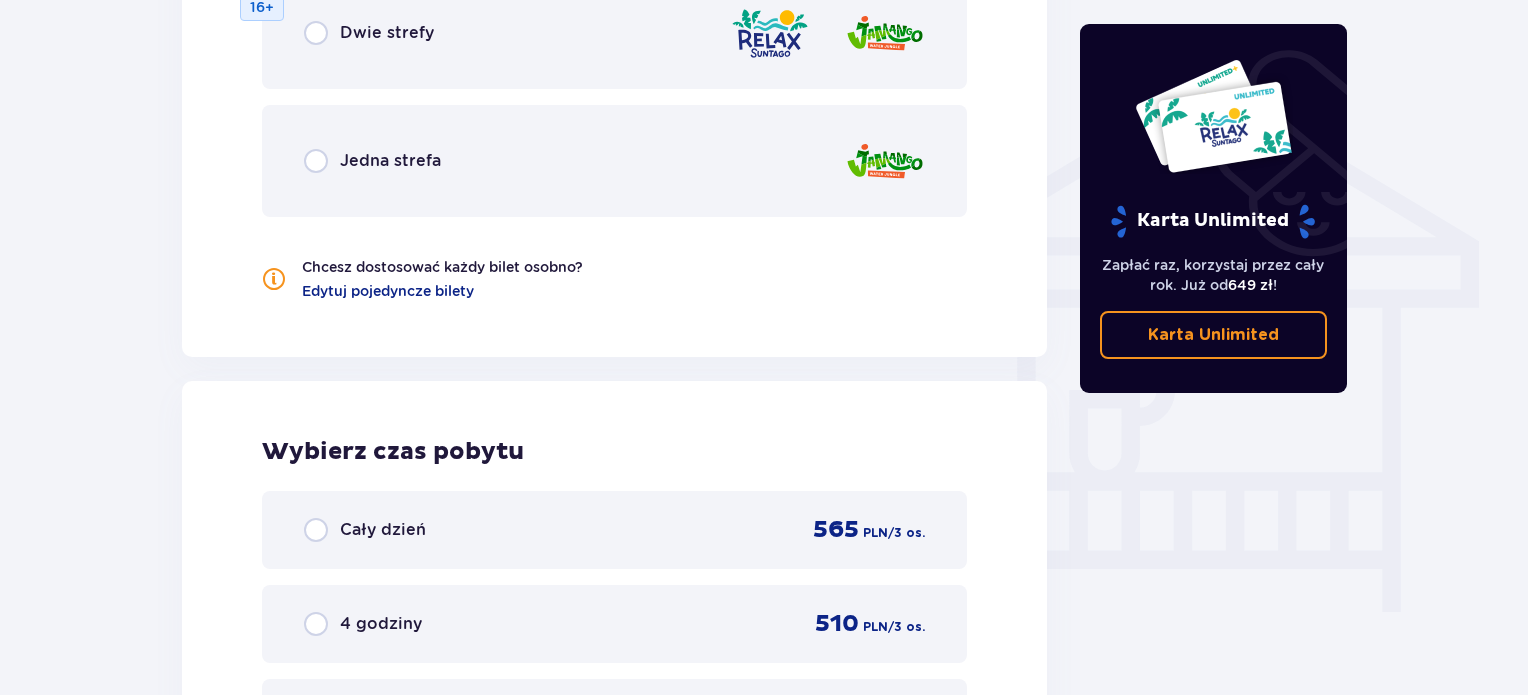 click on "Dwie strefy 16+" at bounding box center (614, 33) 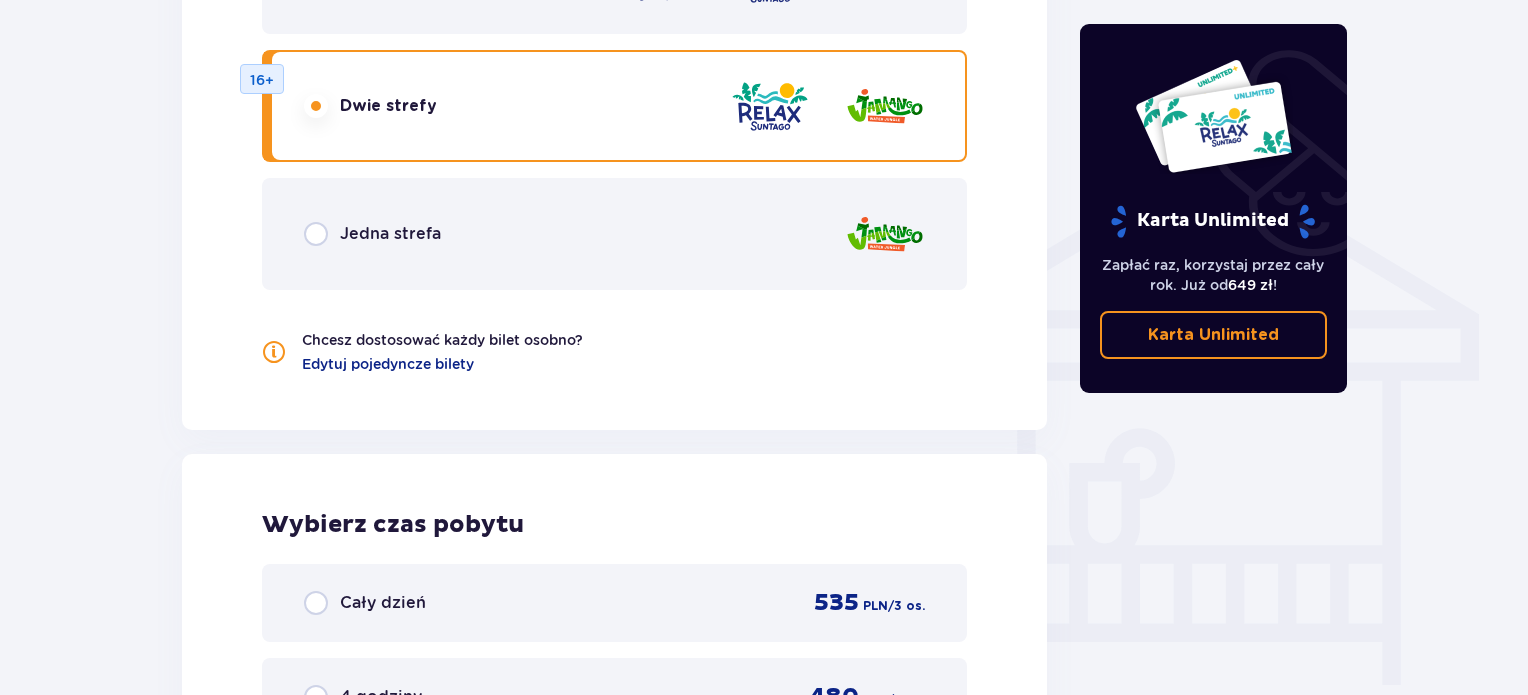scroll, scrollTop: 1382, scrollLeft: 0, axis: vertical 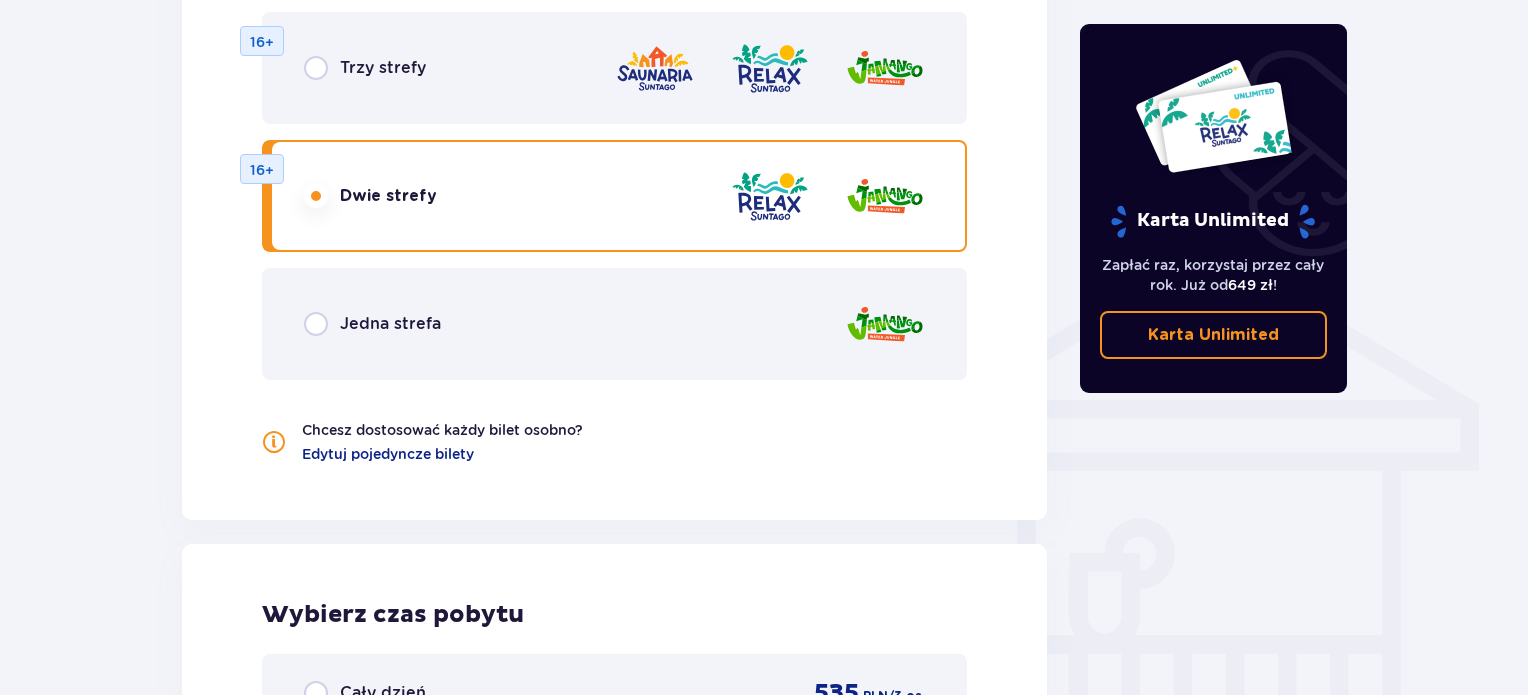 click at bounding box center (885, 324) 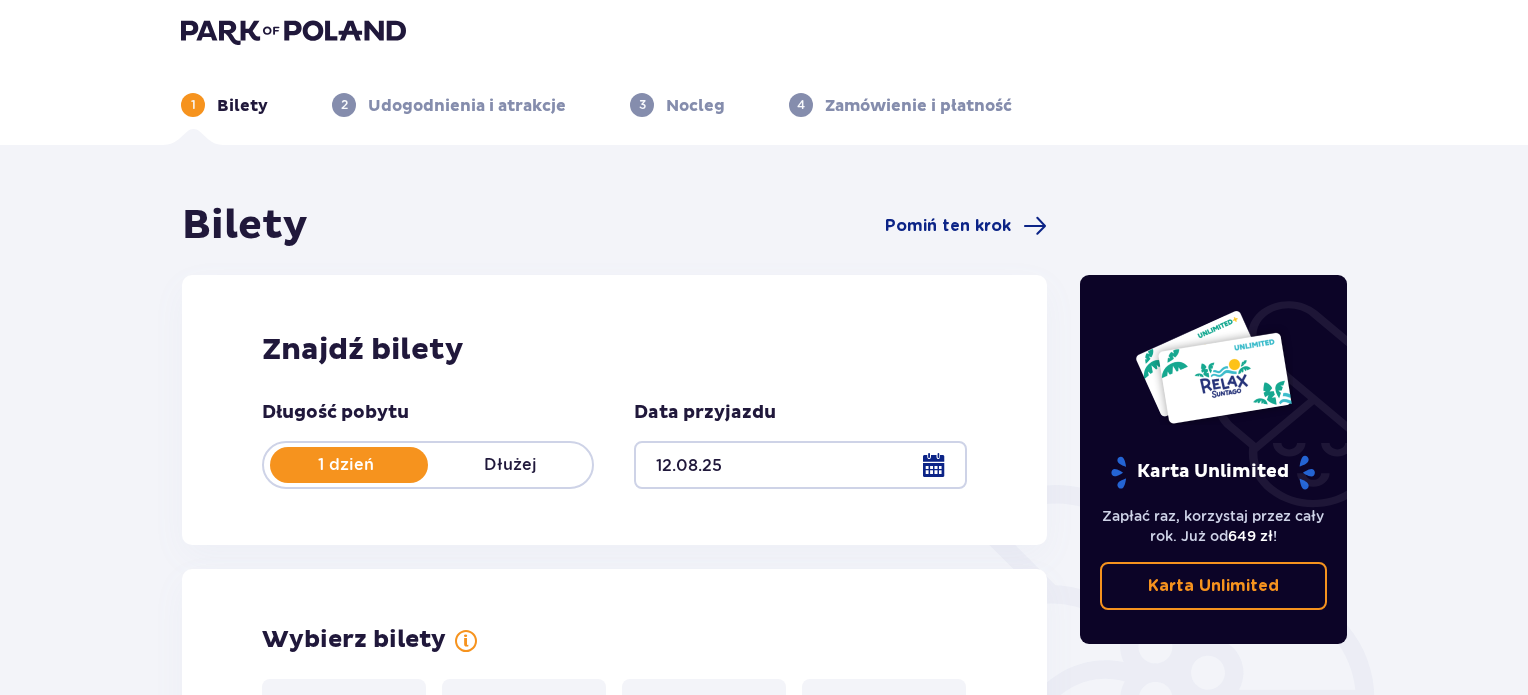 scroll, scrollTop: 0, scrollLeft: 0, axis: both 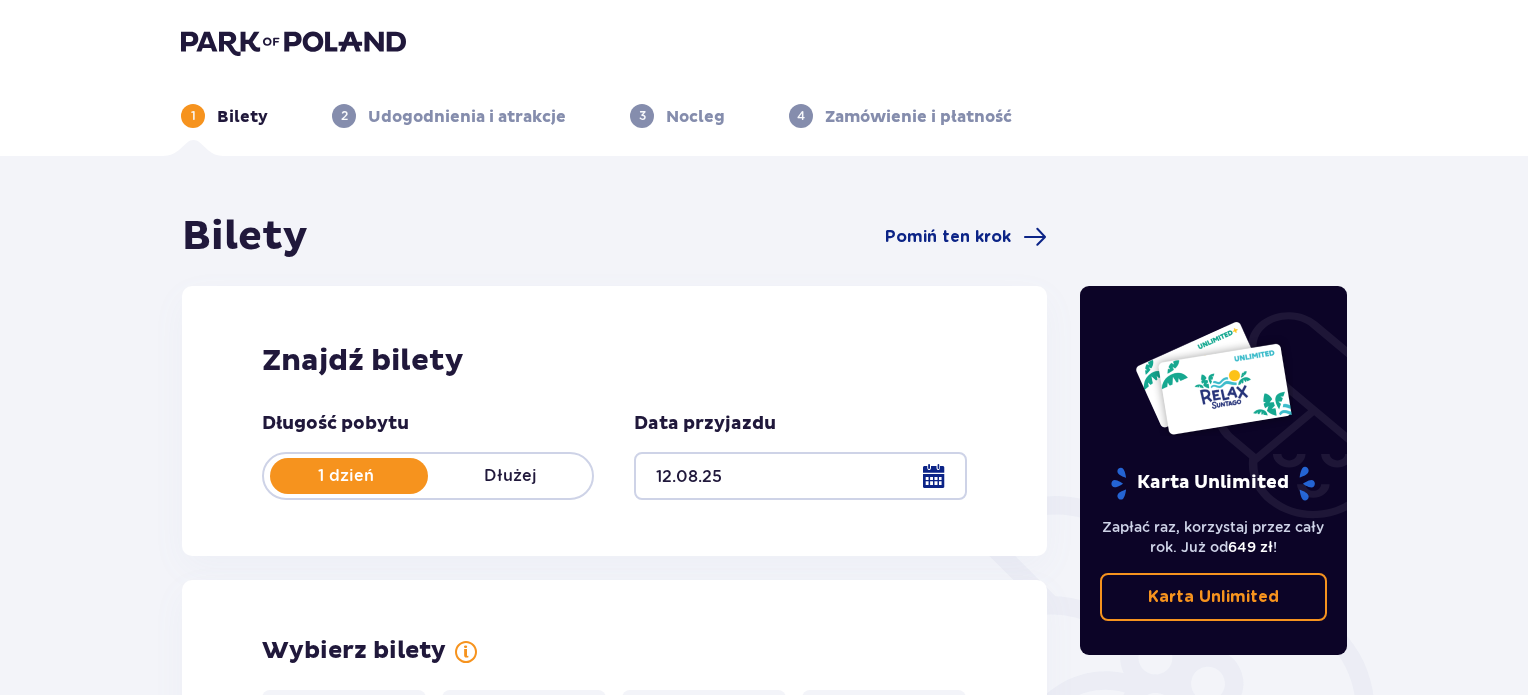 click at bounding box center [293, 42] 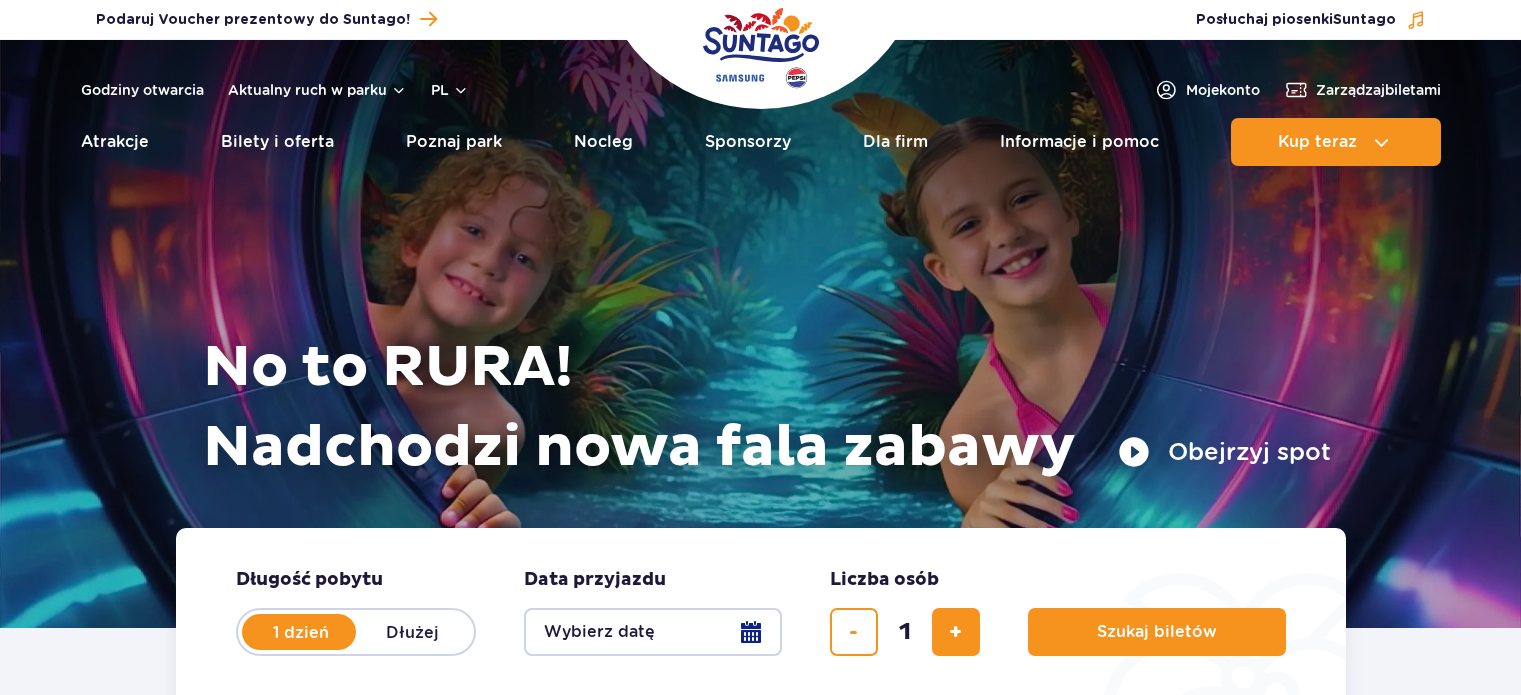 scroll, scrollTop: 0, scrollLeft: 0, axis: both 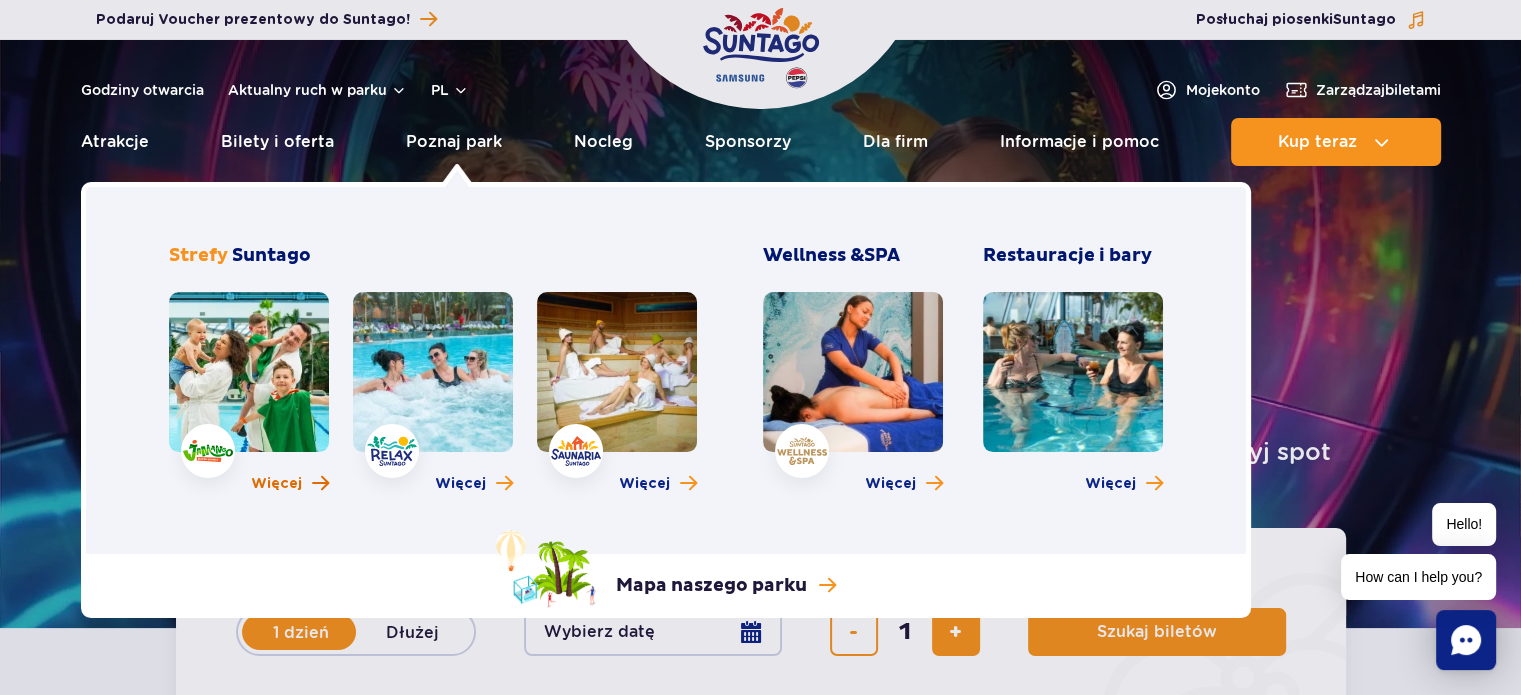 click on "Więcej" at bounding box center [276, 484] 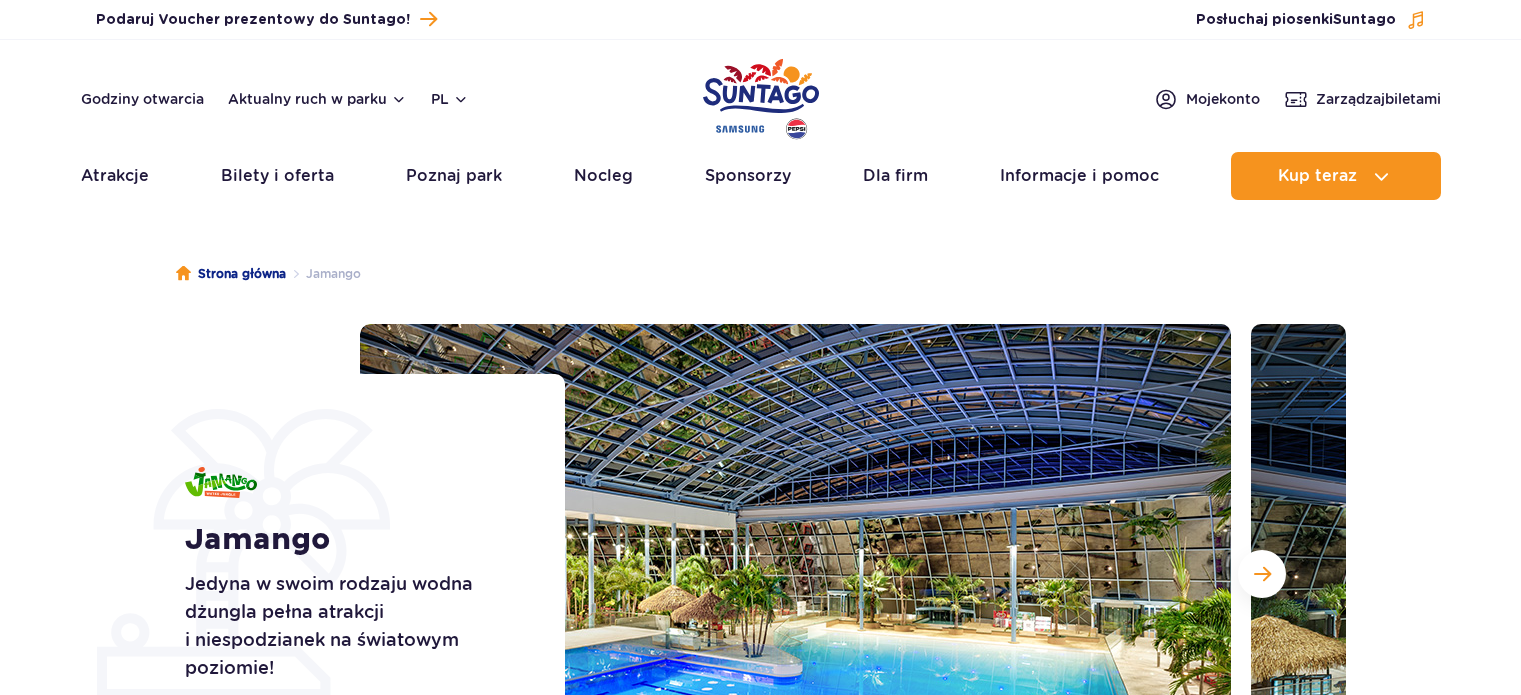 scroll, scrollTop: 0, scrollLeft: 0, axis: both 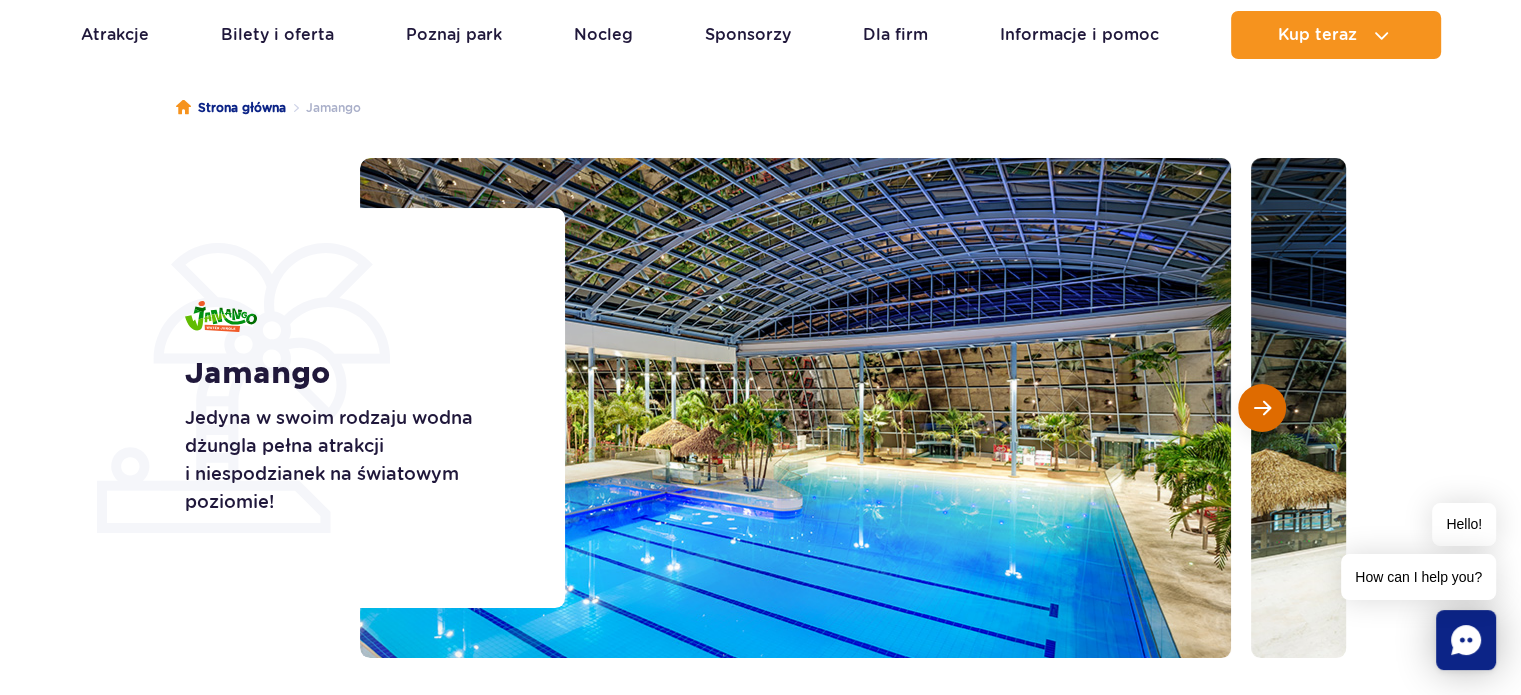 click at bounding box center [1262, 408] 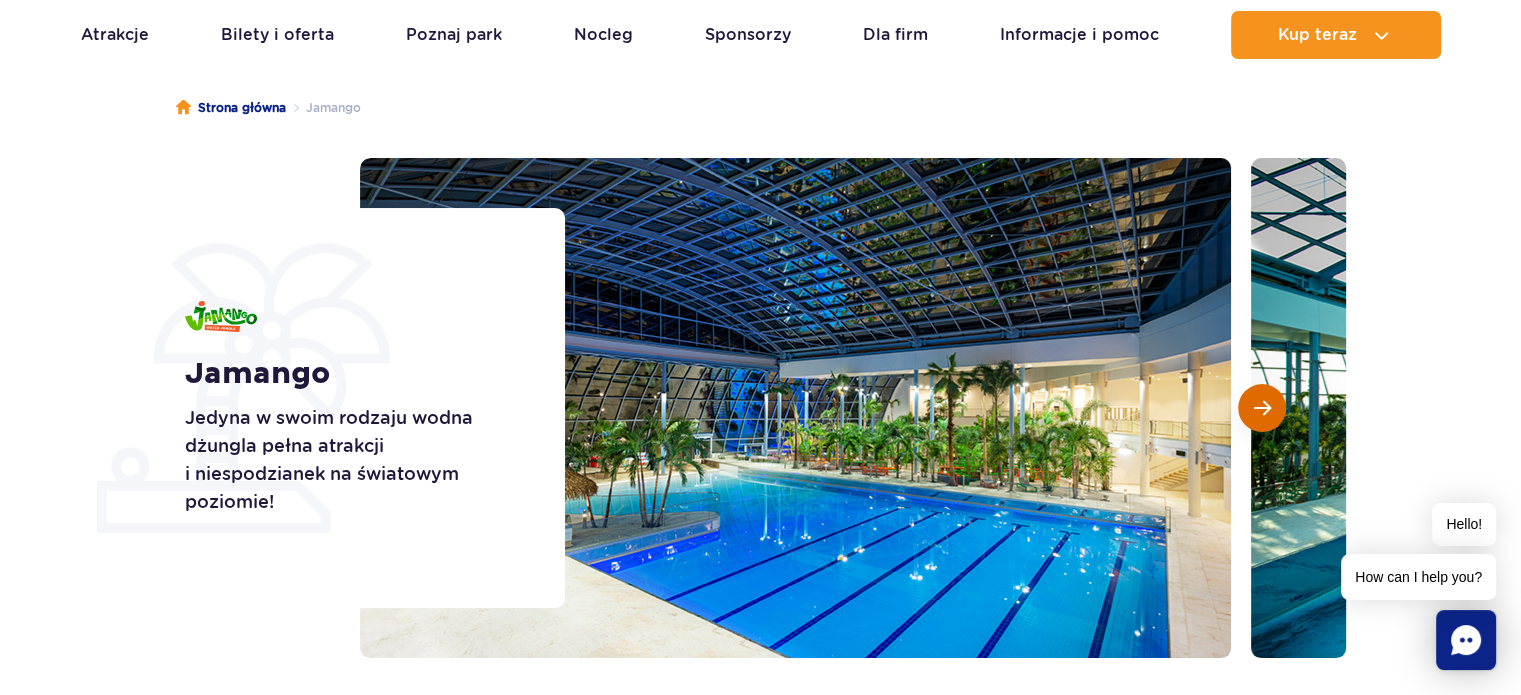 click at bounding box center [1262, 408] 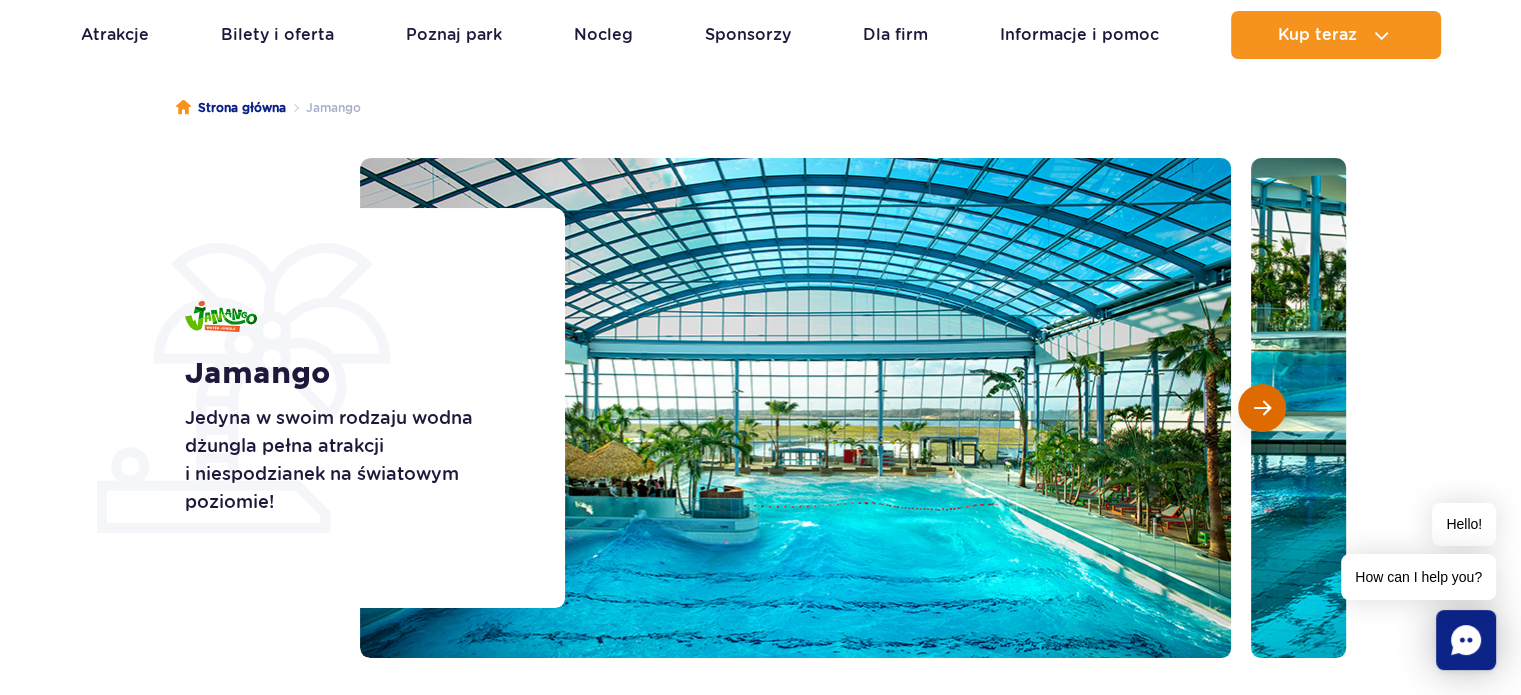 click at bounding box center (1262, 408) 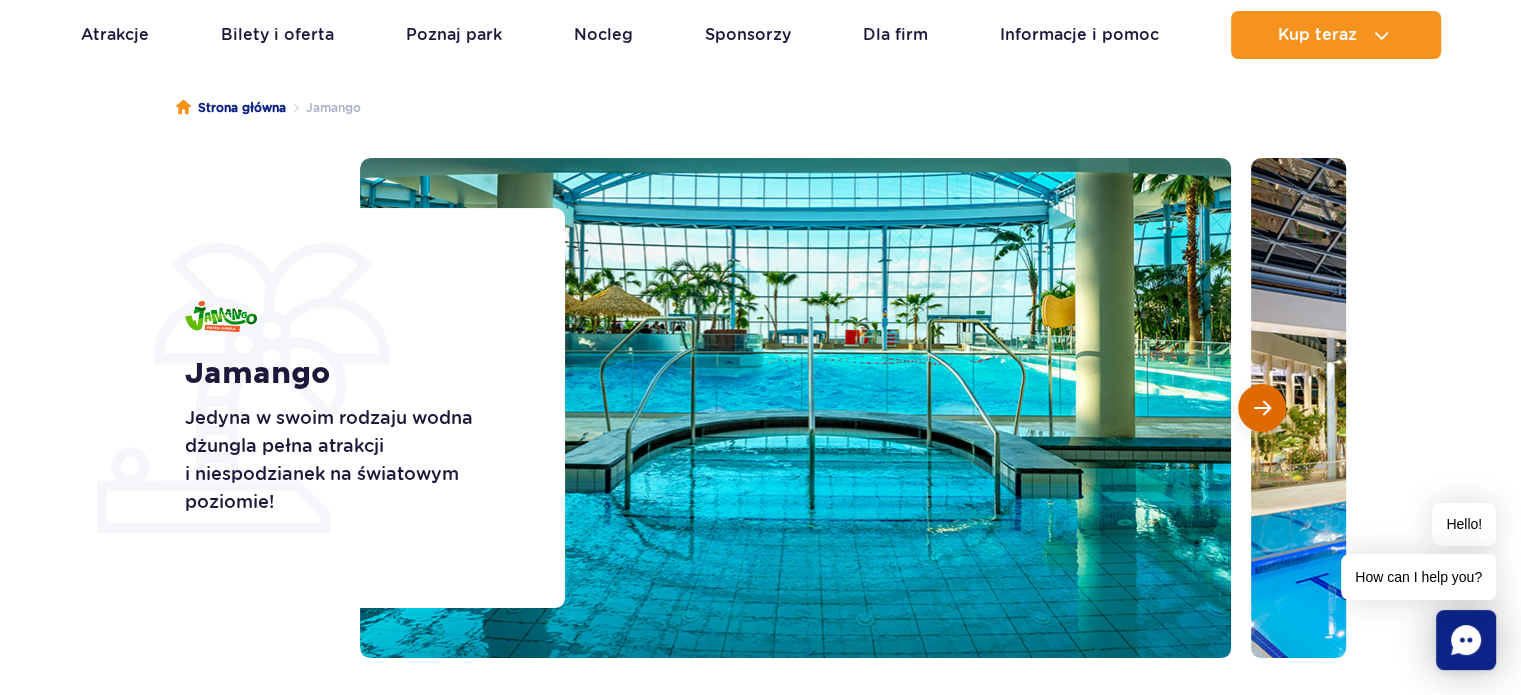 click at bounding box center [1262, 408] 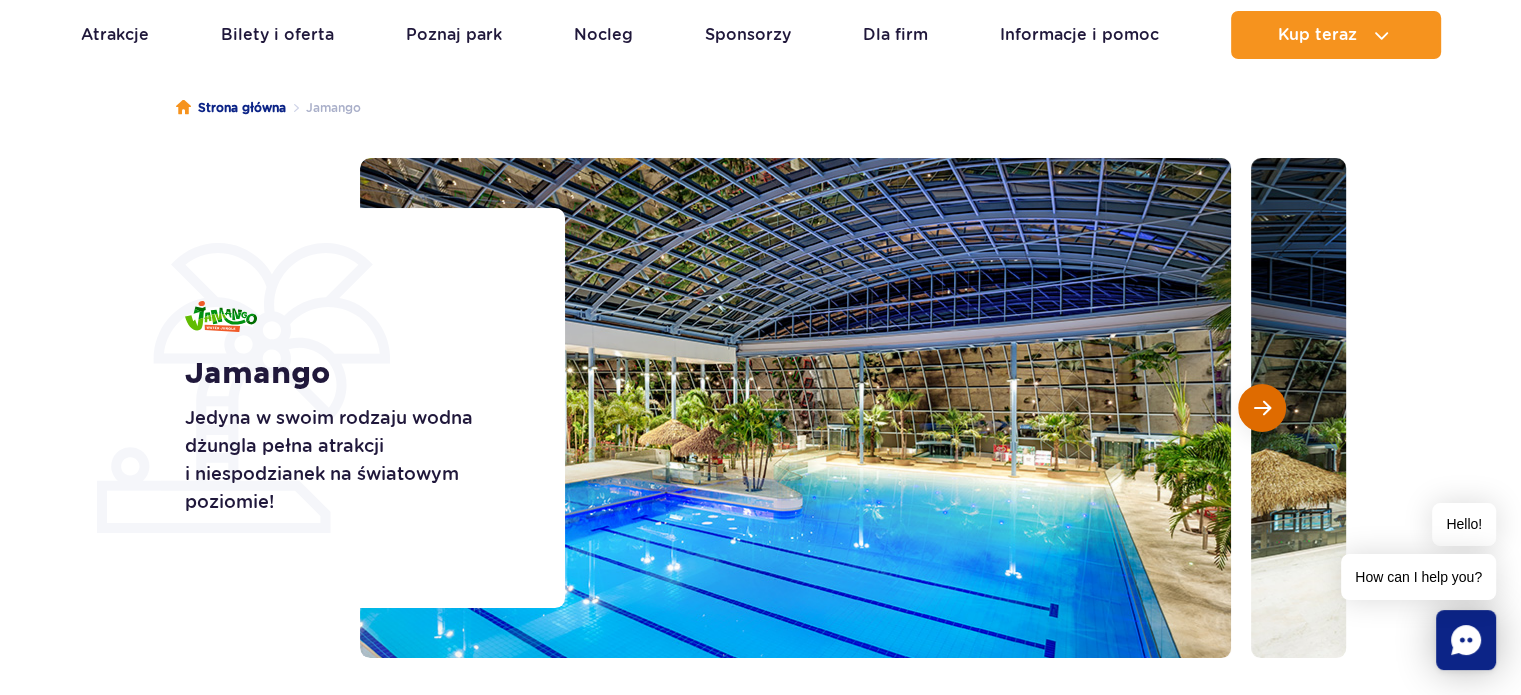 click at bounding box center (1262, 408) 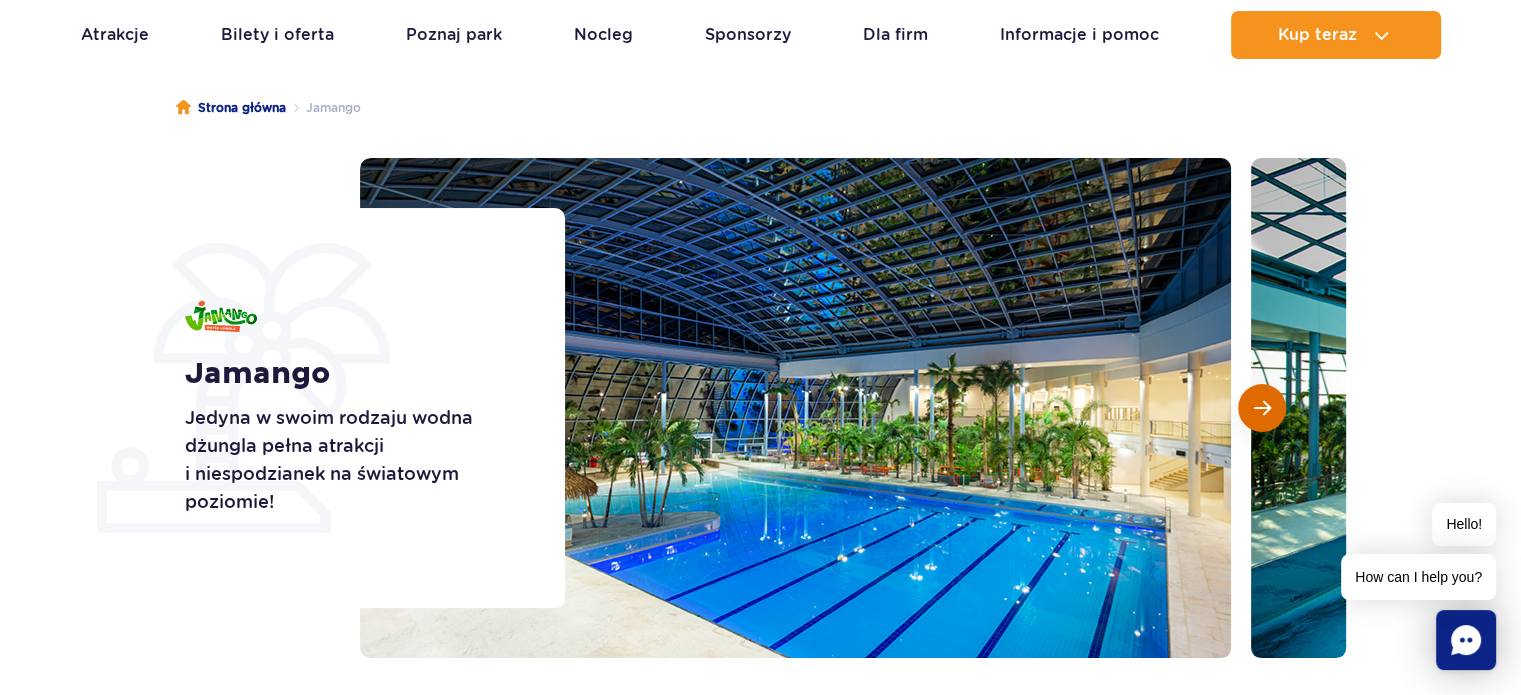 click at bounding box center [1262, 408] 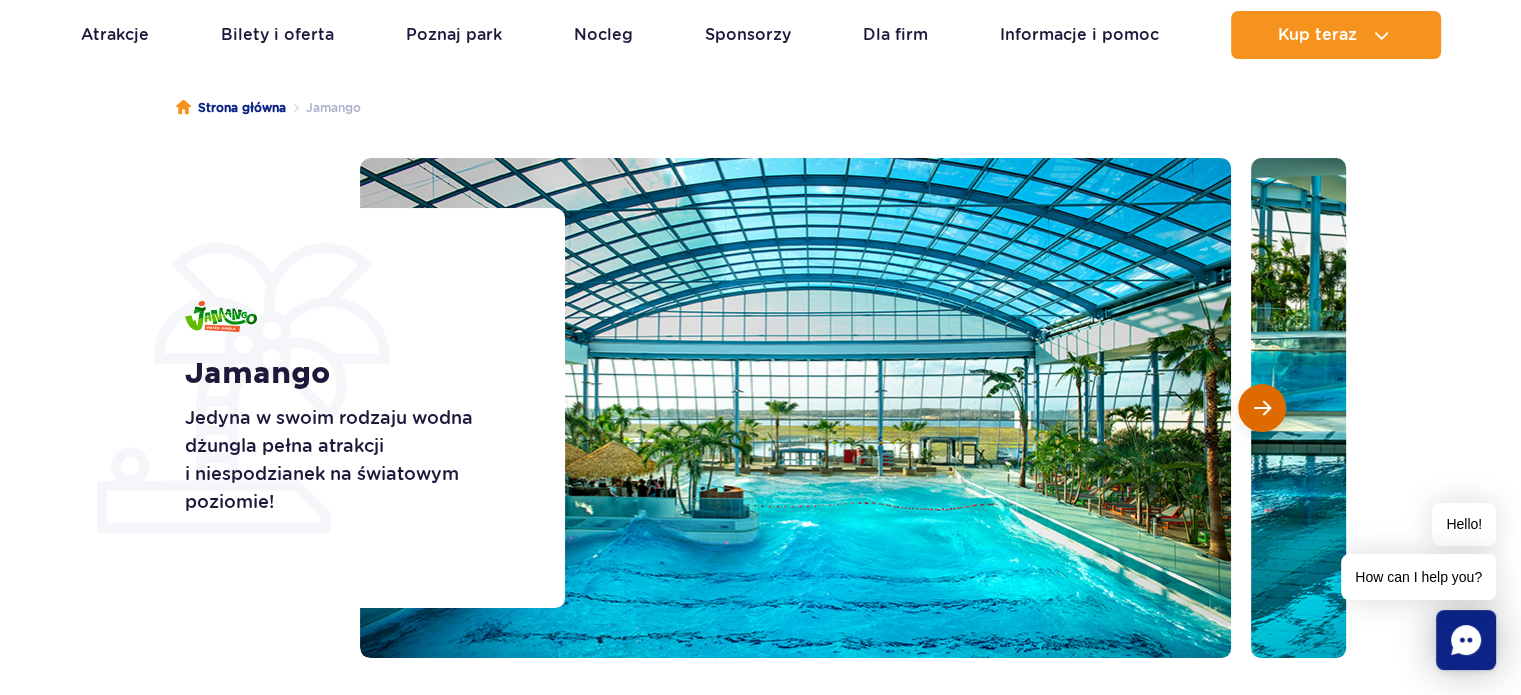 click at bounding box center (1262, 408) 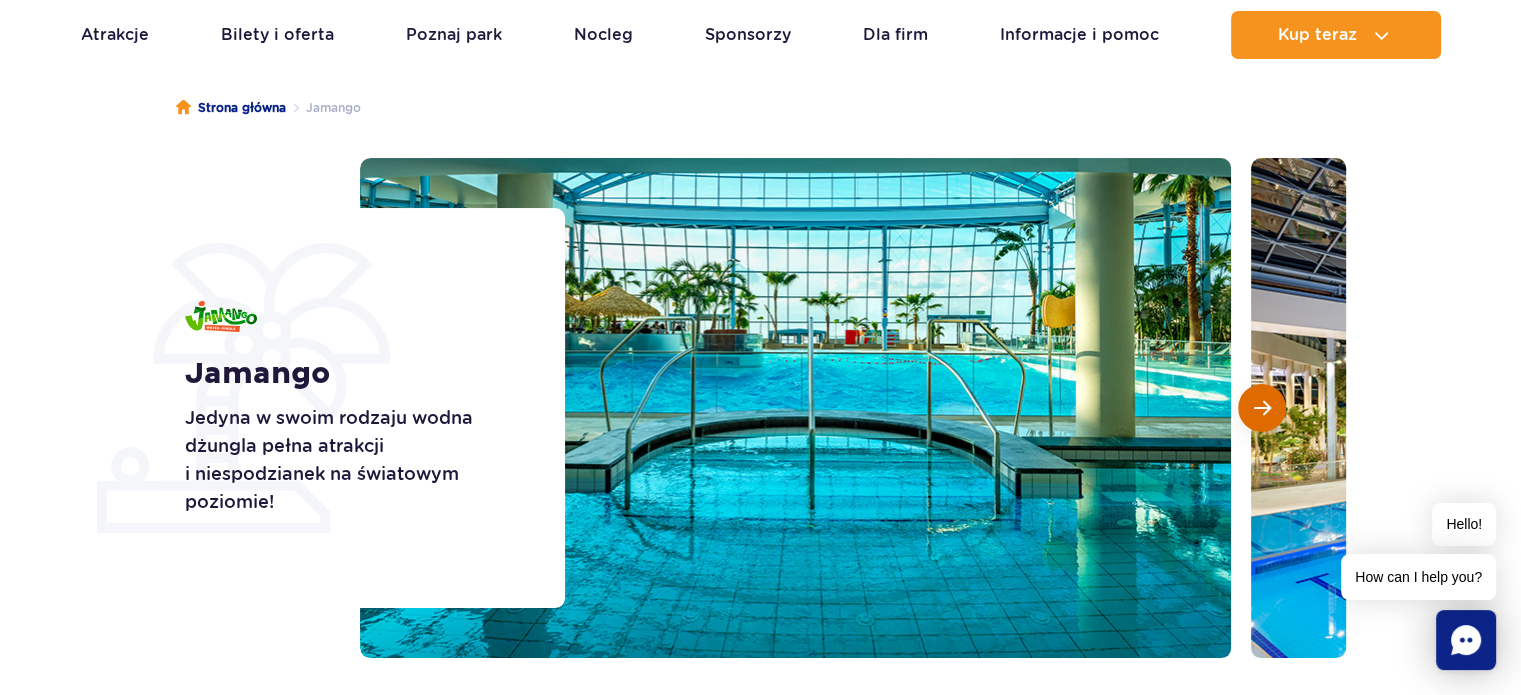 click at bounding box center [1262, 408] 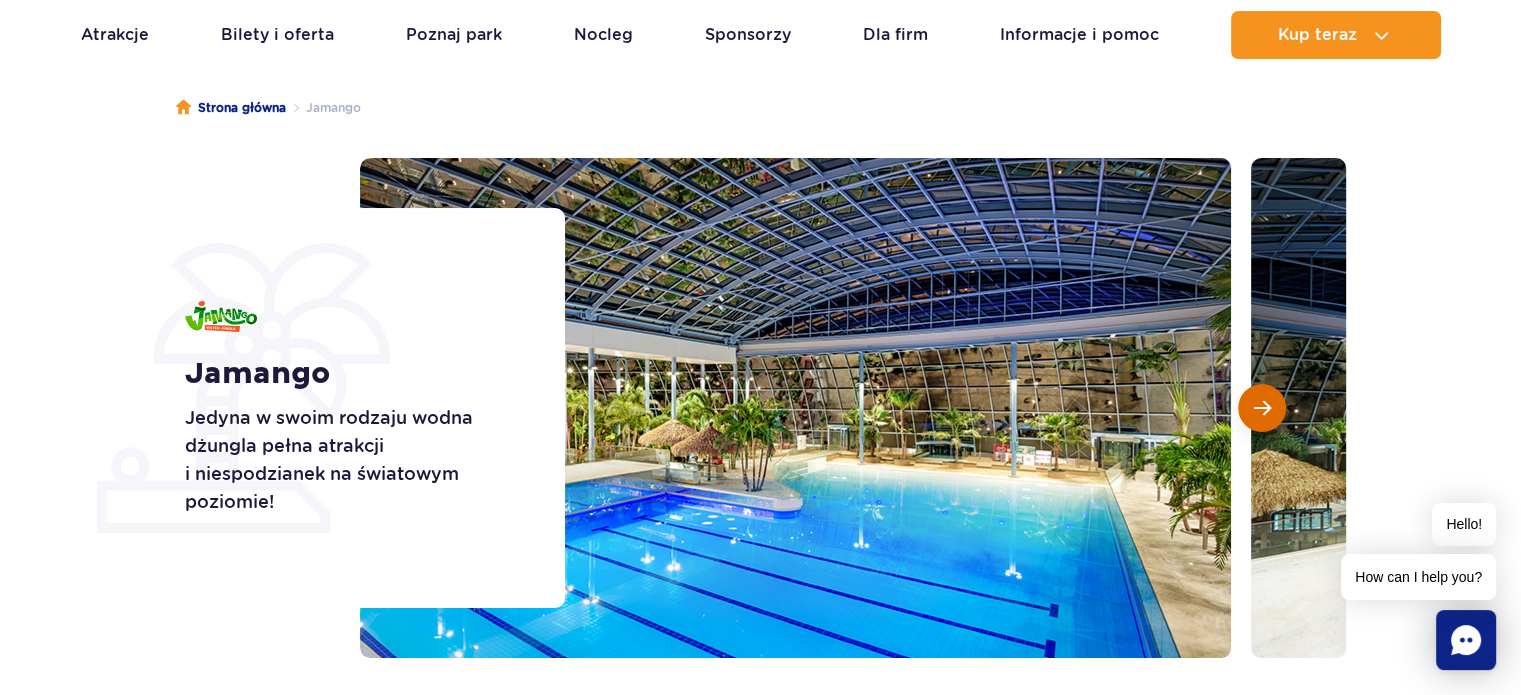 click at bounding box center [1262, 408] 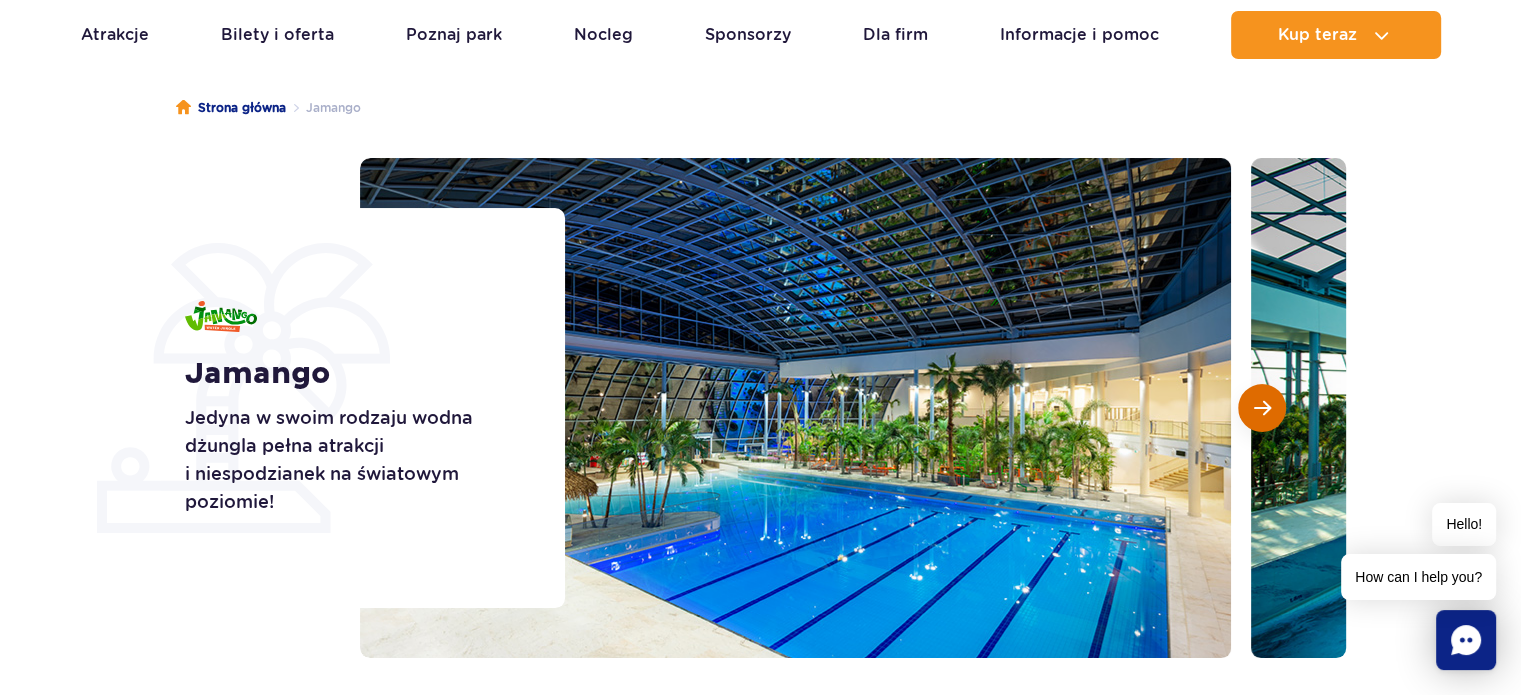 click at bounding box center [1262, 408] 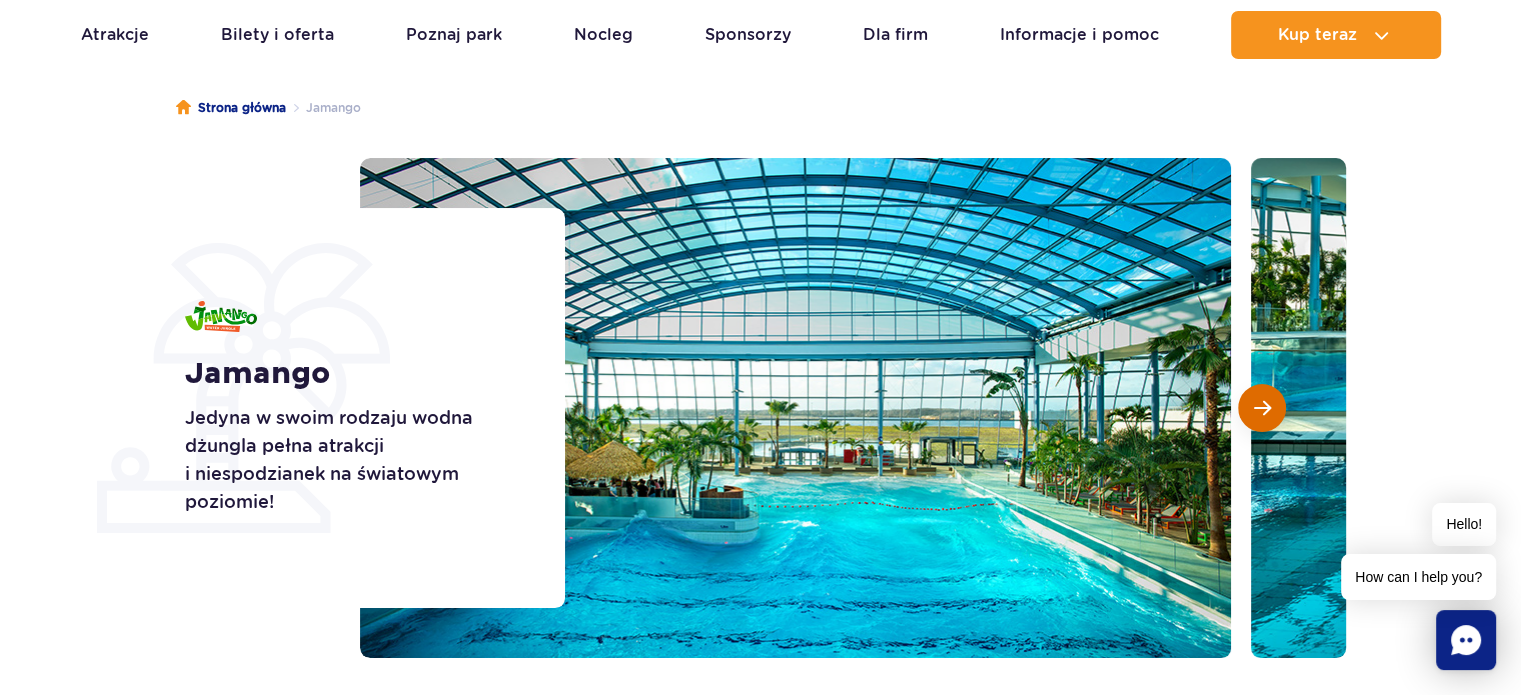 click at bounding box center [1262, 408] 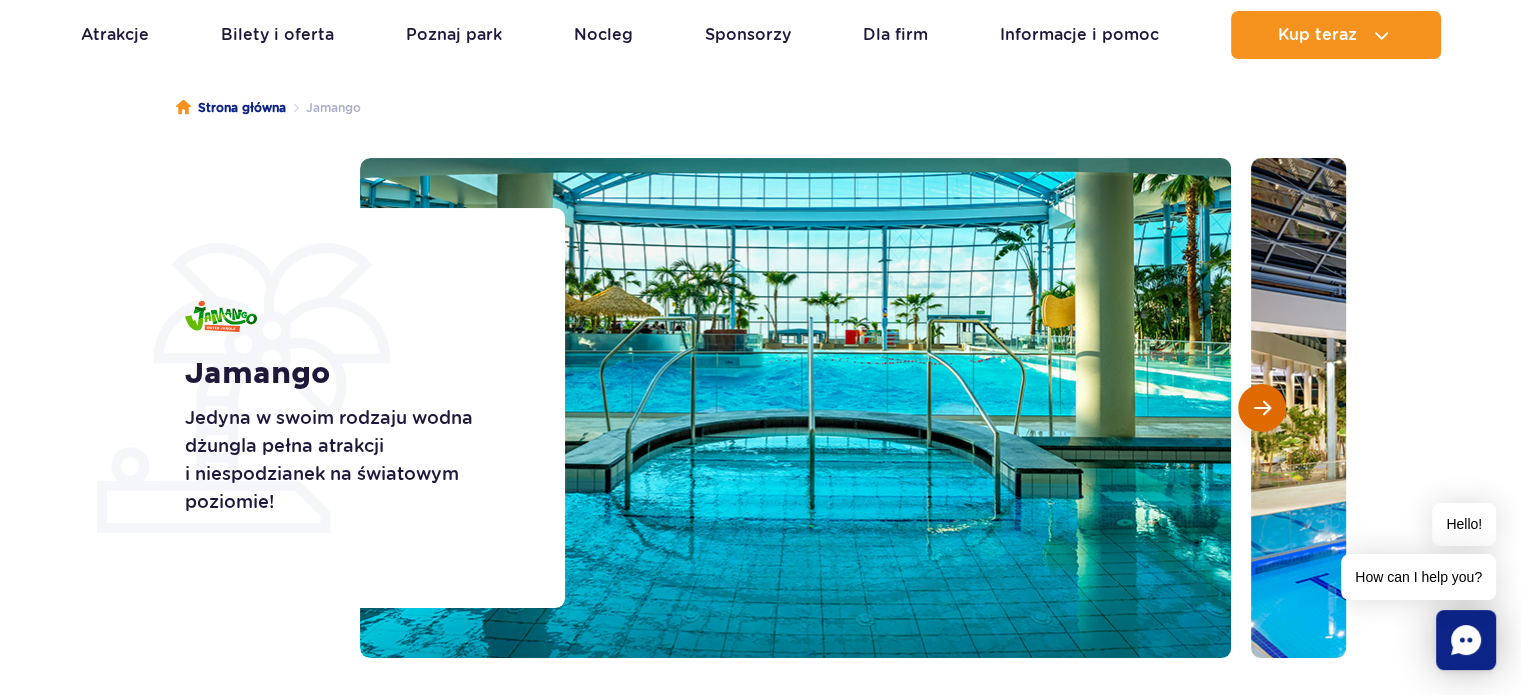 click at bounding box center [1262, 408] 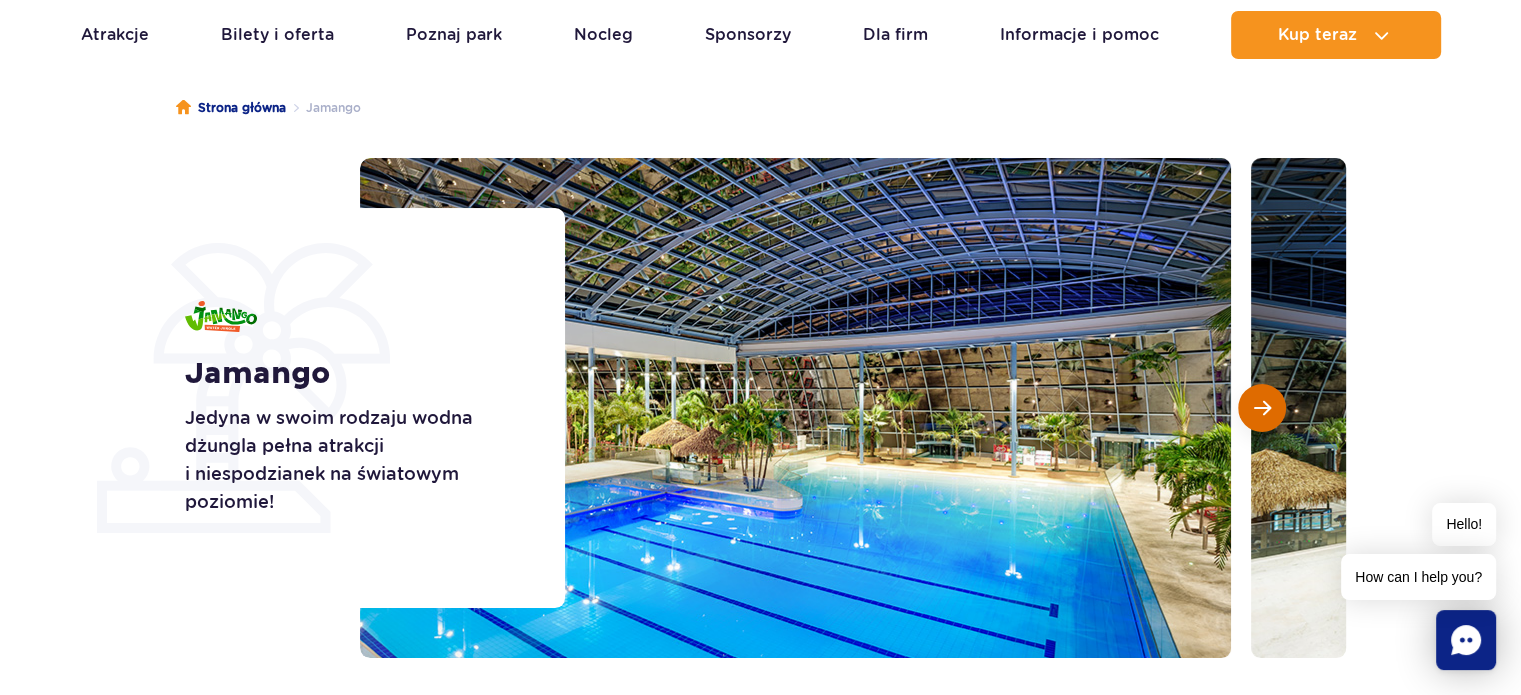 click at bounding box center (1262, 408) 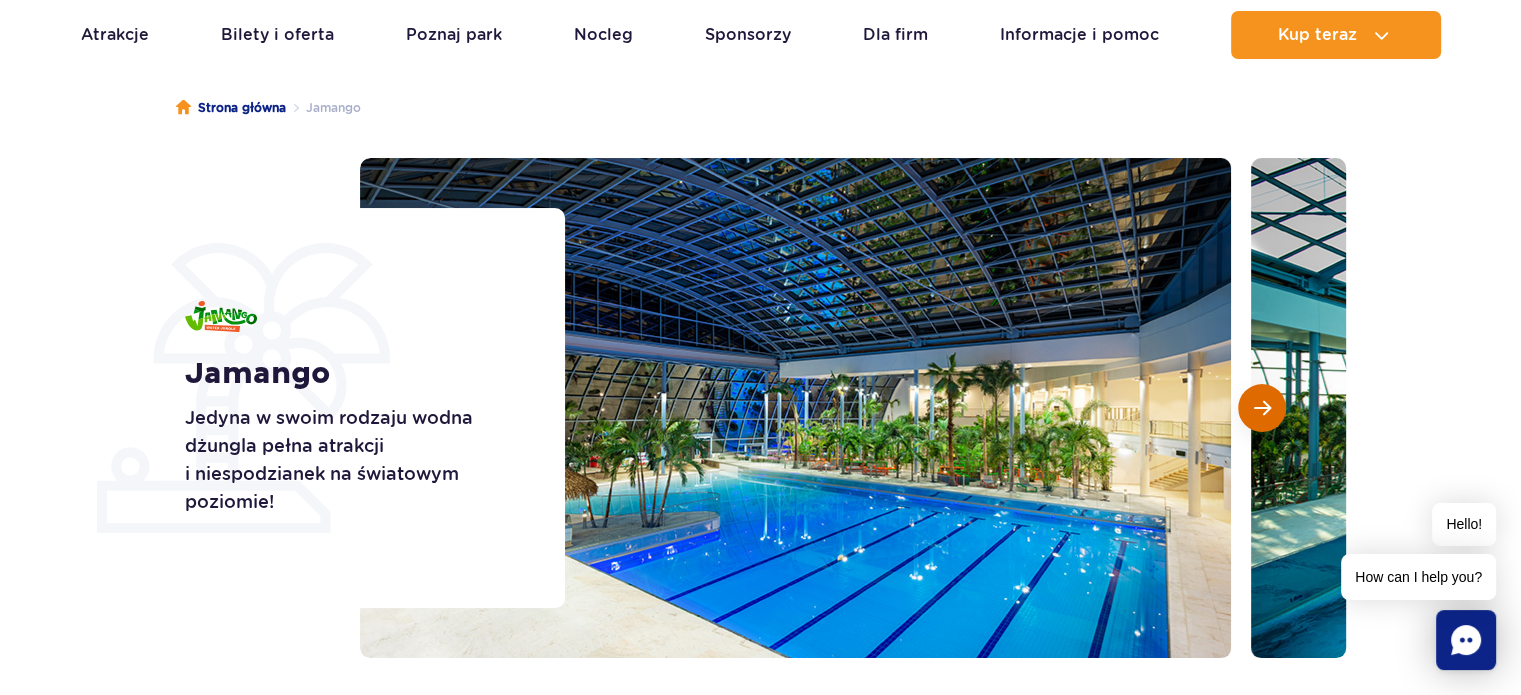 click at bounding box center (1262, 408) 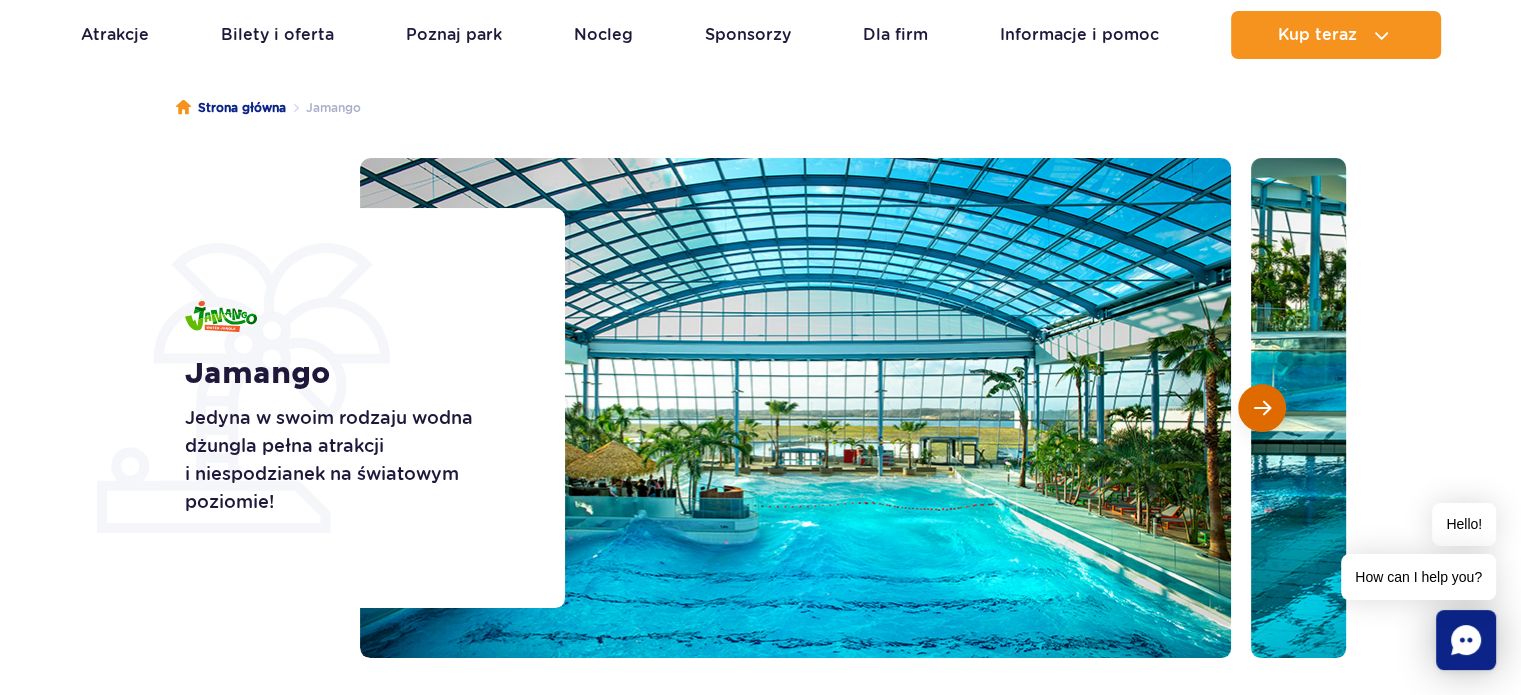 click at bounding box center (1262, 408) 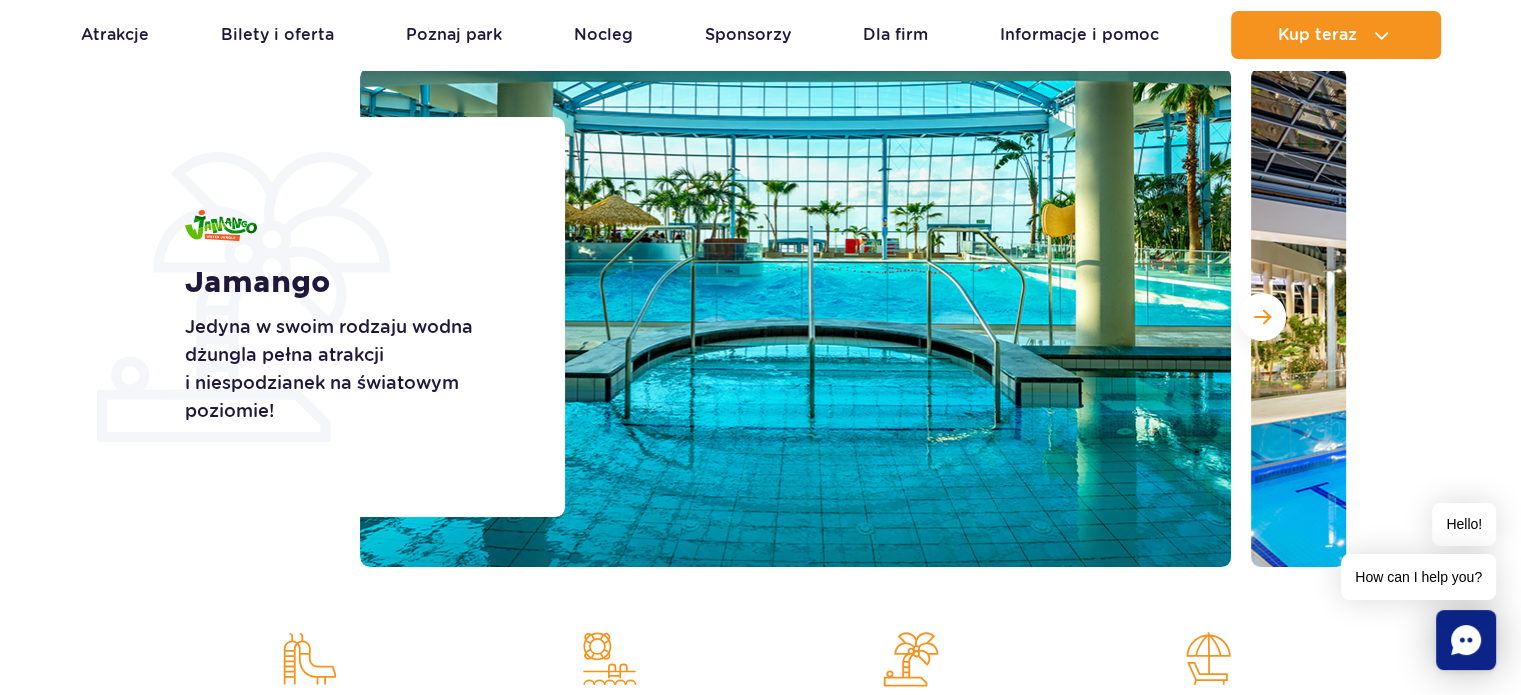 scroll, scrollTop: 166, scrollLeft: 0, axis: vertical 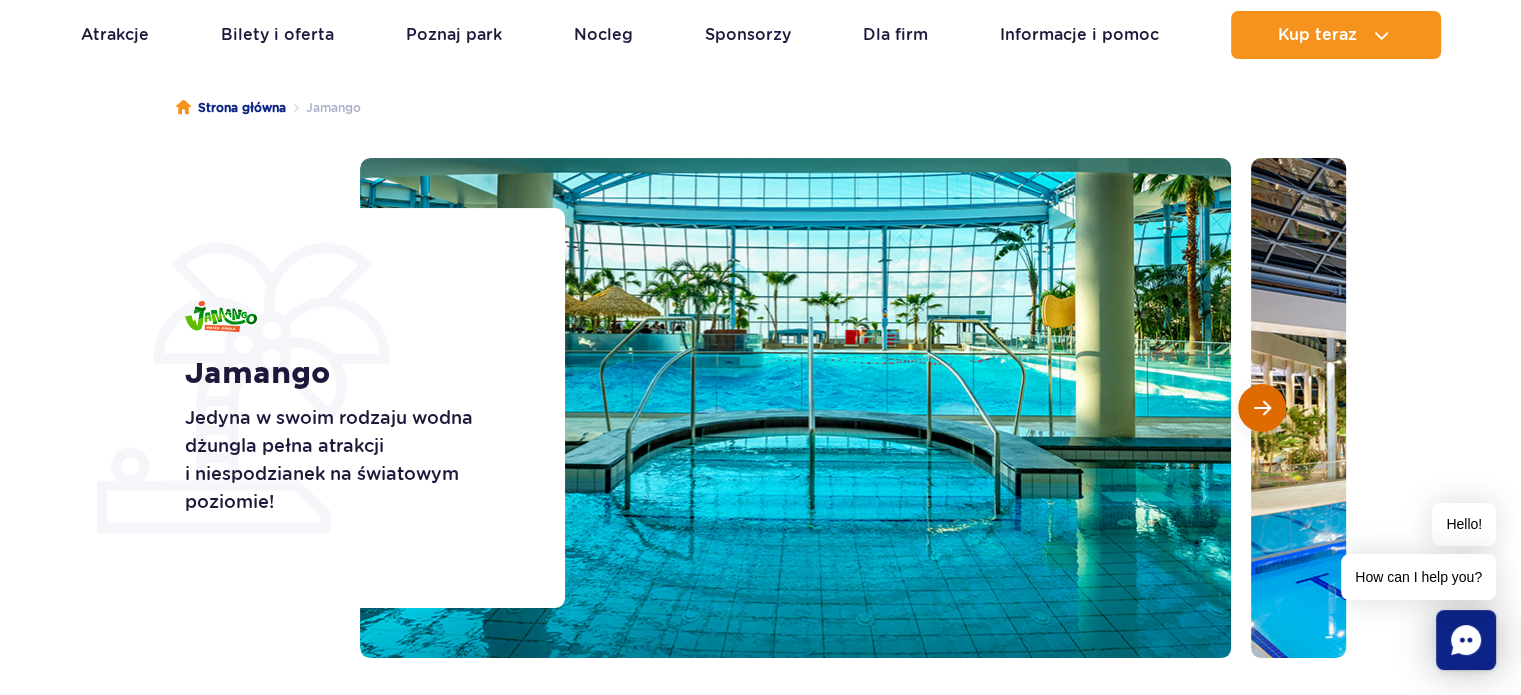 click at bounding box center [1262, 408] 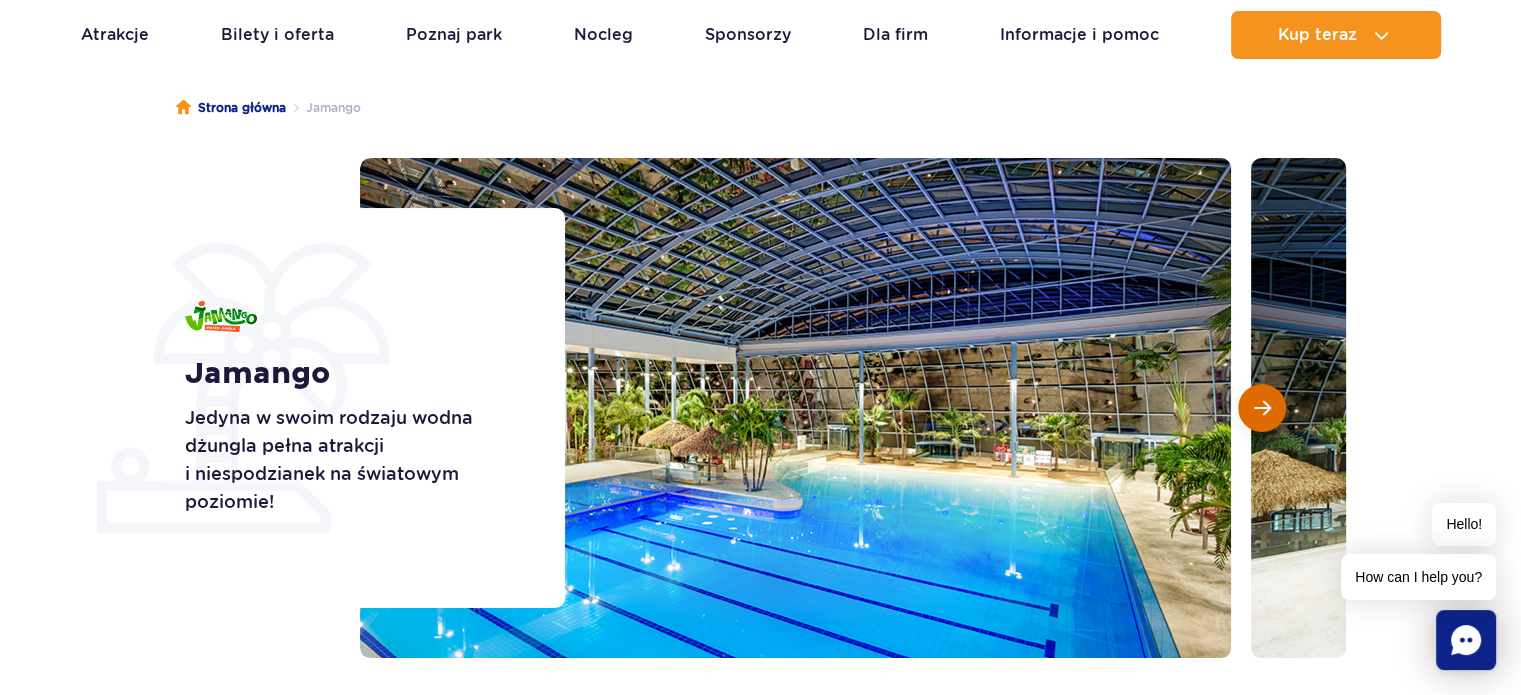 click at bounding box center (1262, 408) 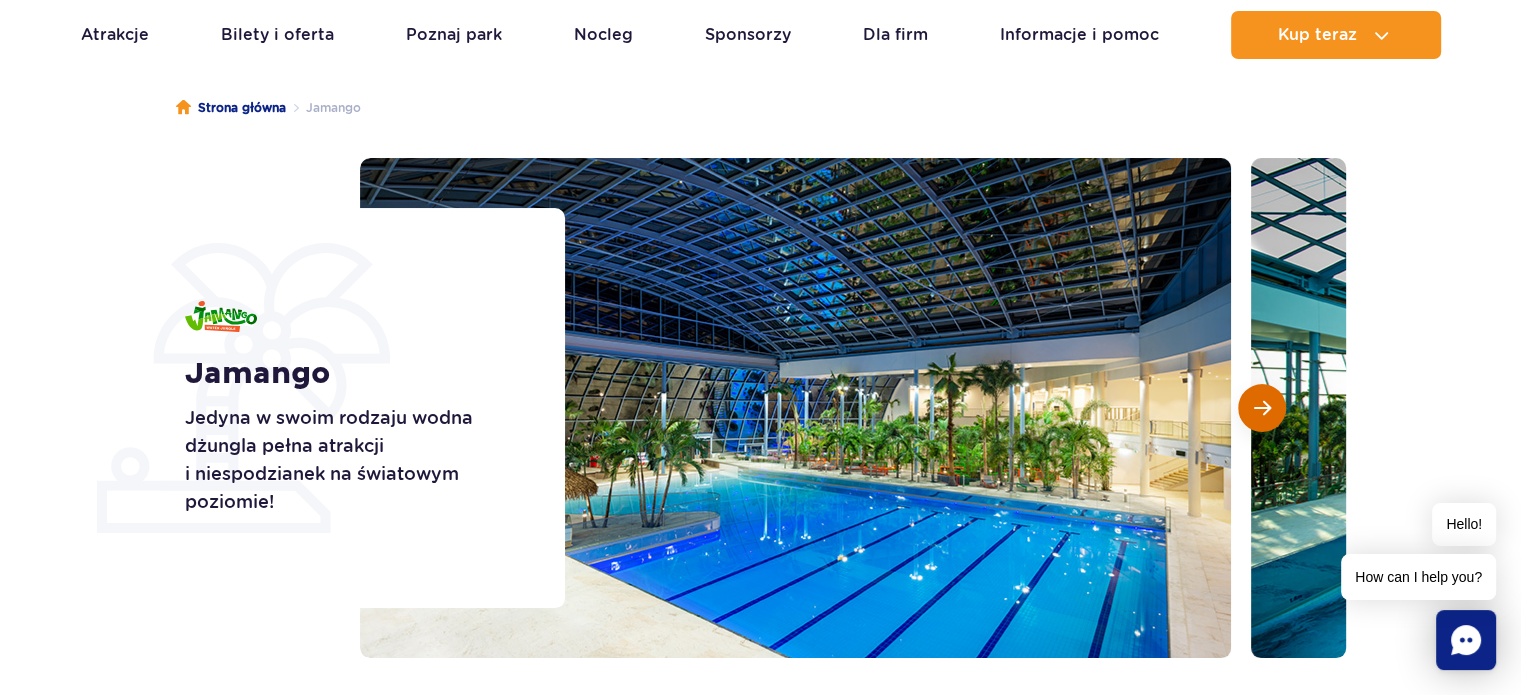 click at bounding box center [1262, 408] 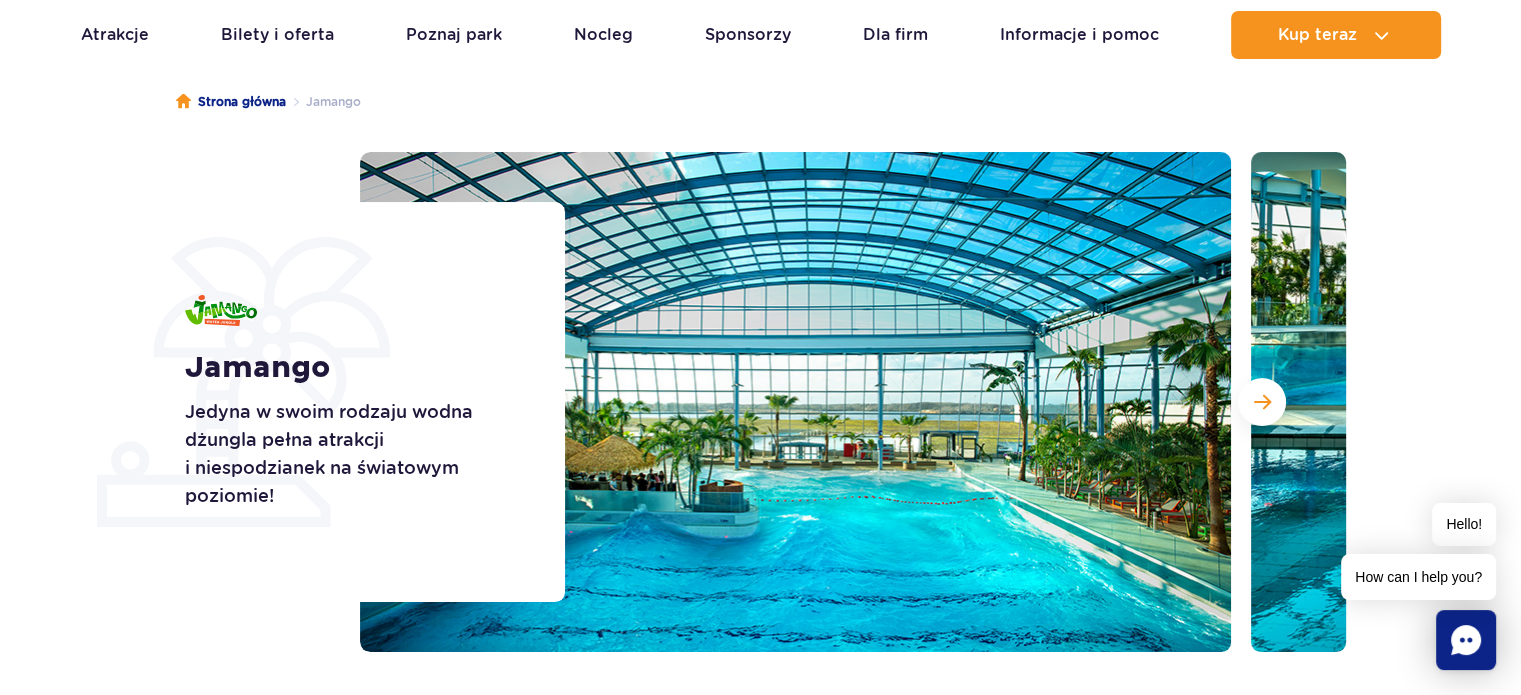 scroll, scrollTop: 0, scrollLeft: 0, axis: both 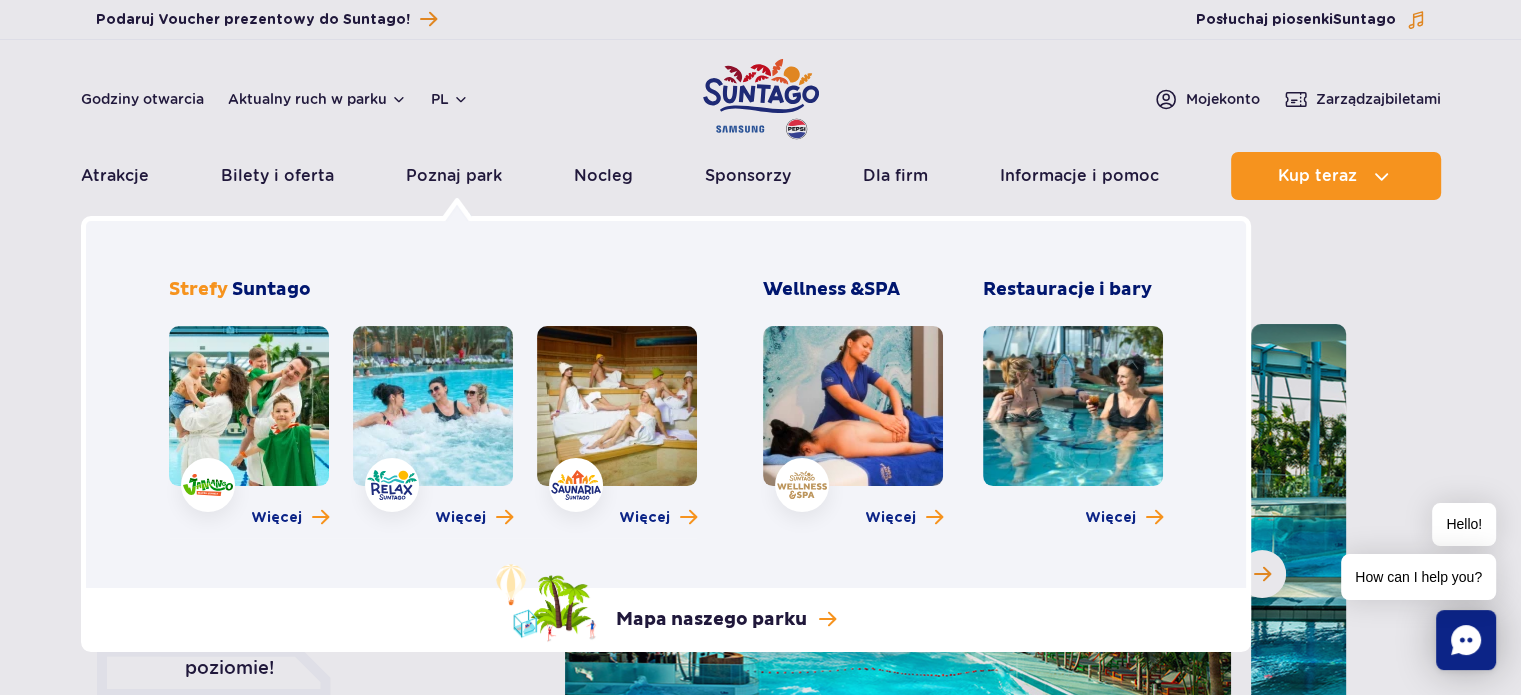 click at bounding box center (433, 406) 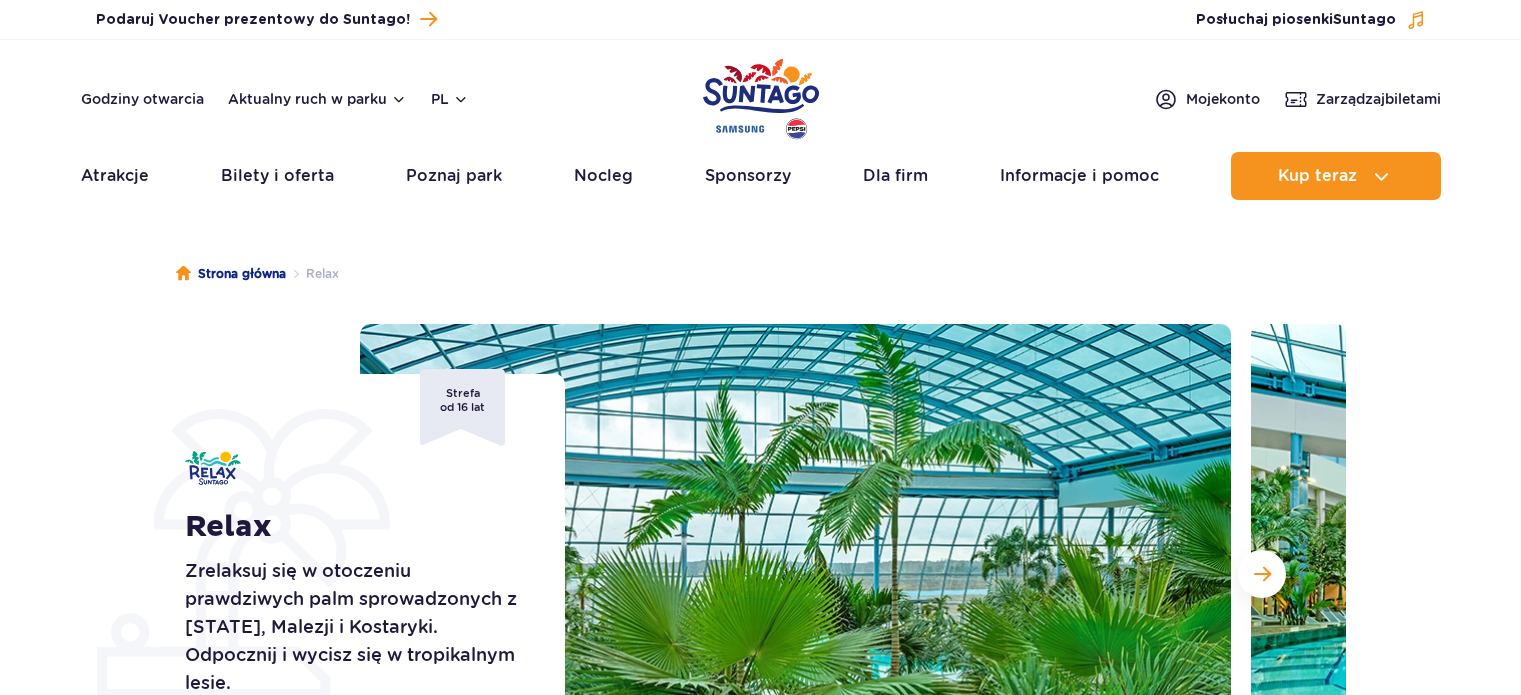 scroll, scrollTop: 0, scrollLeft: 0, axis: both 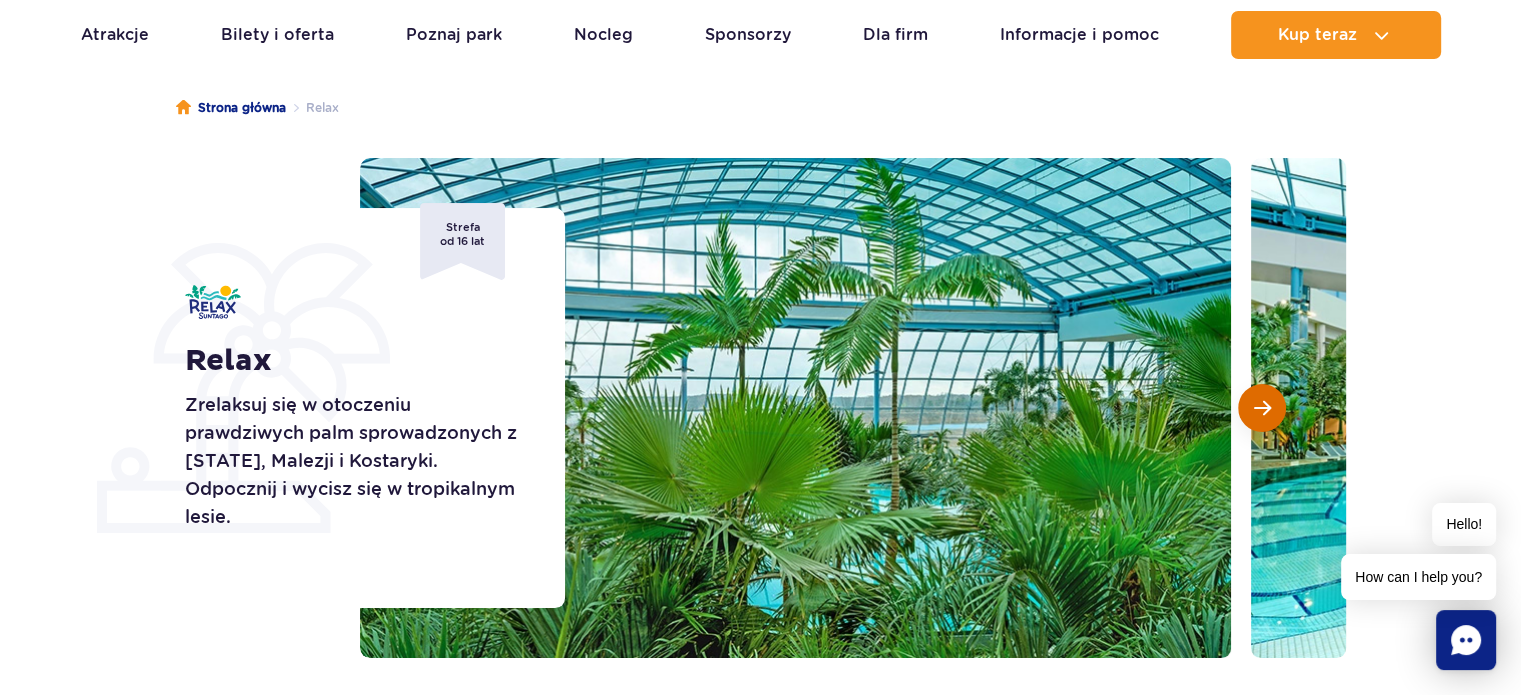 click at bounding box center (1262, 408) 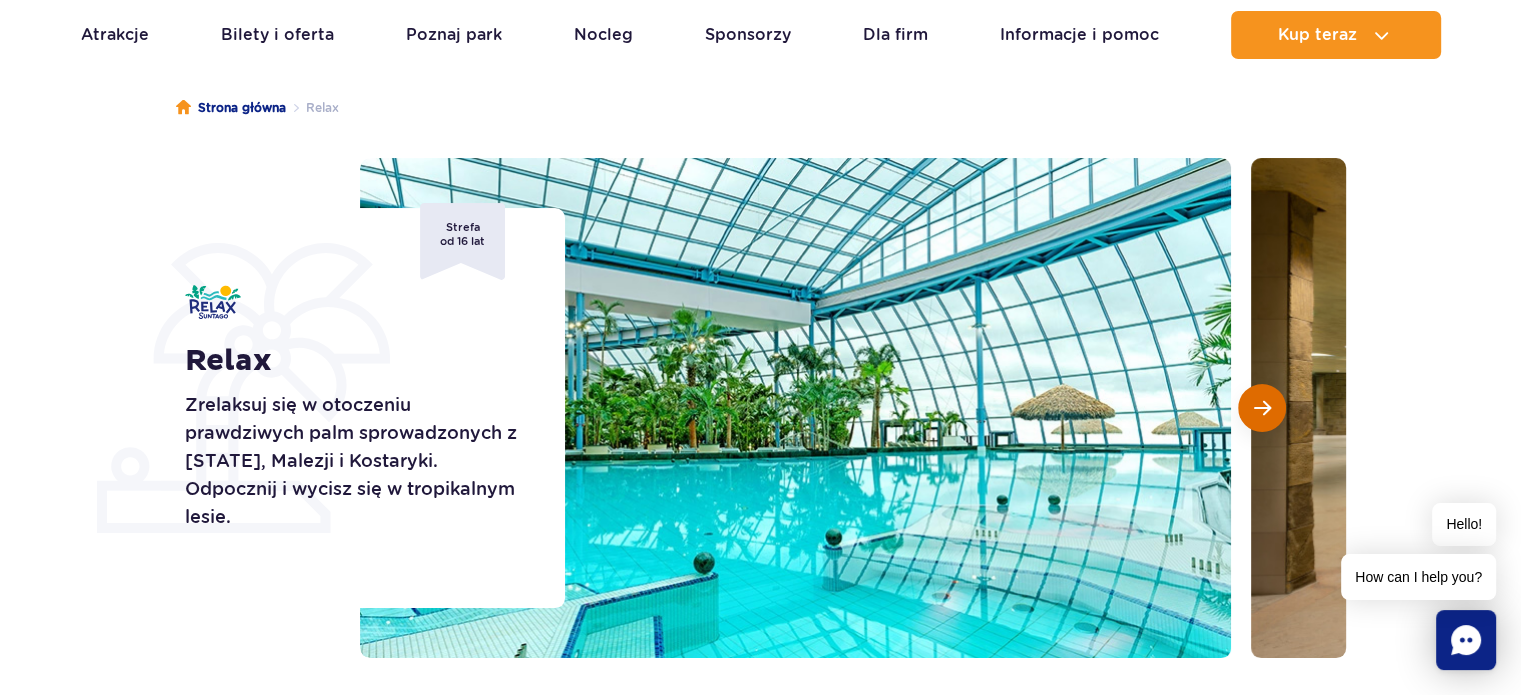 click at bounding box center (1262, 408) 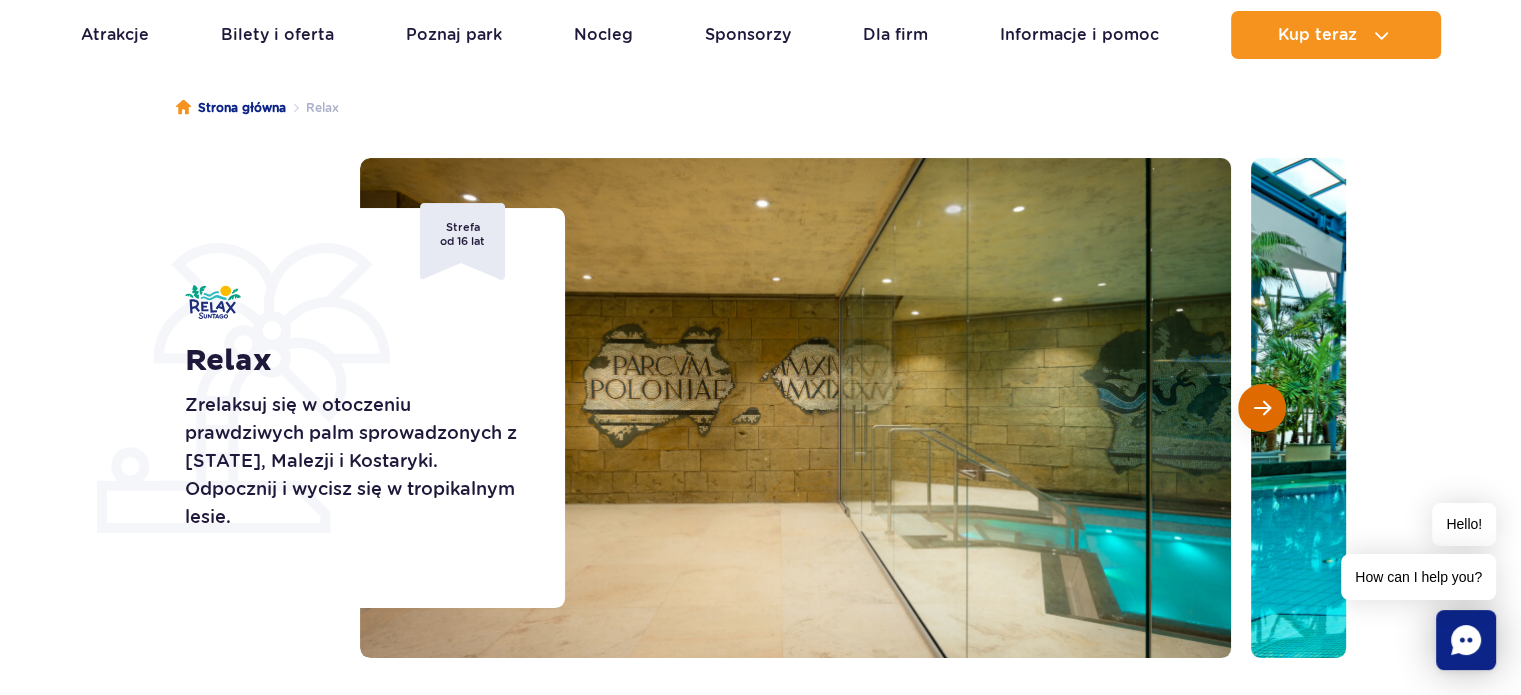 click at bounding box center [1262, 408] 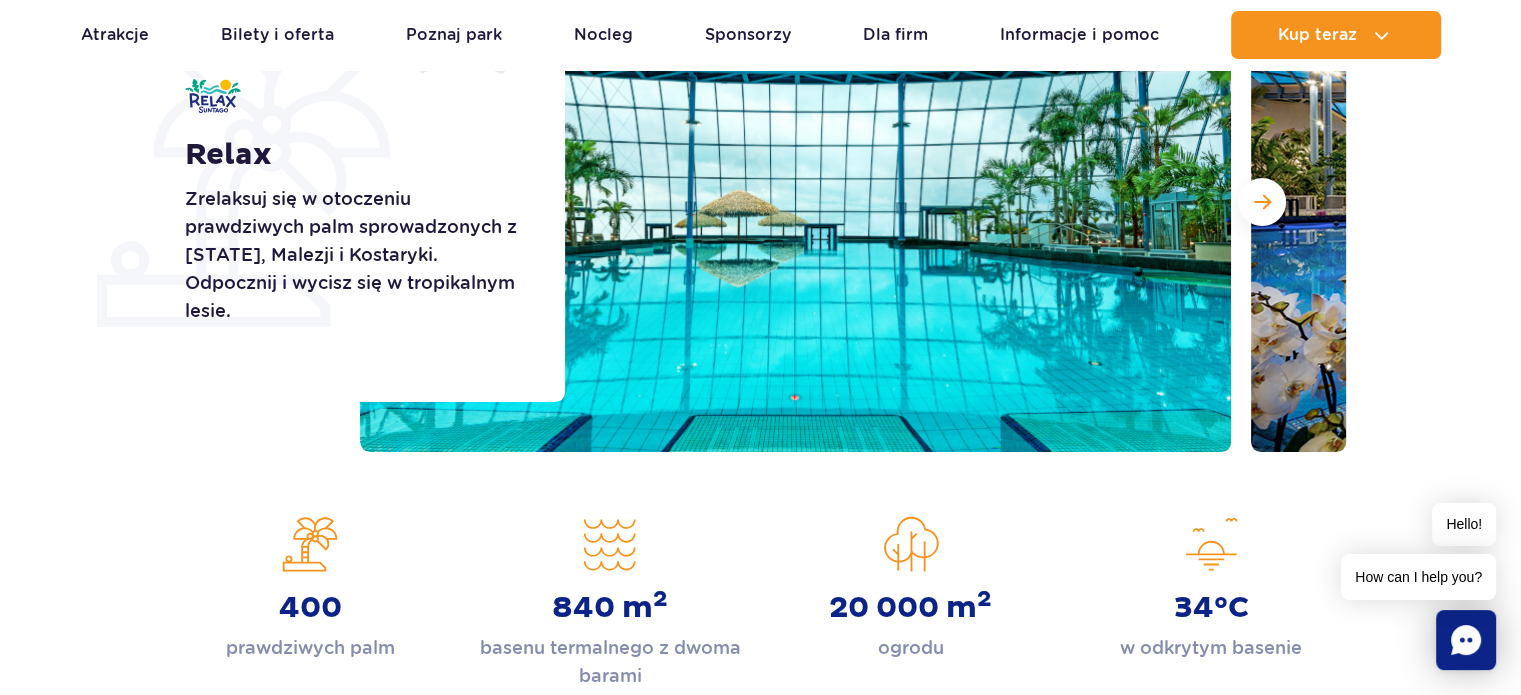 scroll, scrollTop: 333, scrollLeft: 0, axis: vertical 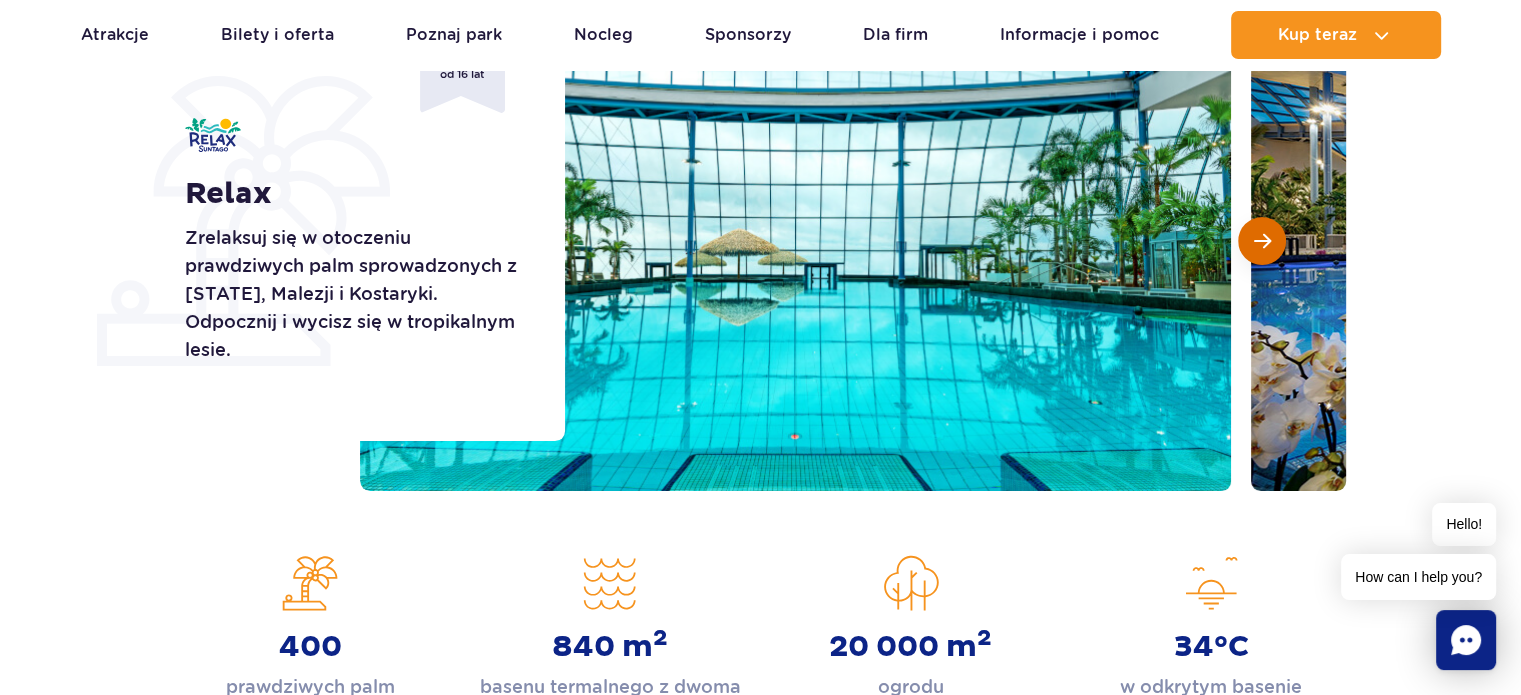 click at bounding box center [1262, 241] 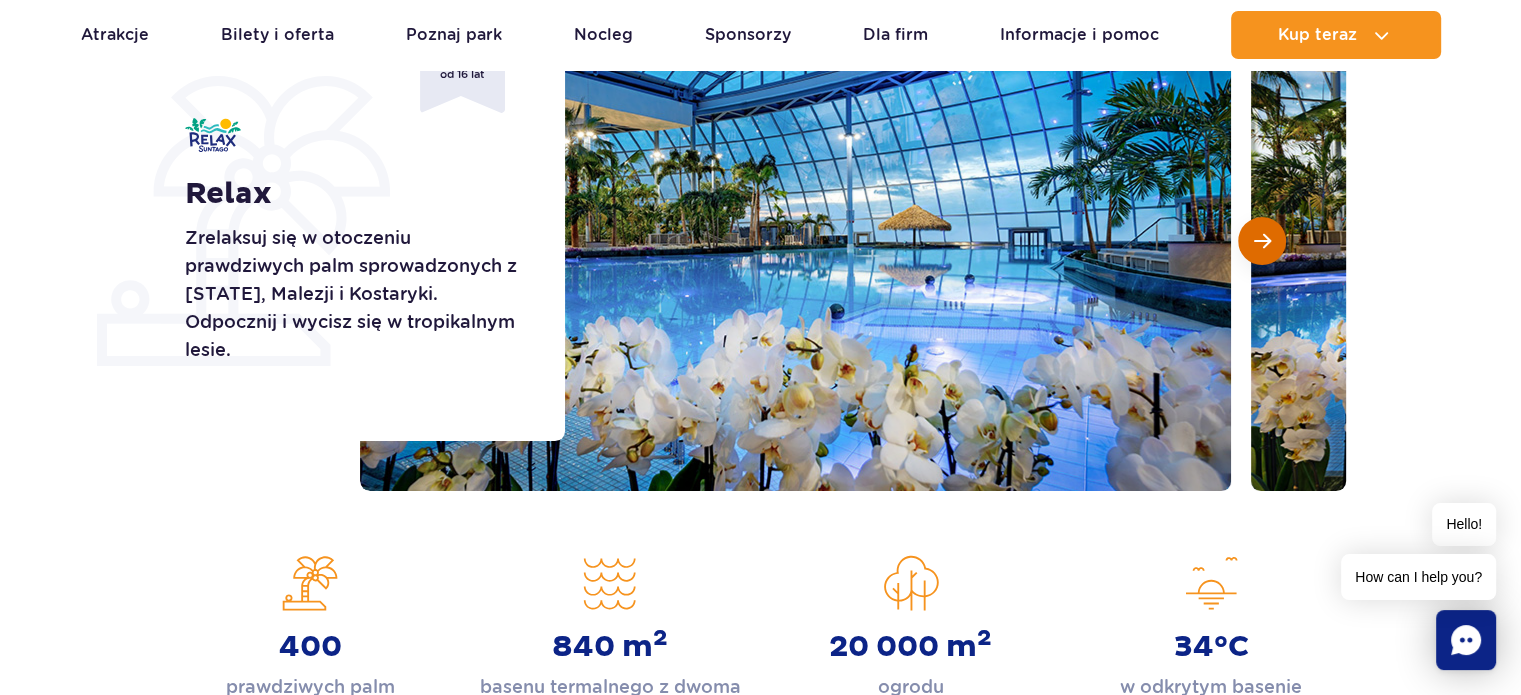 click at bounding box center [1262, 241] 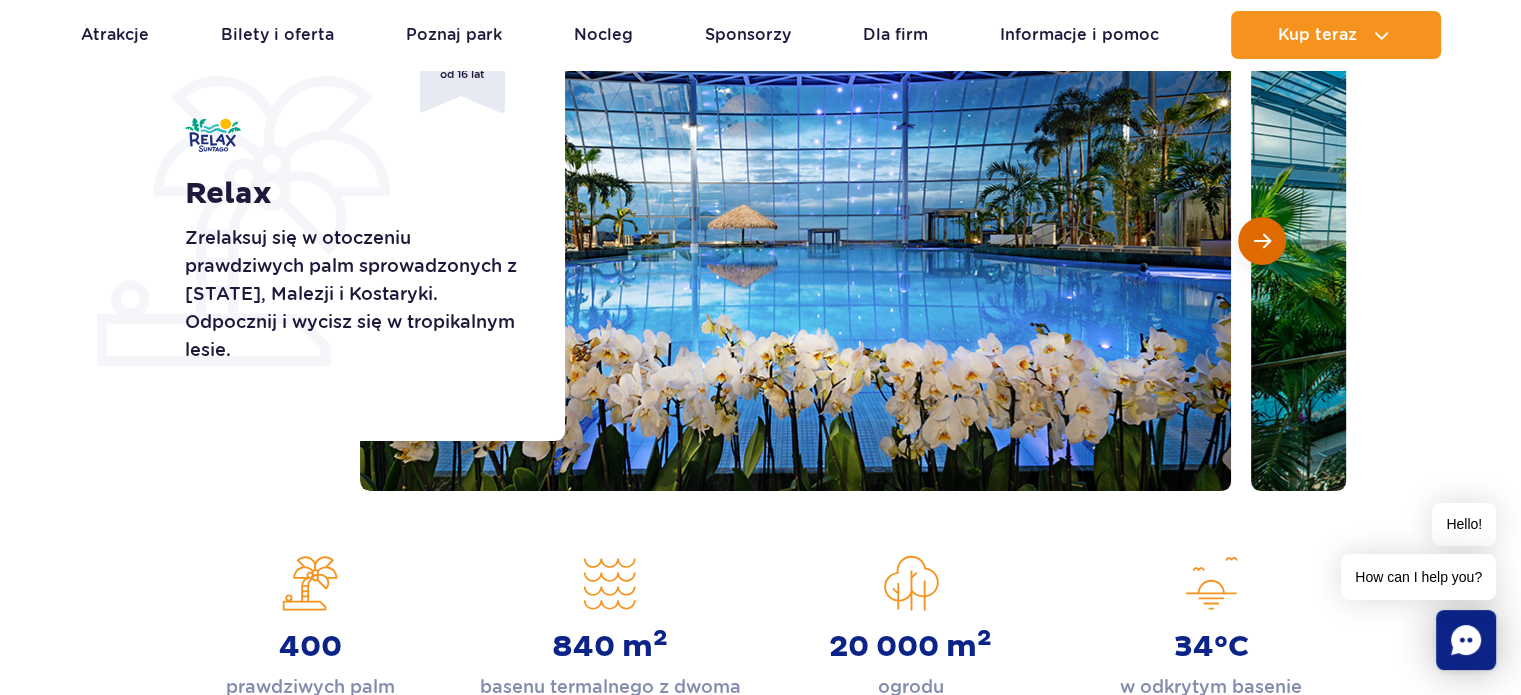 click at bounding box center (1262, 241) 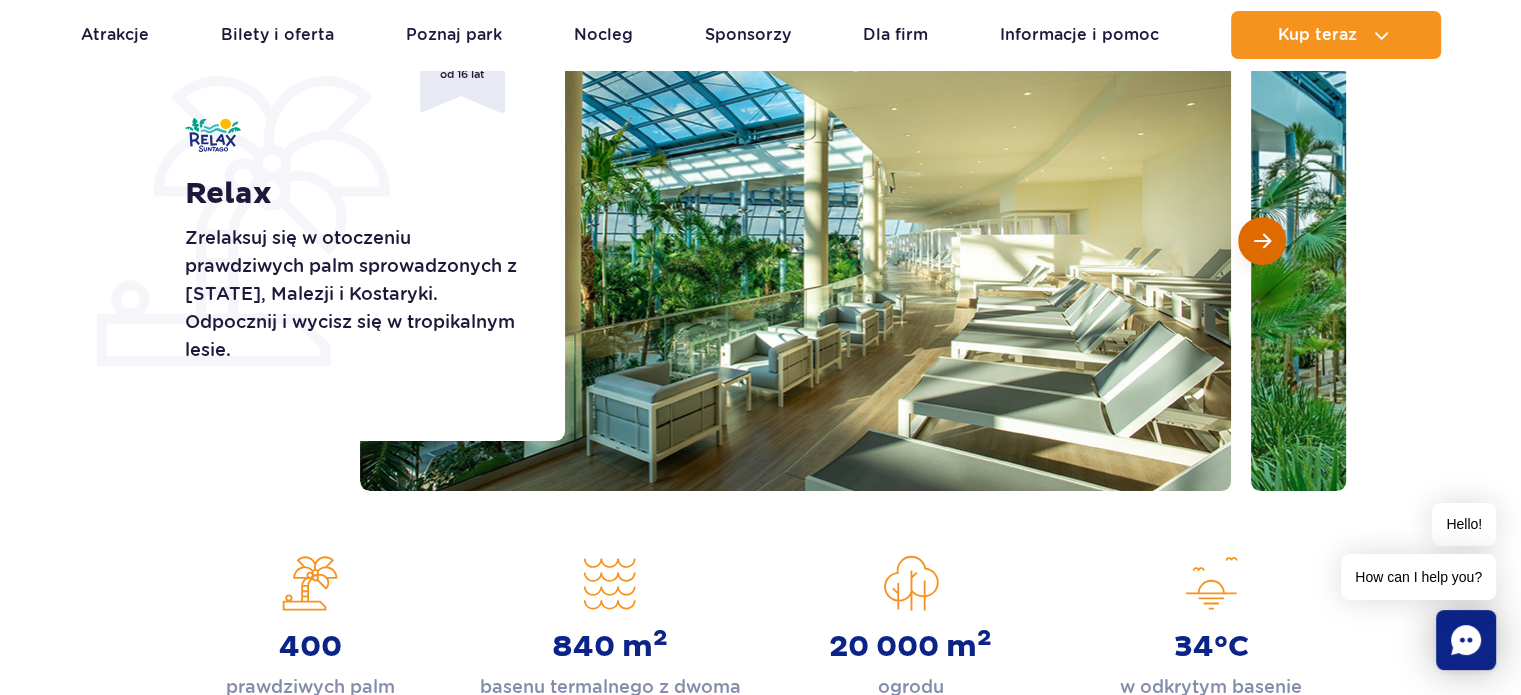 click at bounding box center [1262, 241] 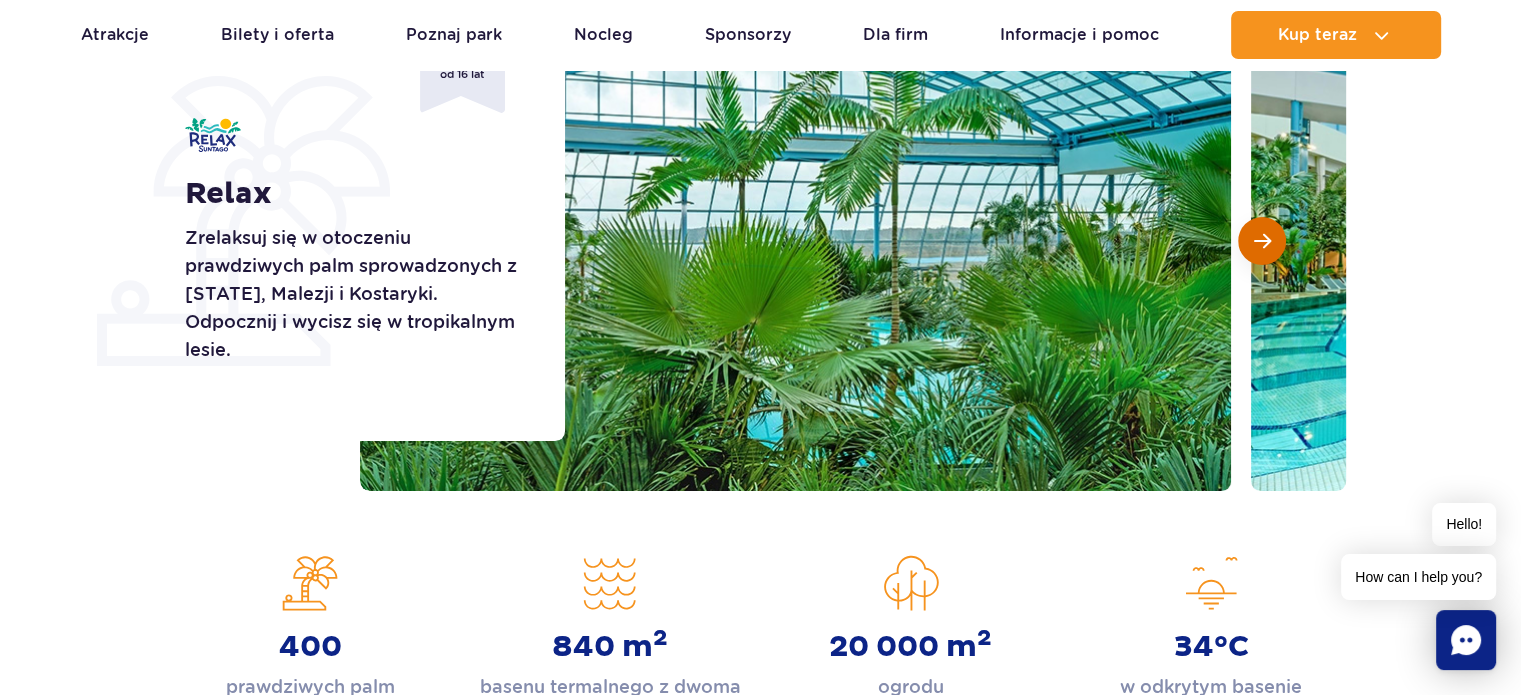 click at bounding box center (1262, 241) 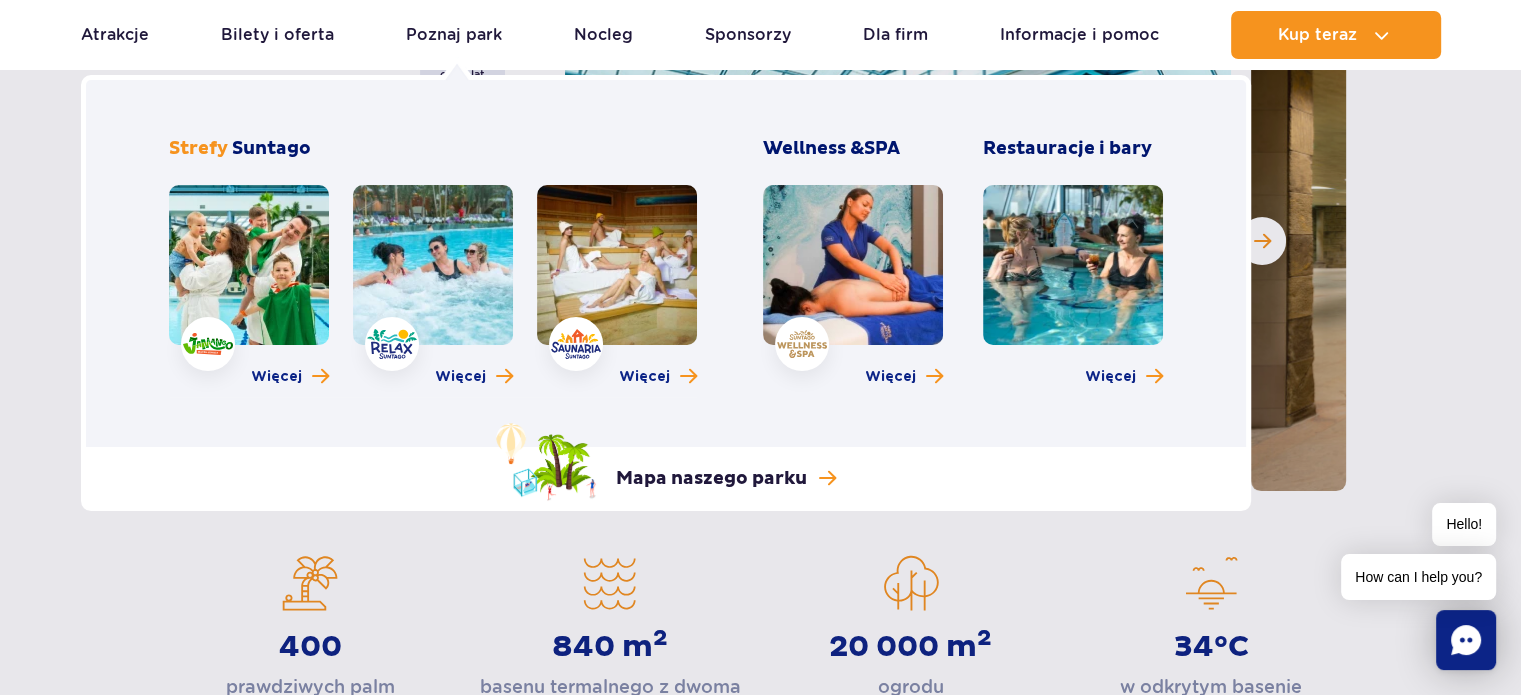 click at bounding box center [617, 265] 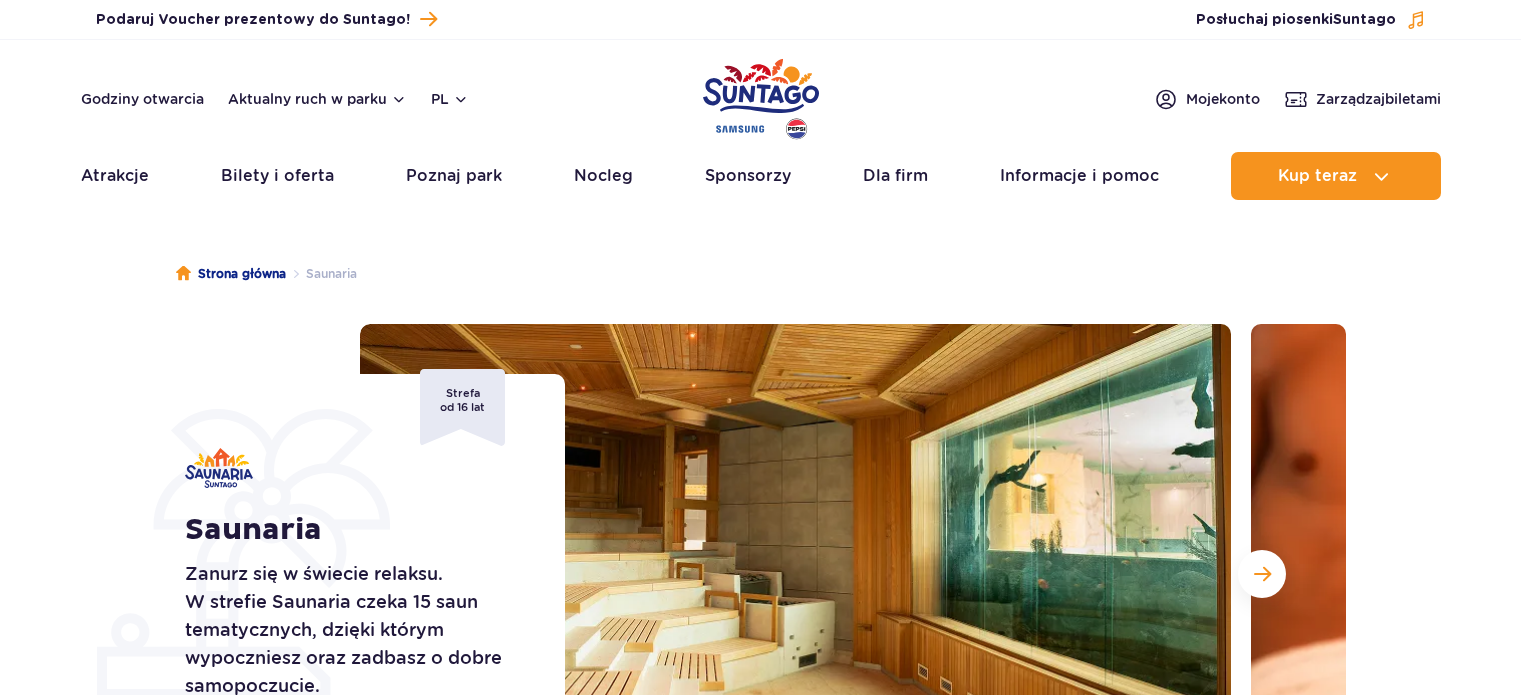 scroll, scrollTop: 0, scrollLeft: 0, axis: both 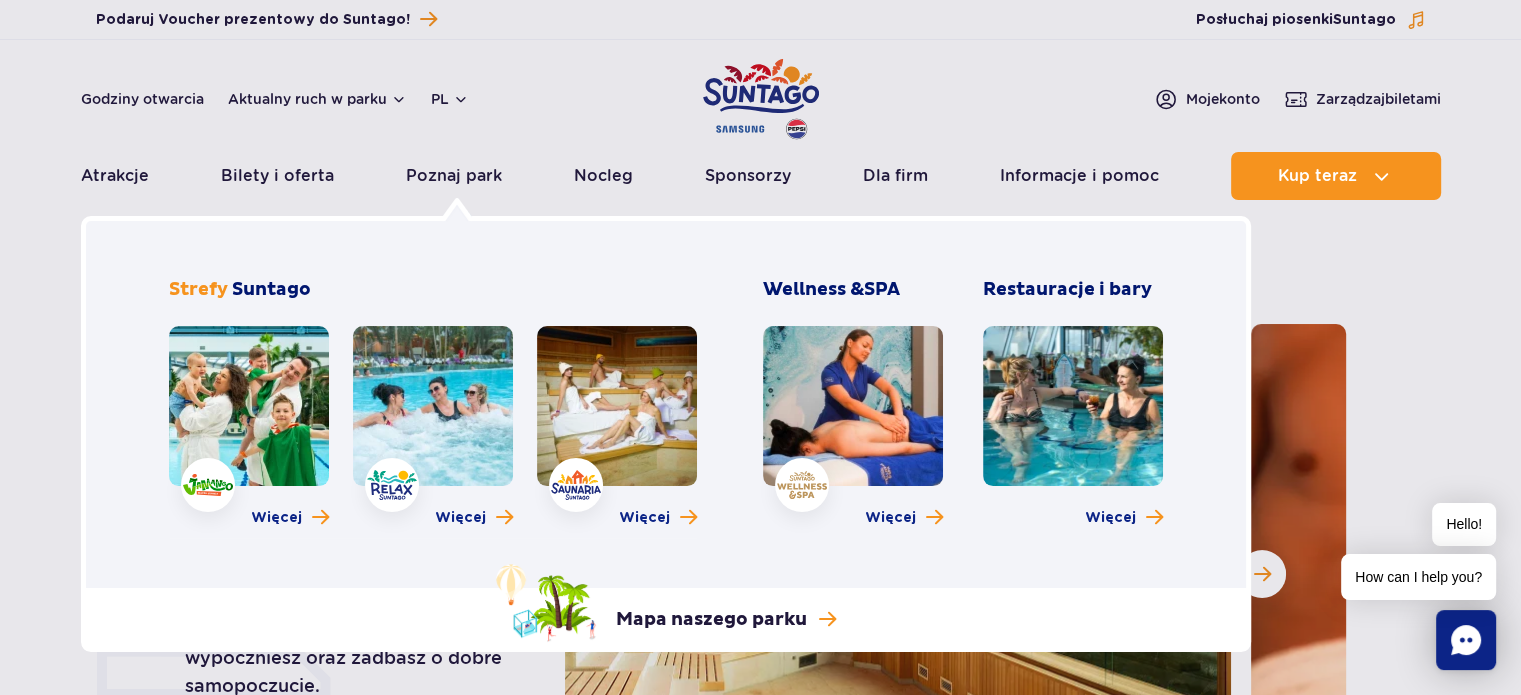 click at bounding box center (433, 406) 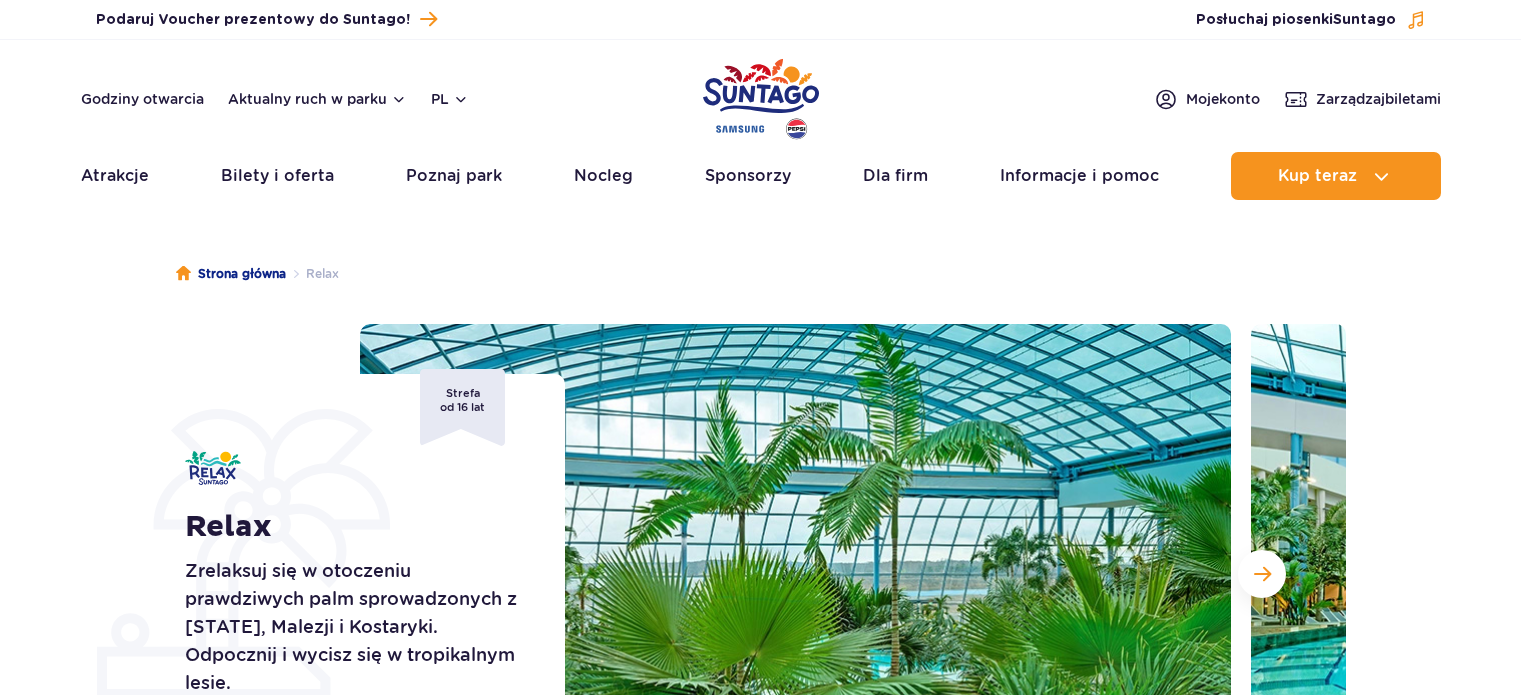 scroll, scrollTop: 0, scrollLeft: 0, axis: both 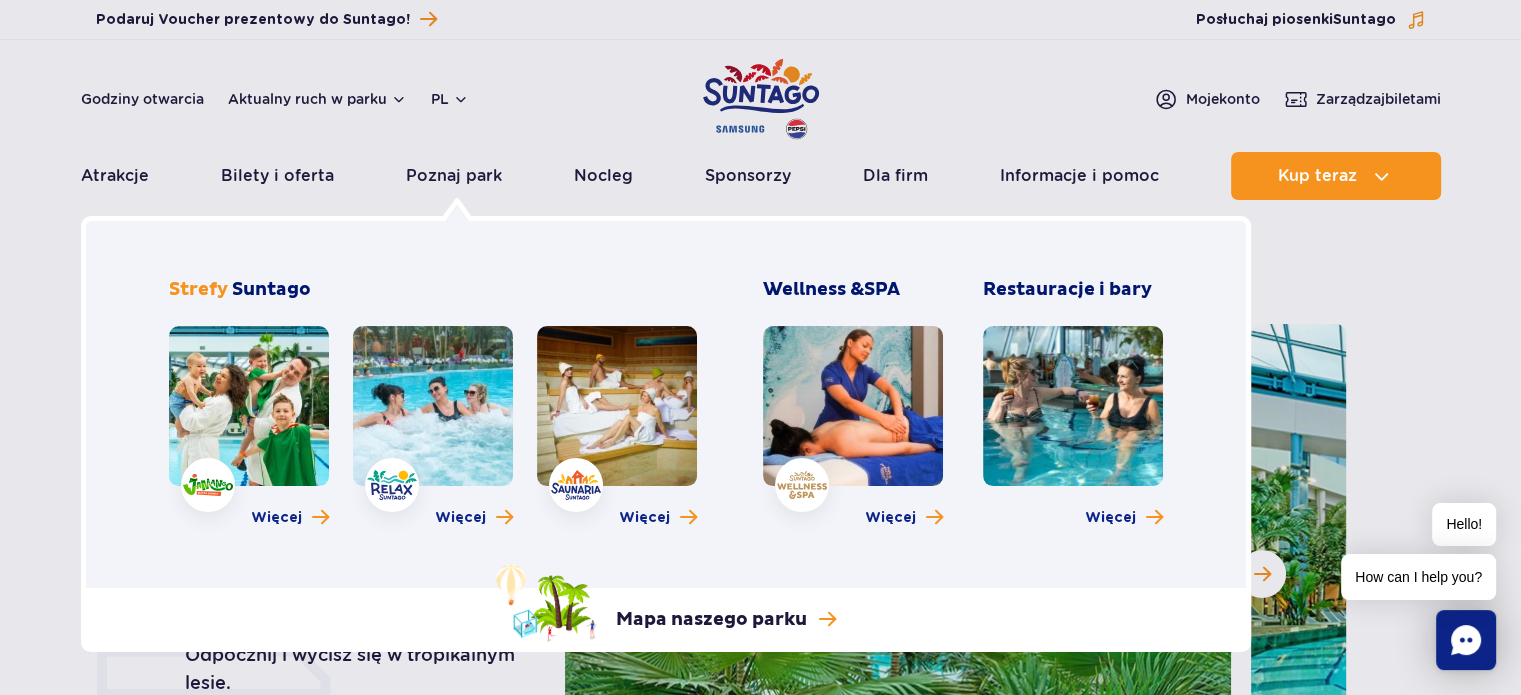click at bounding box center [249, 406] 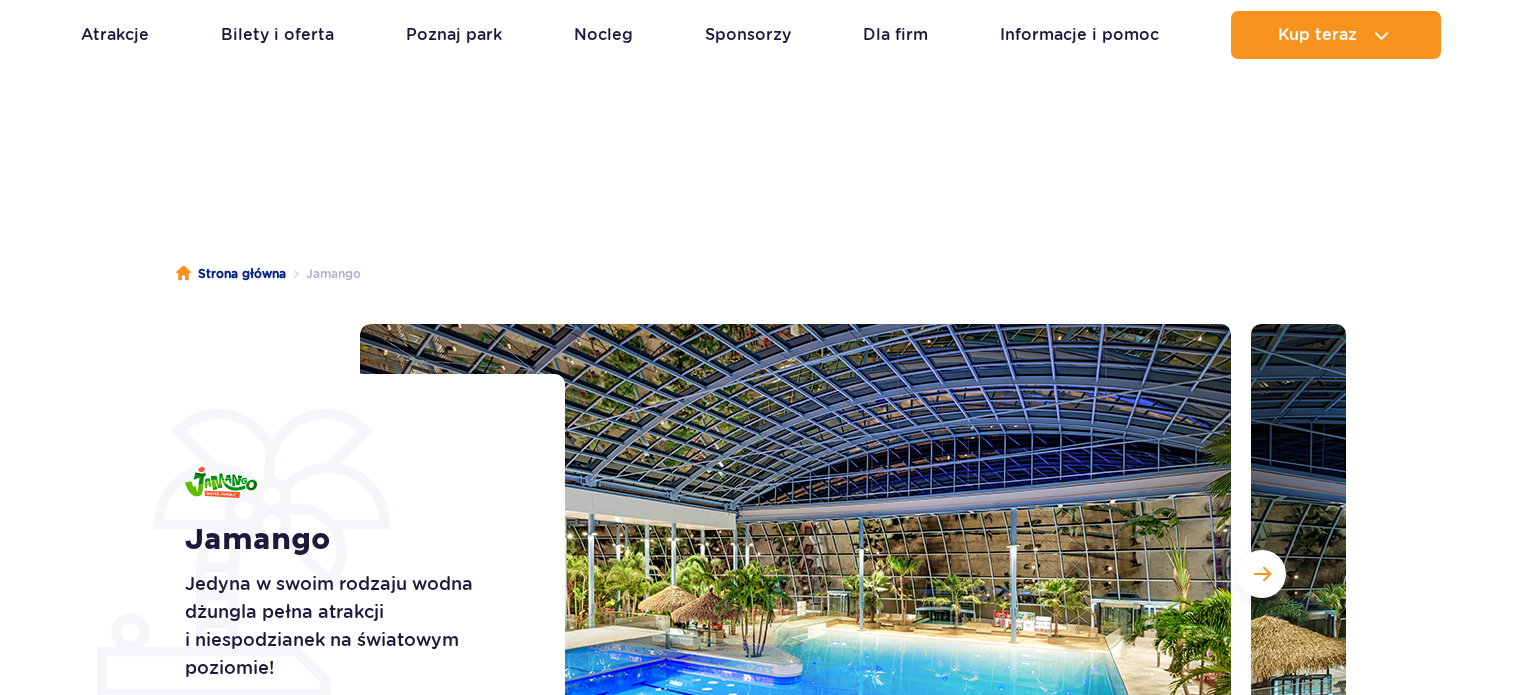 scroll, scrollTop: 500, scrollLeft: 0, axis: vertical 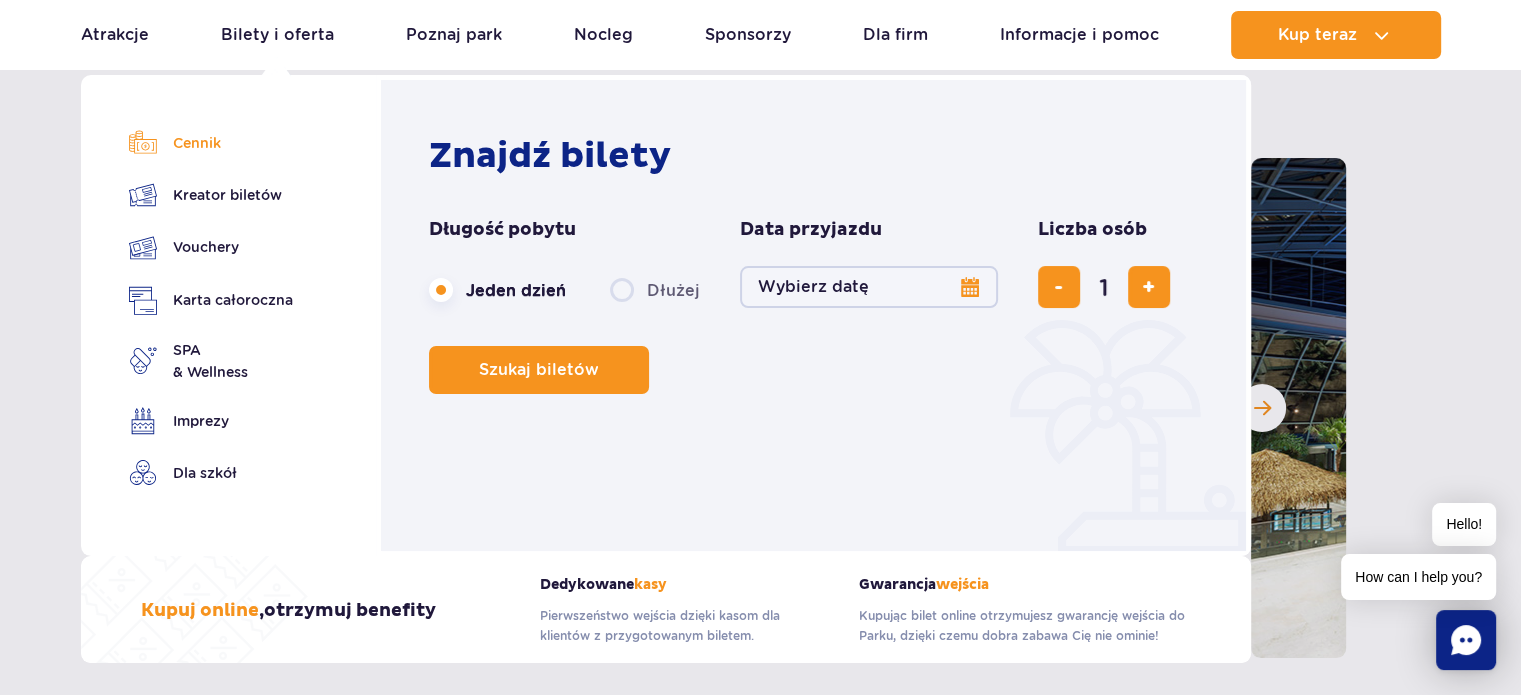 click on "Cennik" at bounding box center [211, 143] 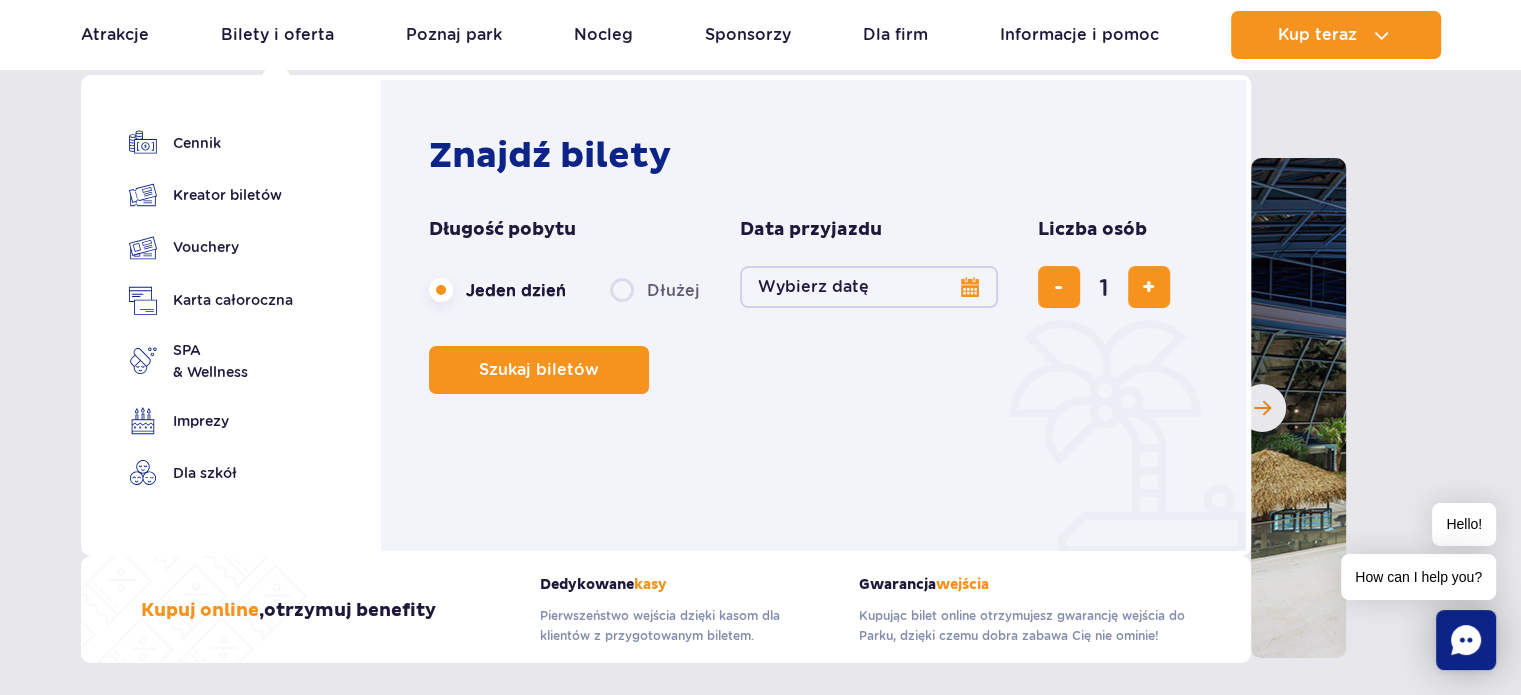 click on "Dłużej" at bounding box center (655, 290) 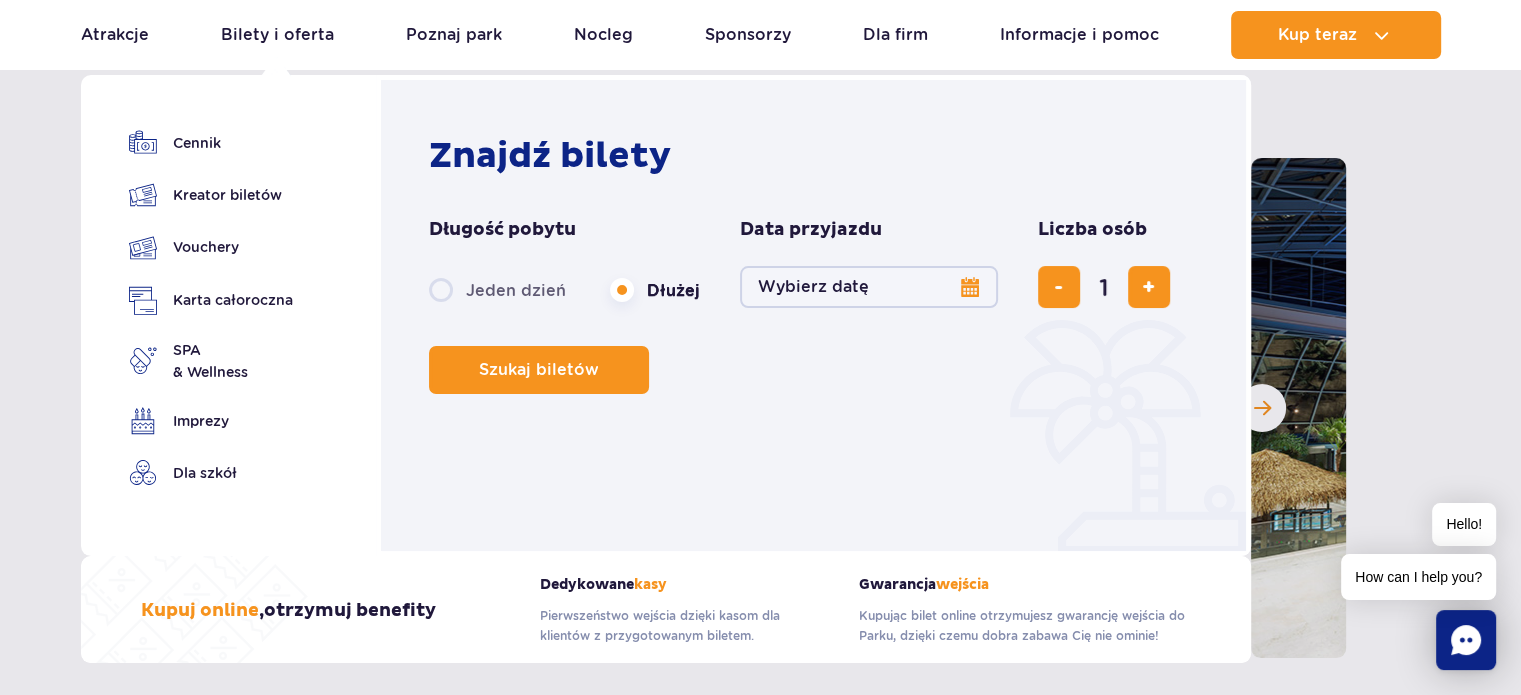 click on "Wybierz datę" at bounding box center (869, 287) 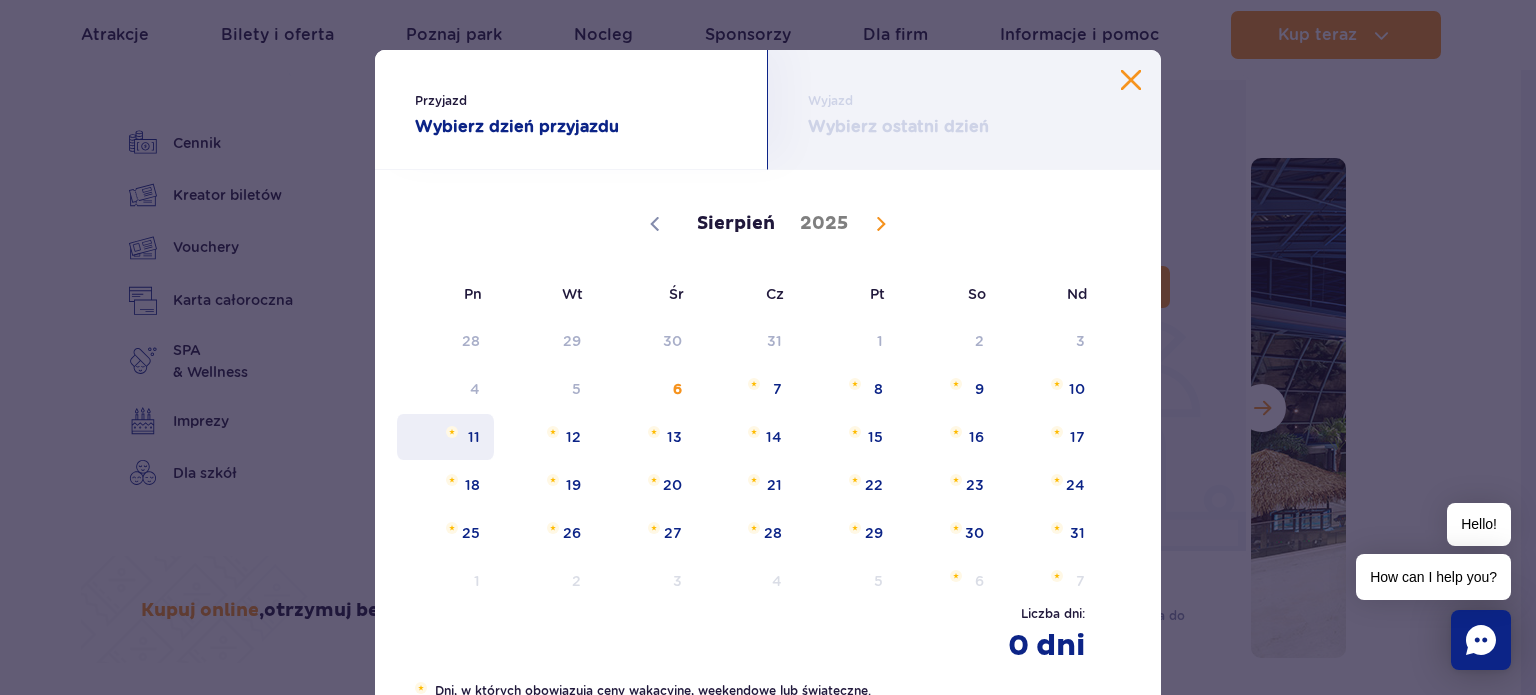 click on "11" at bounding box center (445, 437) 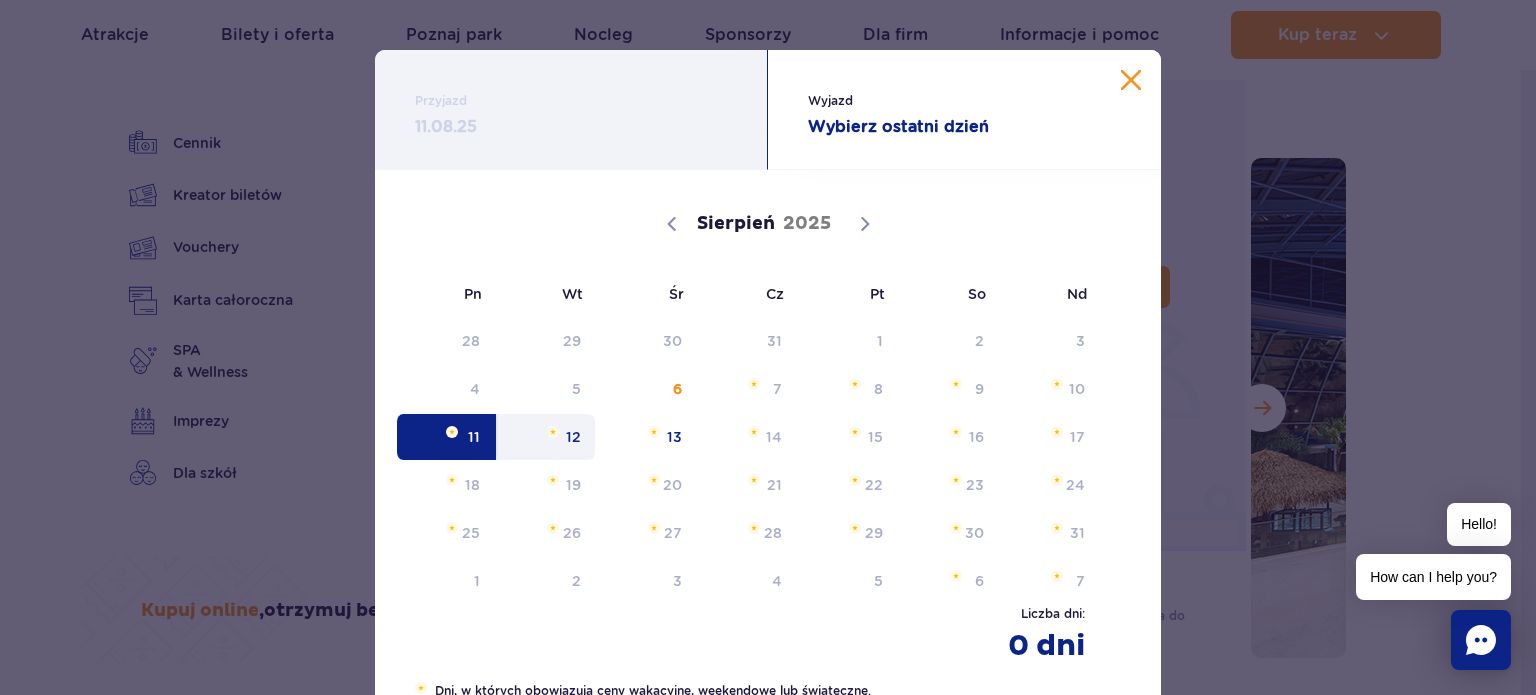 click on "12" at bounding box center (546, 437) 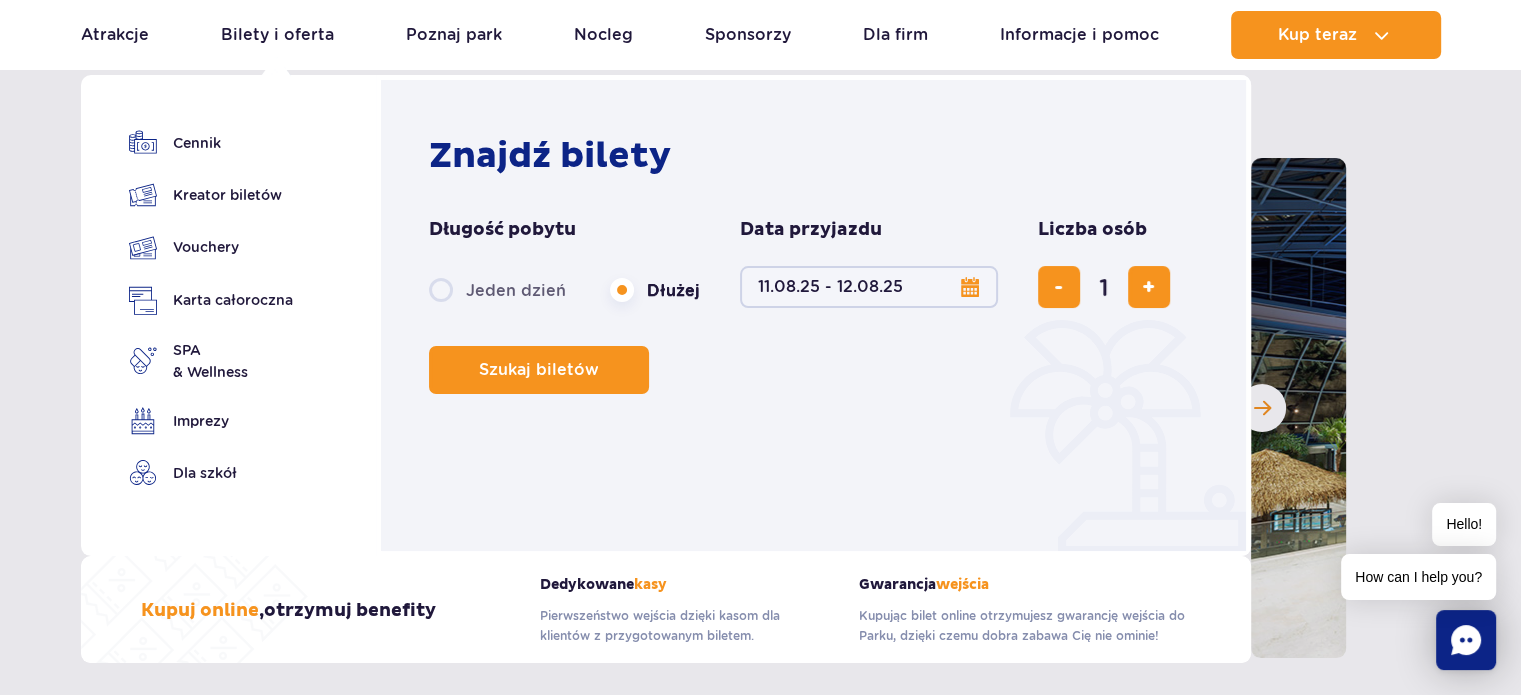 drag, startPoint x: 1196, startPoint y: 281, endPoint x: 1155, endPoint y: 303, distance: 46.52956 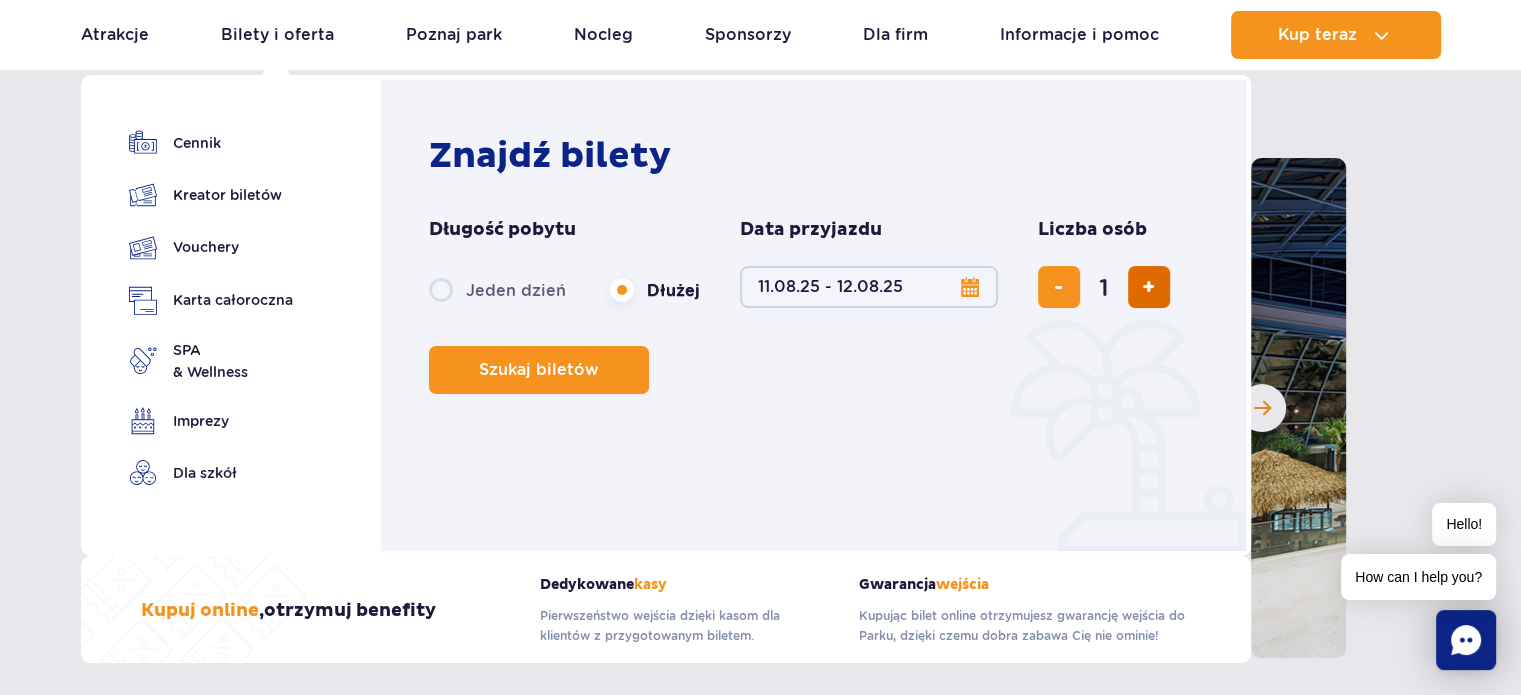 click at bounding box center (1149, 287) 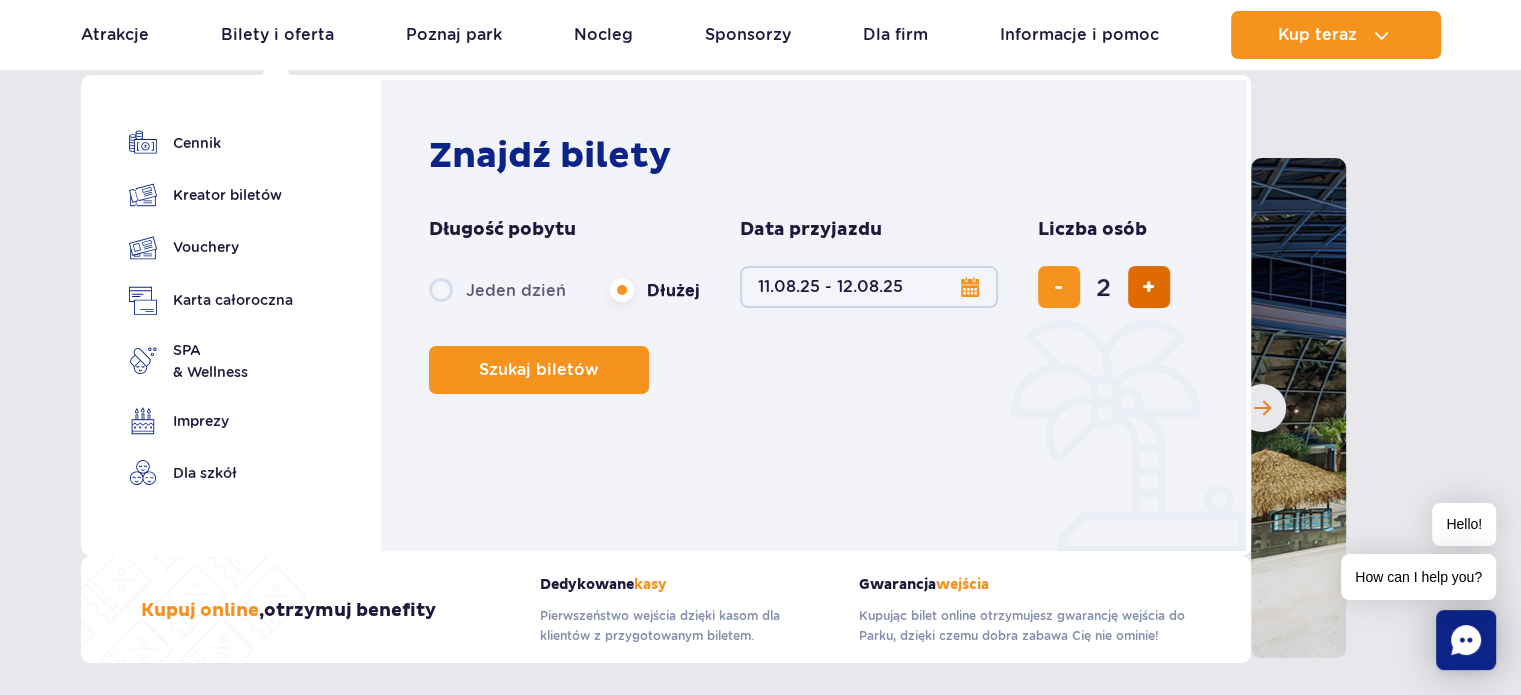 click at bounding box center [1149, 287] 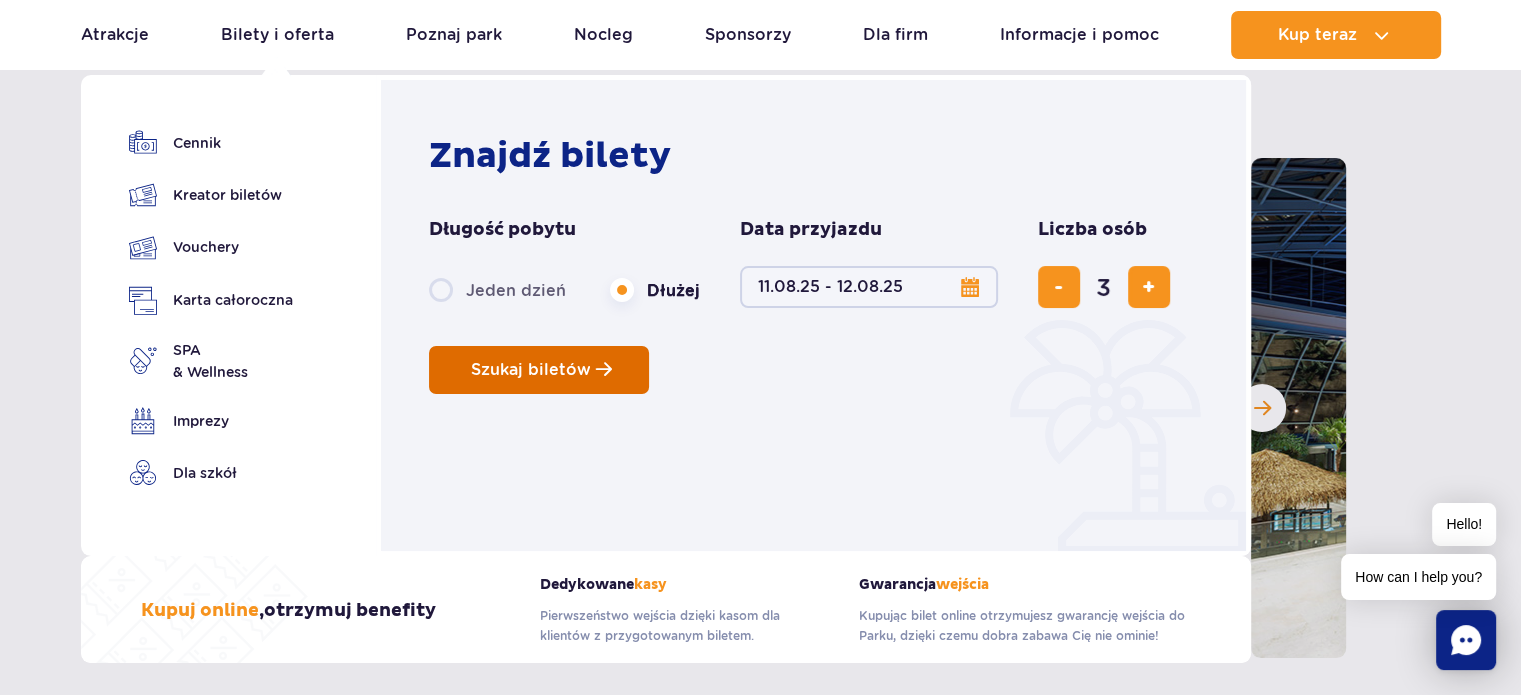 click on "Szukaj biletów" at bounding box center (531, 370) 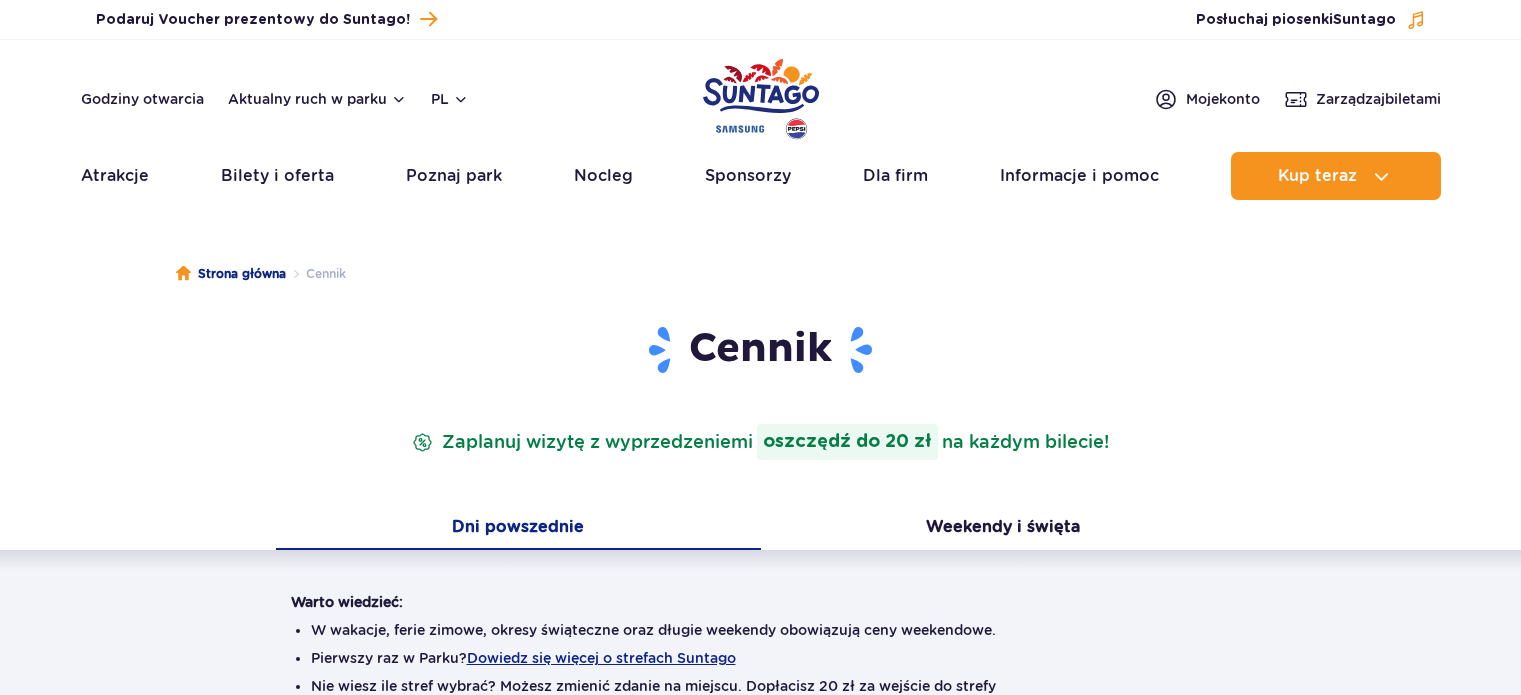 scroll, scrollTop: 0, scrollLeft: 0, axis: both 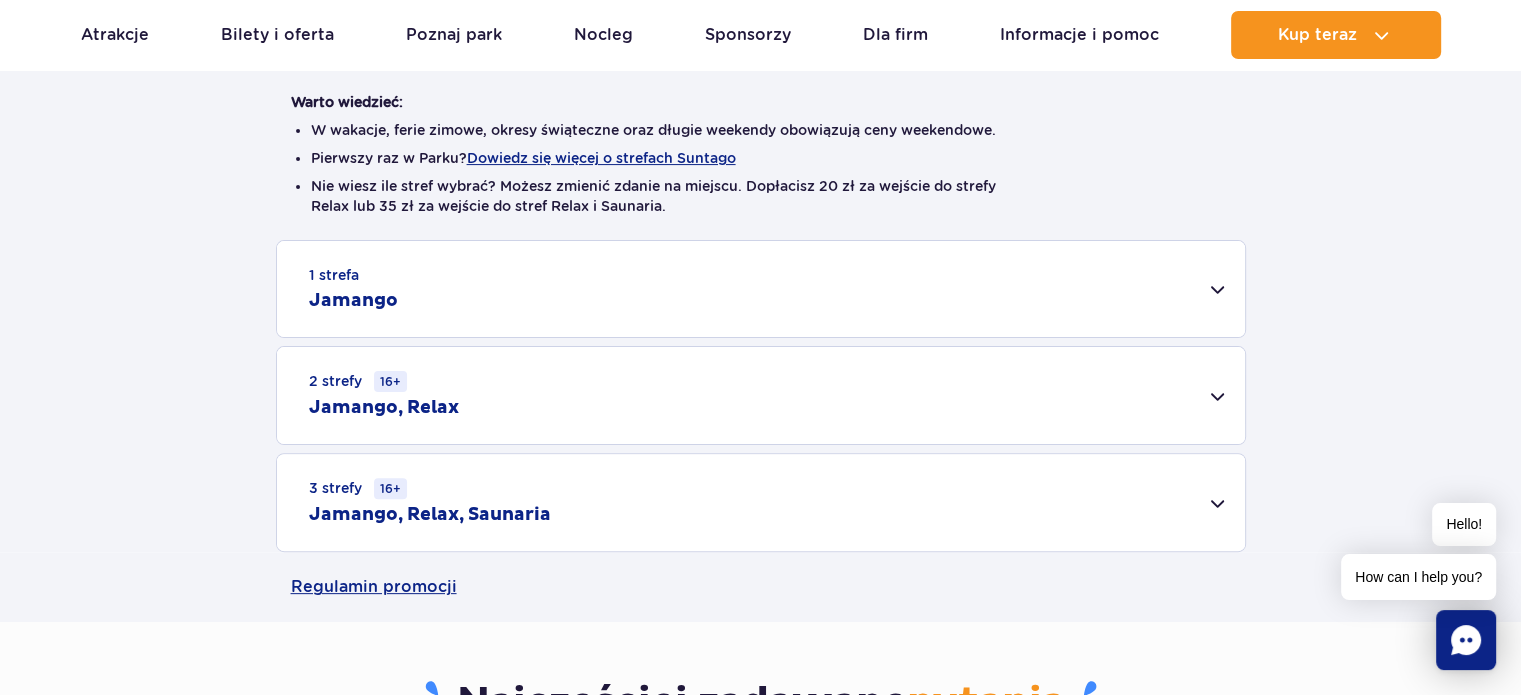 click on "2 strefy  16+
Jamango, Relax" at bounding box center [761, 395] 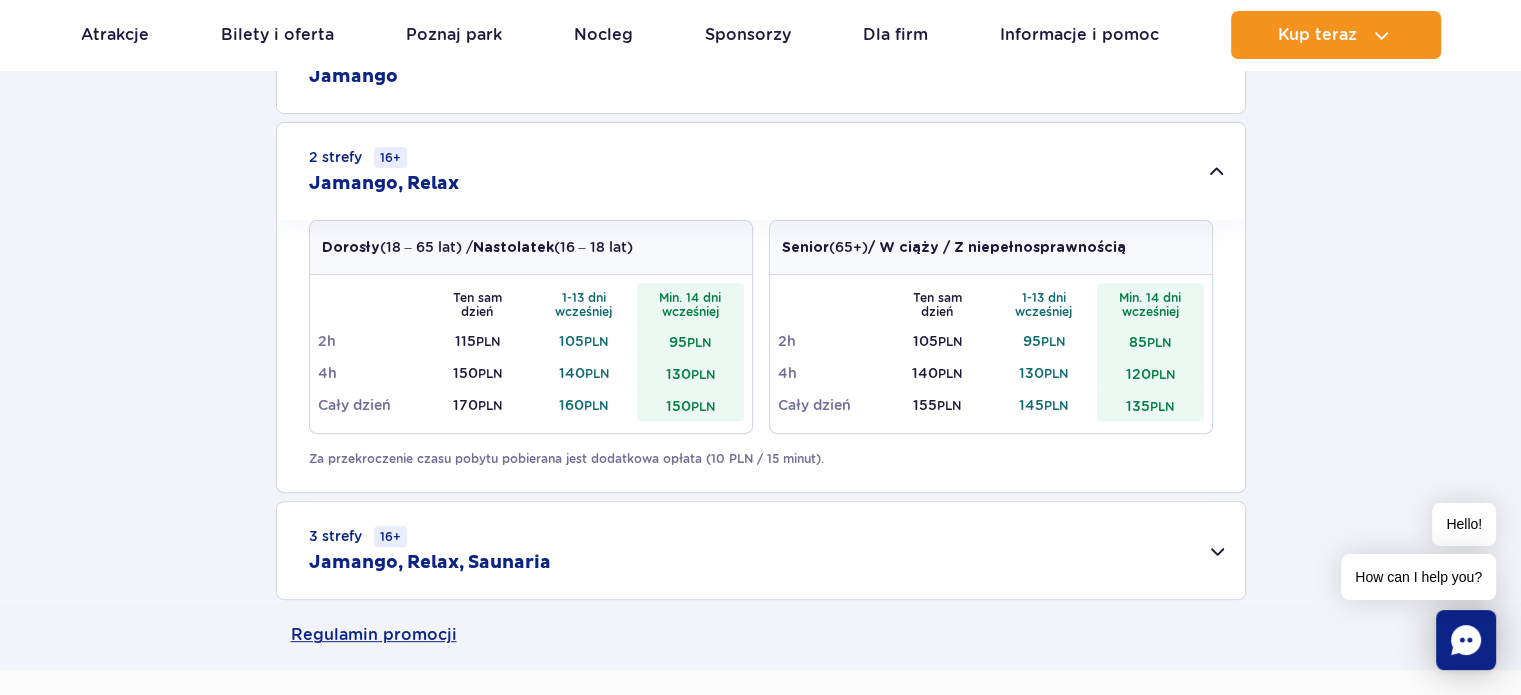 scroll, scrollTop: 833, scrollLeft: 0, axis: vertical 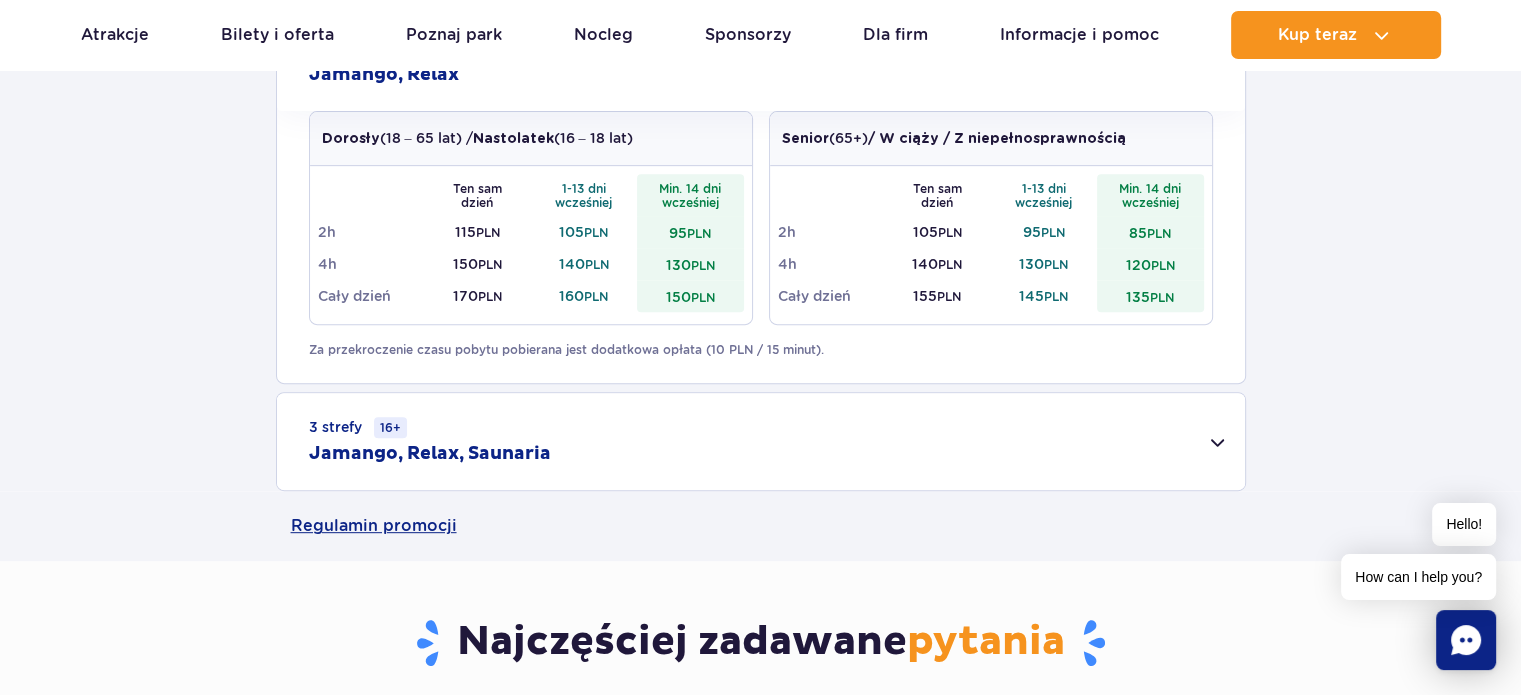 click on "3 strefy  16+
Jamango, Relax, Saunaria" at bounding box center (761, 441) 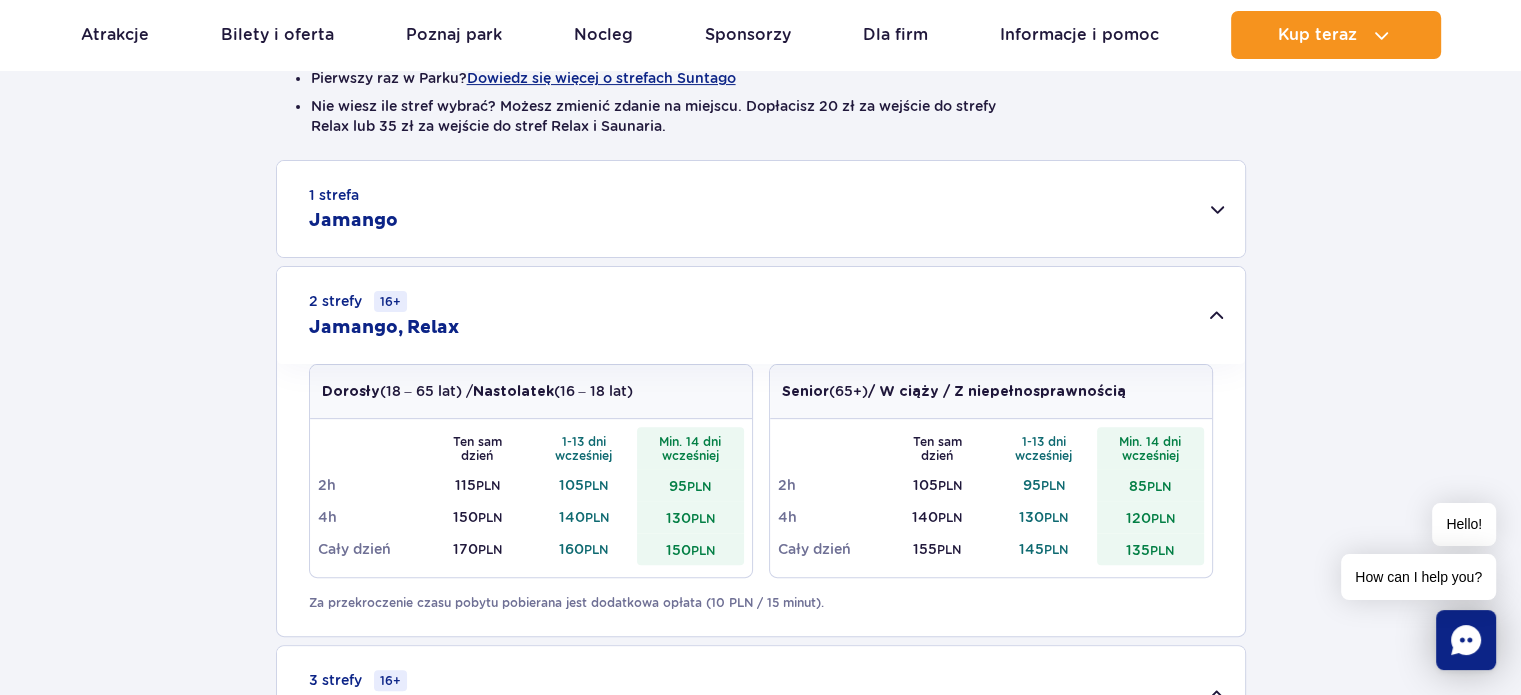 scroll, scrollTop: 500, scrollLeft: 0, axis: vertical 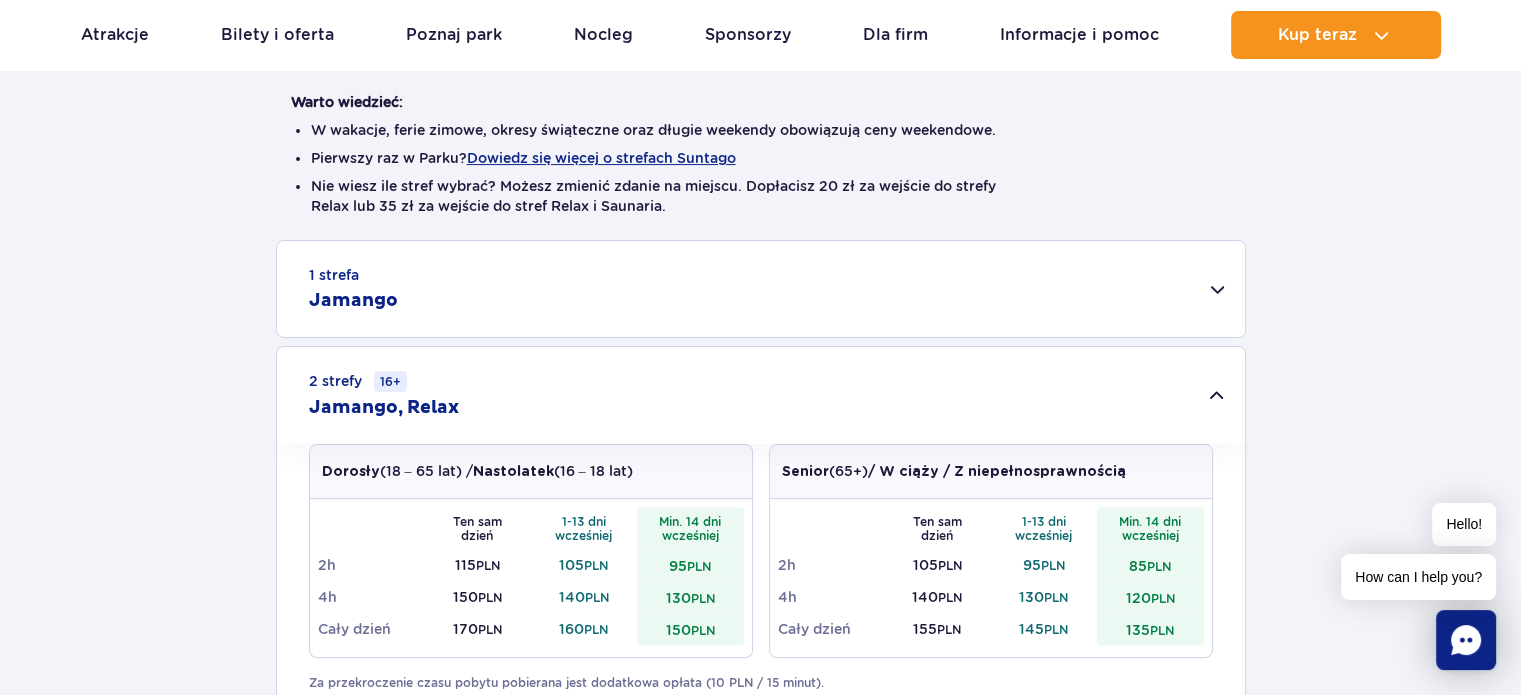 click on "1 strefa
Jamango" at bounding box center [761, 289] 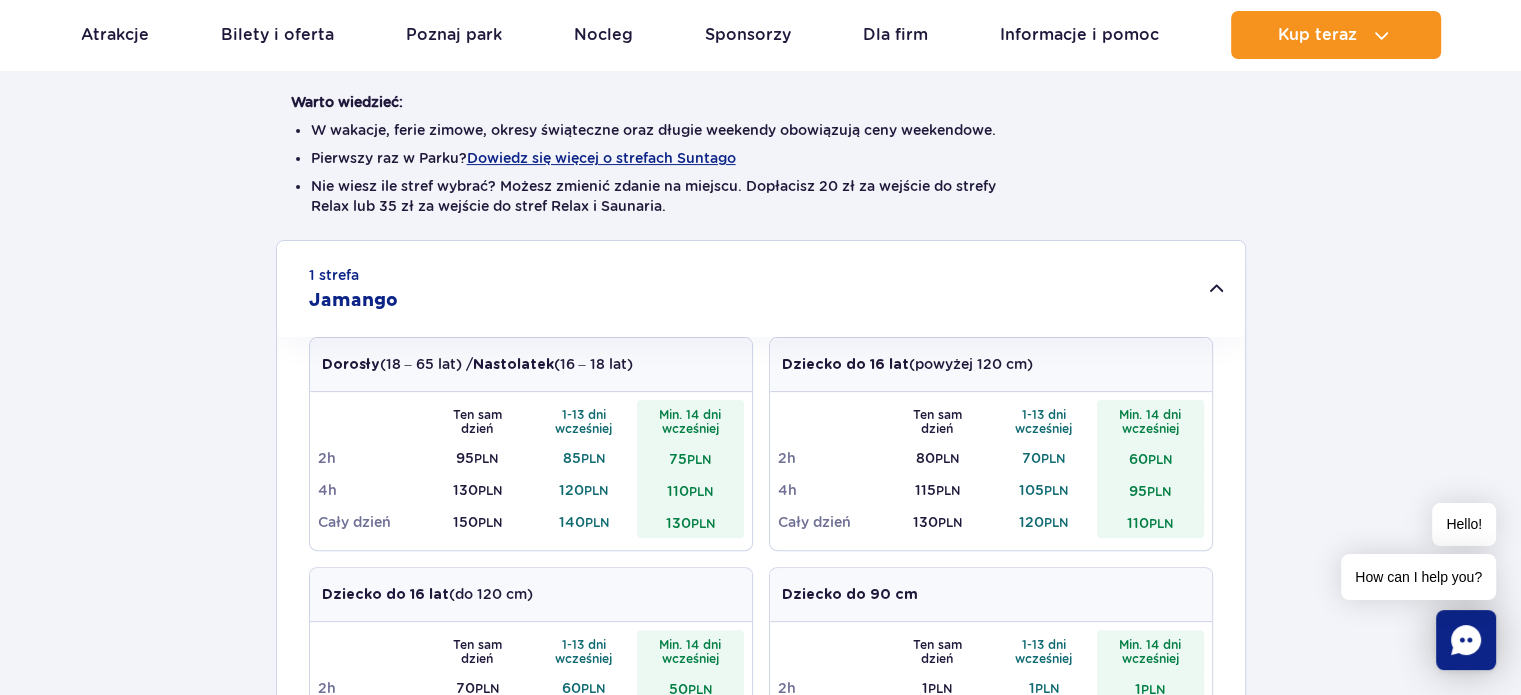 scroll, scrollTop: 0, scrollLeft: 0, axis: both 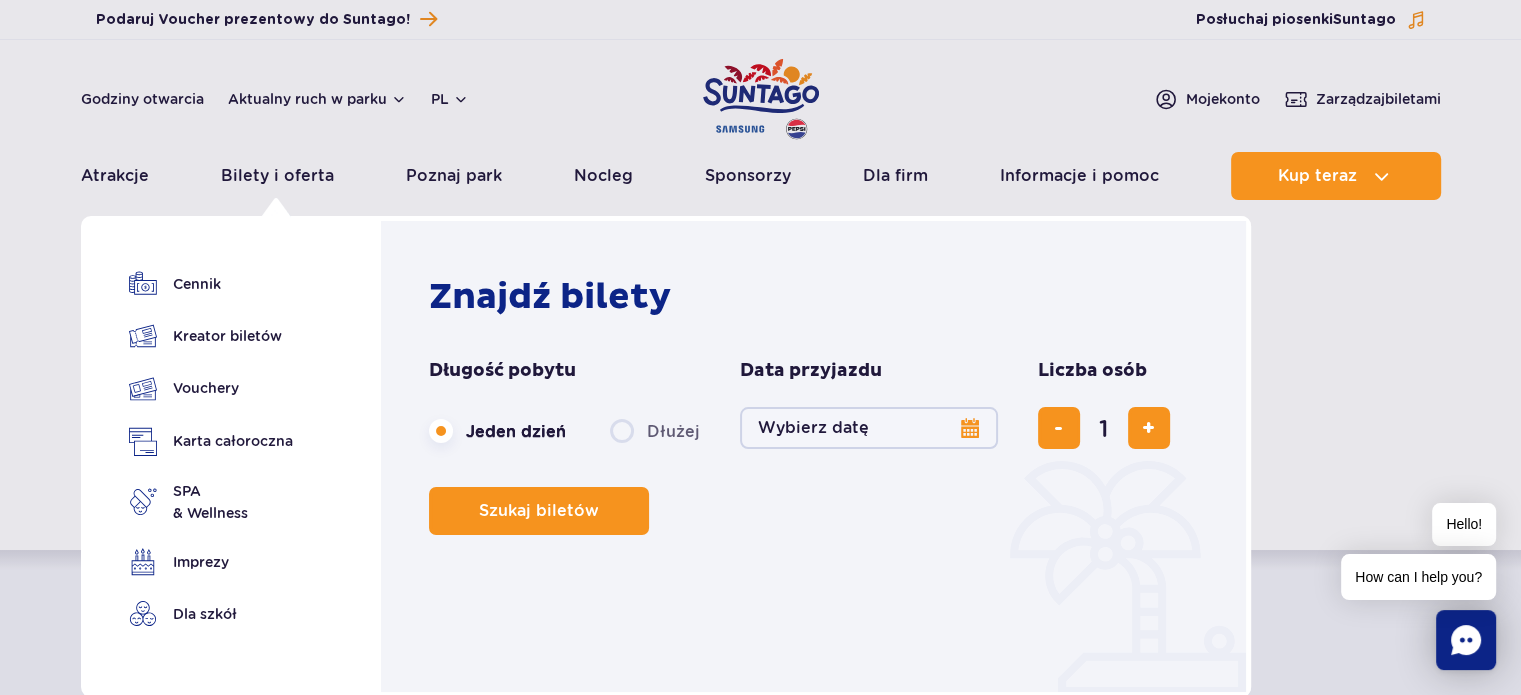 click on "Wybierz datę" at bounding box center [869, 428] 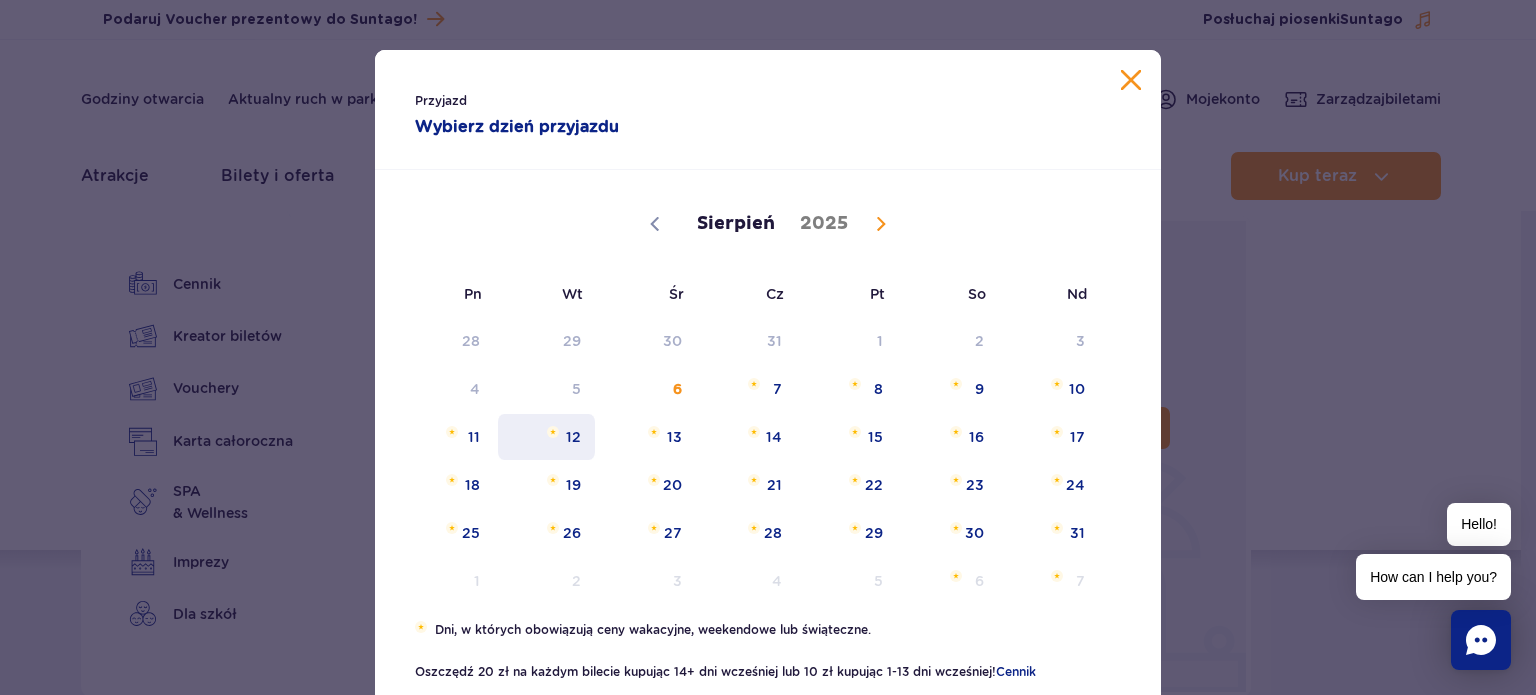 click on "12" at bounding box center (546, 437) 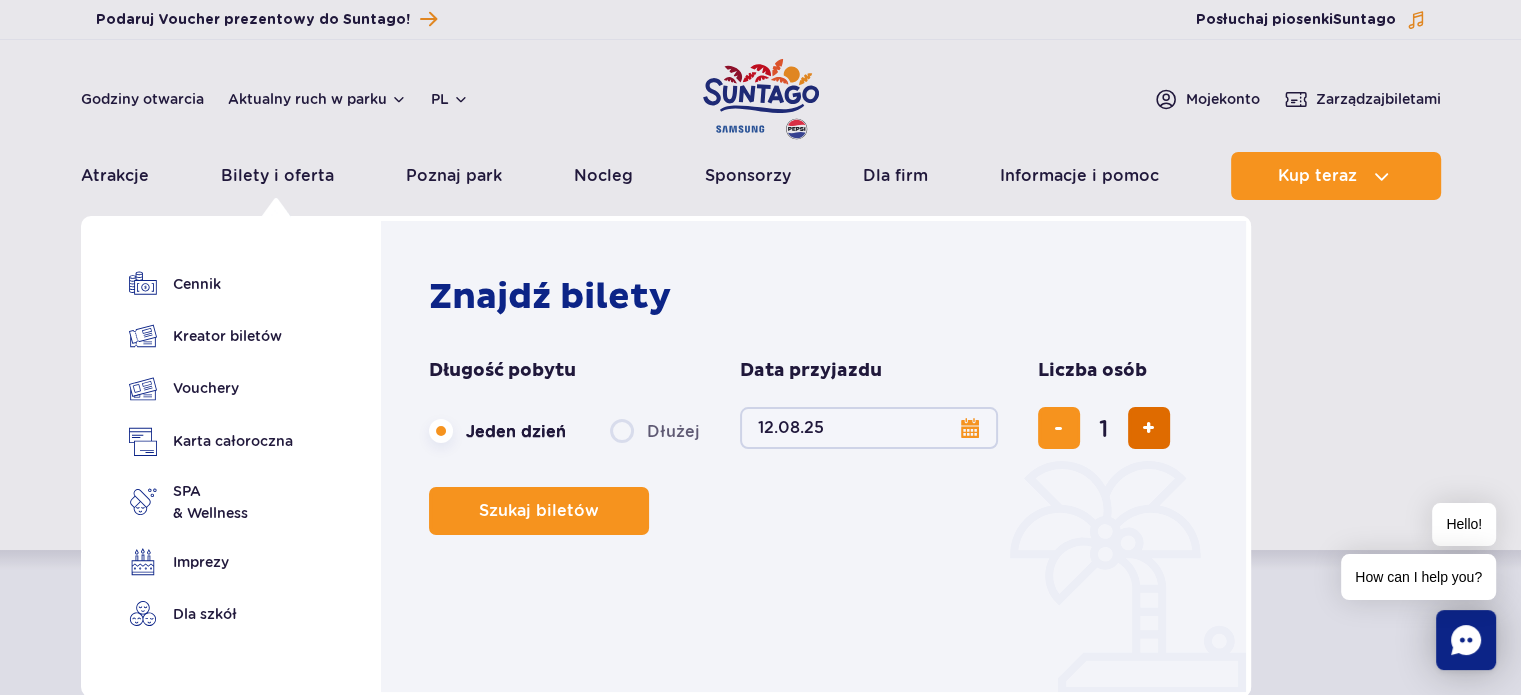 click at bounding box center [1149, 428] 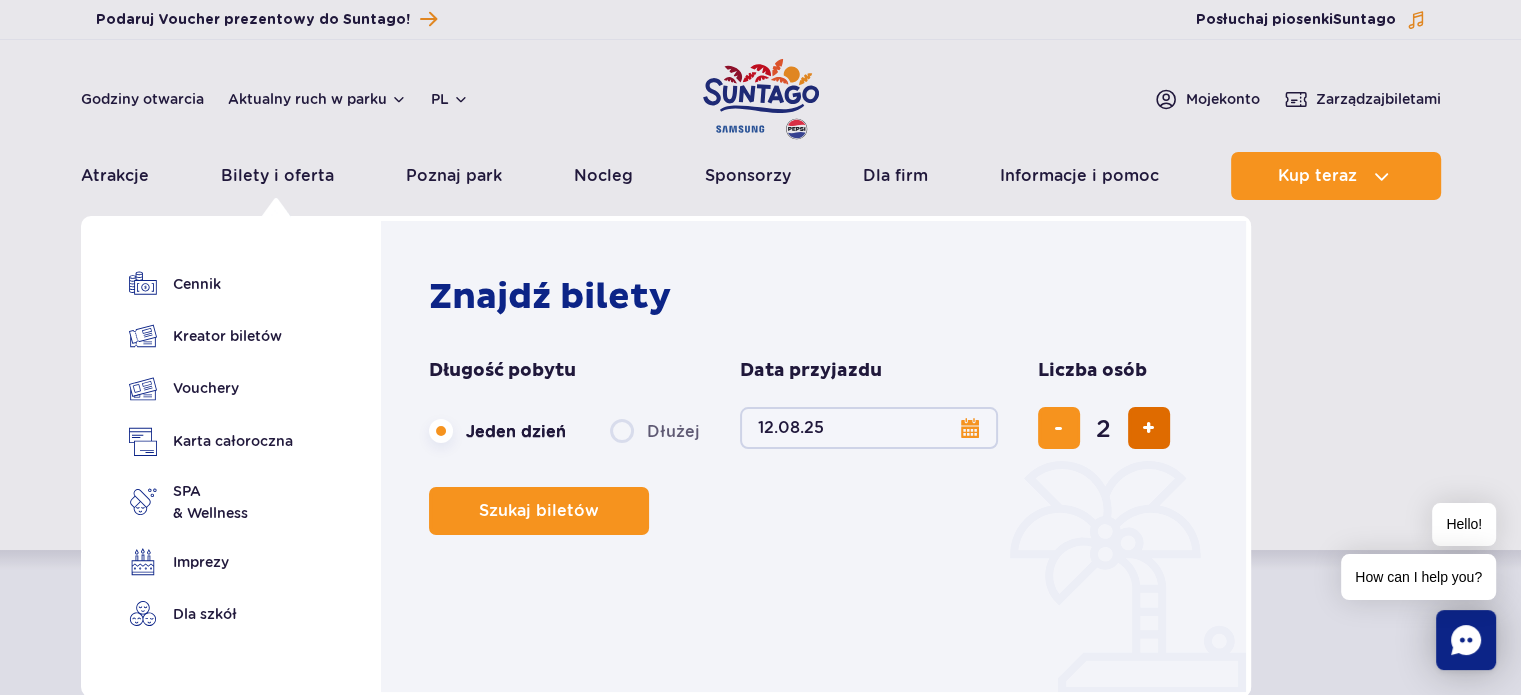 click at bounding box center [1149, 428] 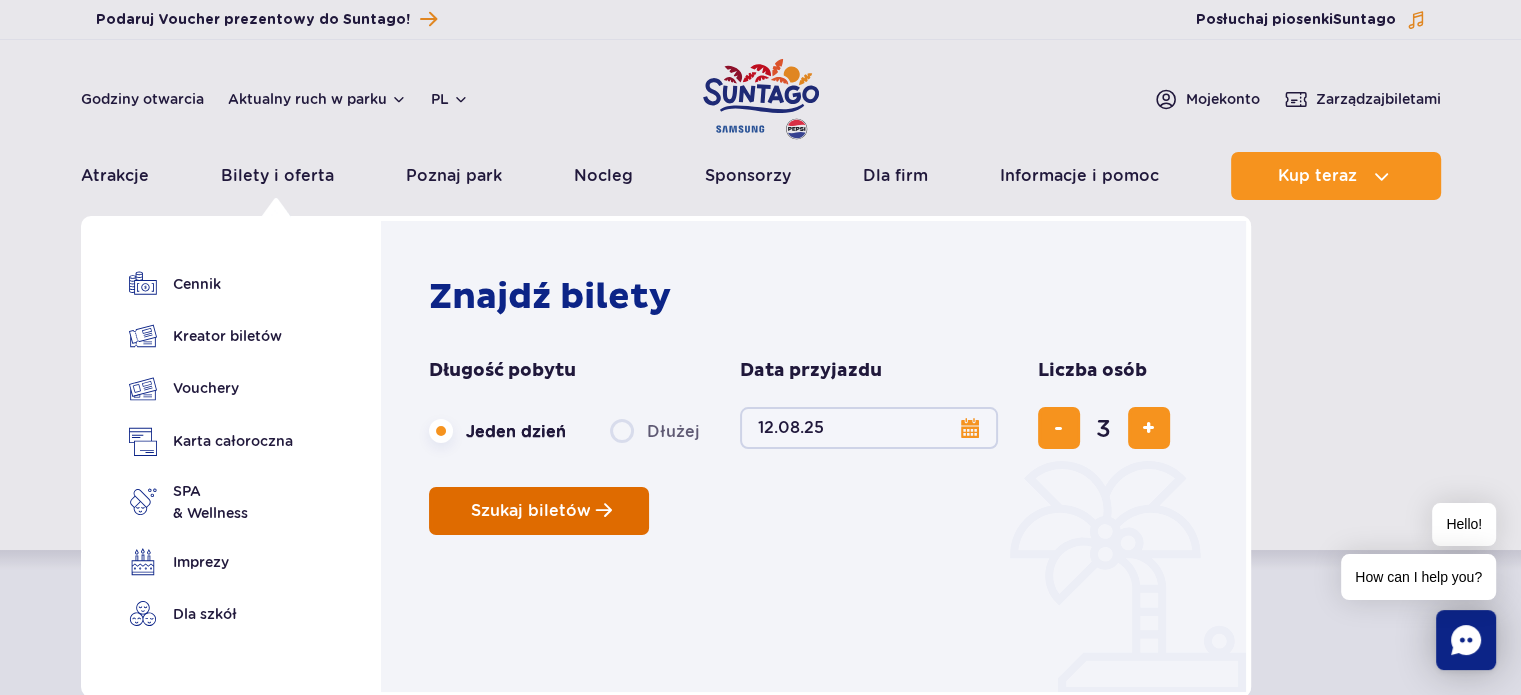 click on "Szukaj biletów" at bounding box center (531, 511) 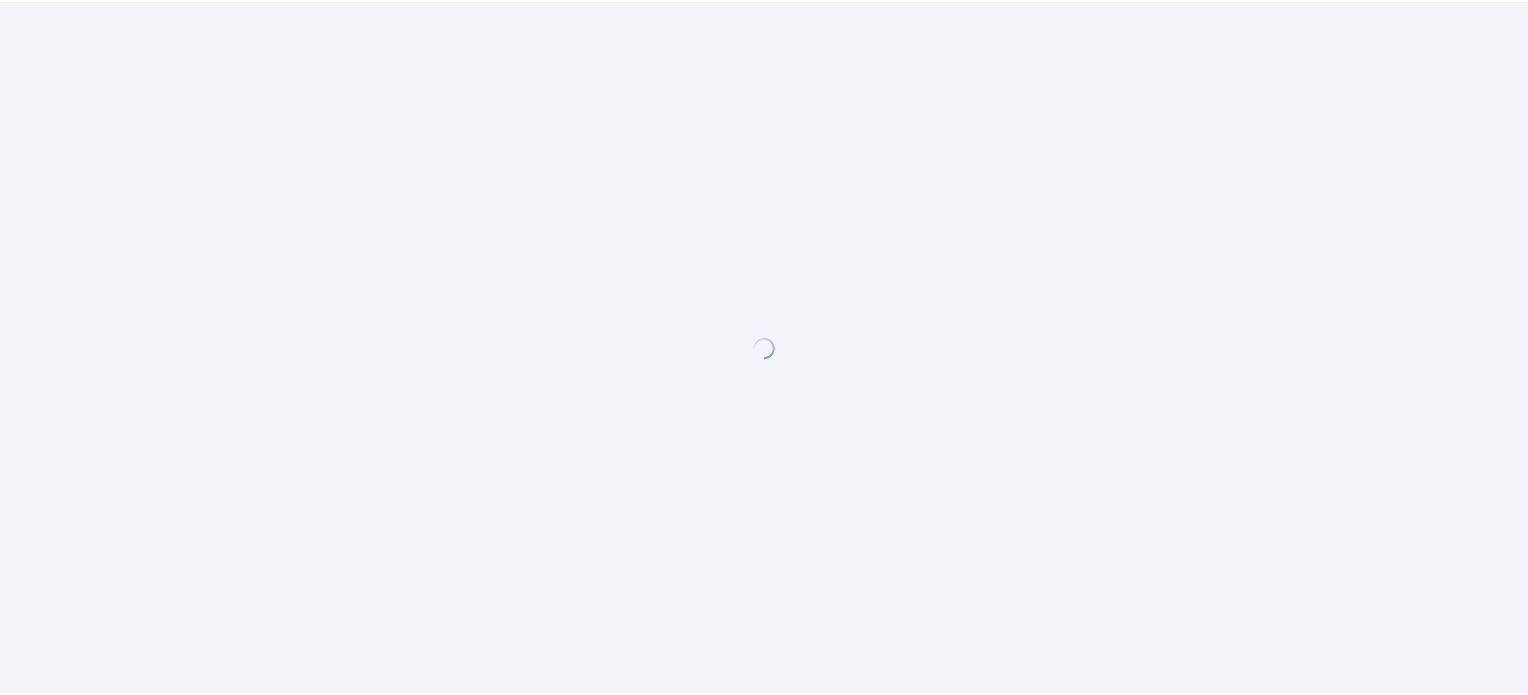 scroll, scrollTop: 0, scrollLeft: 0, axis: both 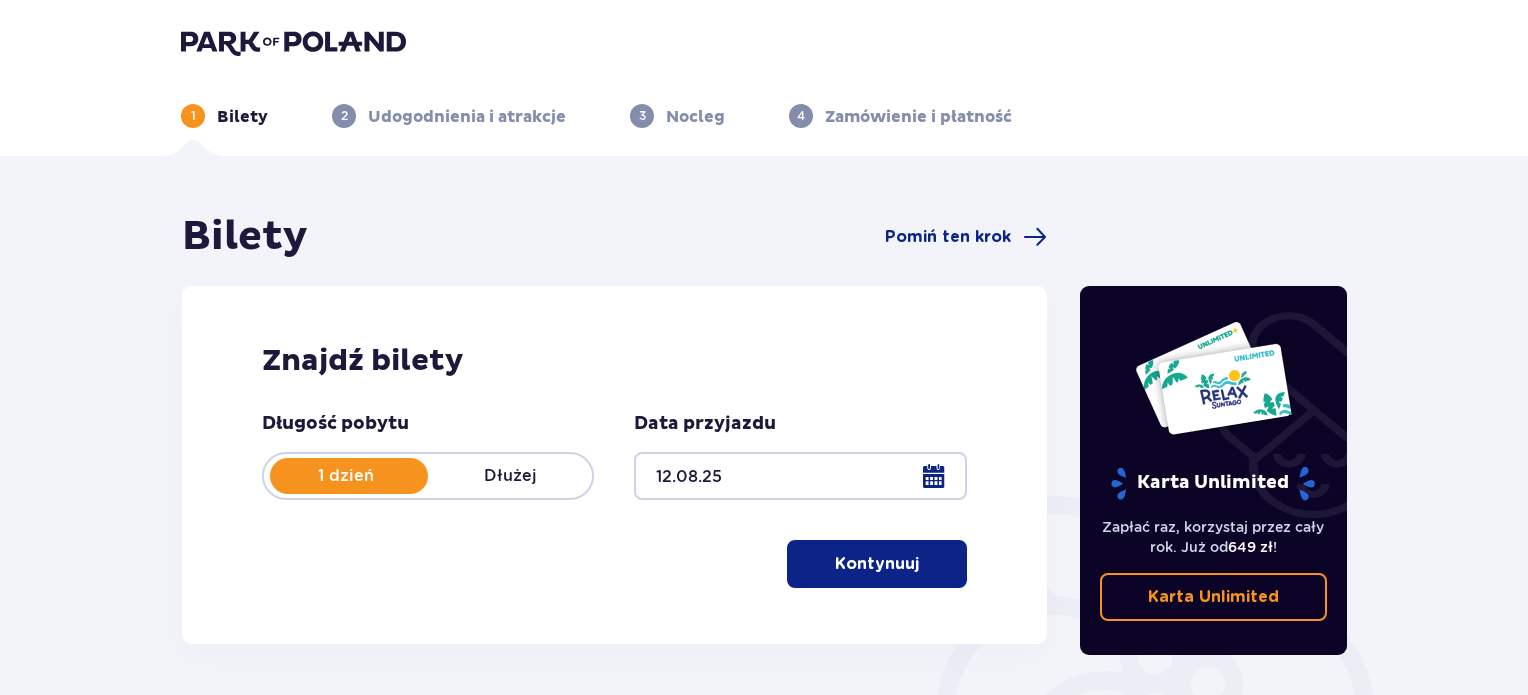 click on "Kontynuuj" at bounding box center [877, 564] 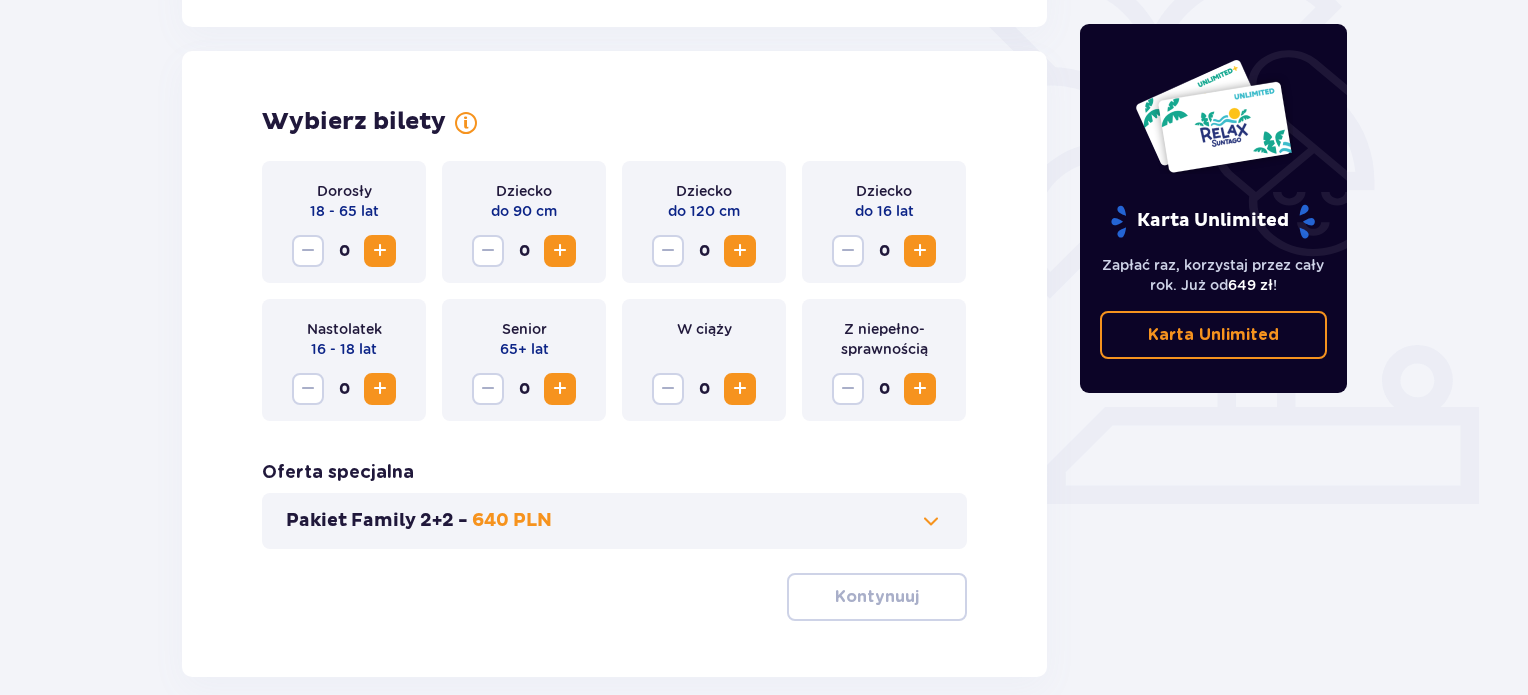 scroll, scrollTop: 556, scrollLeft: 0, axis: vertical 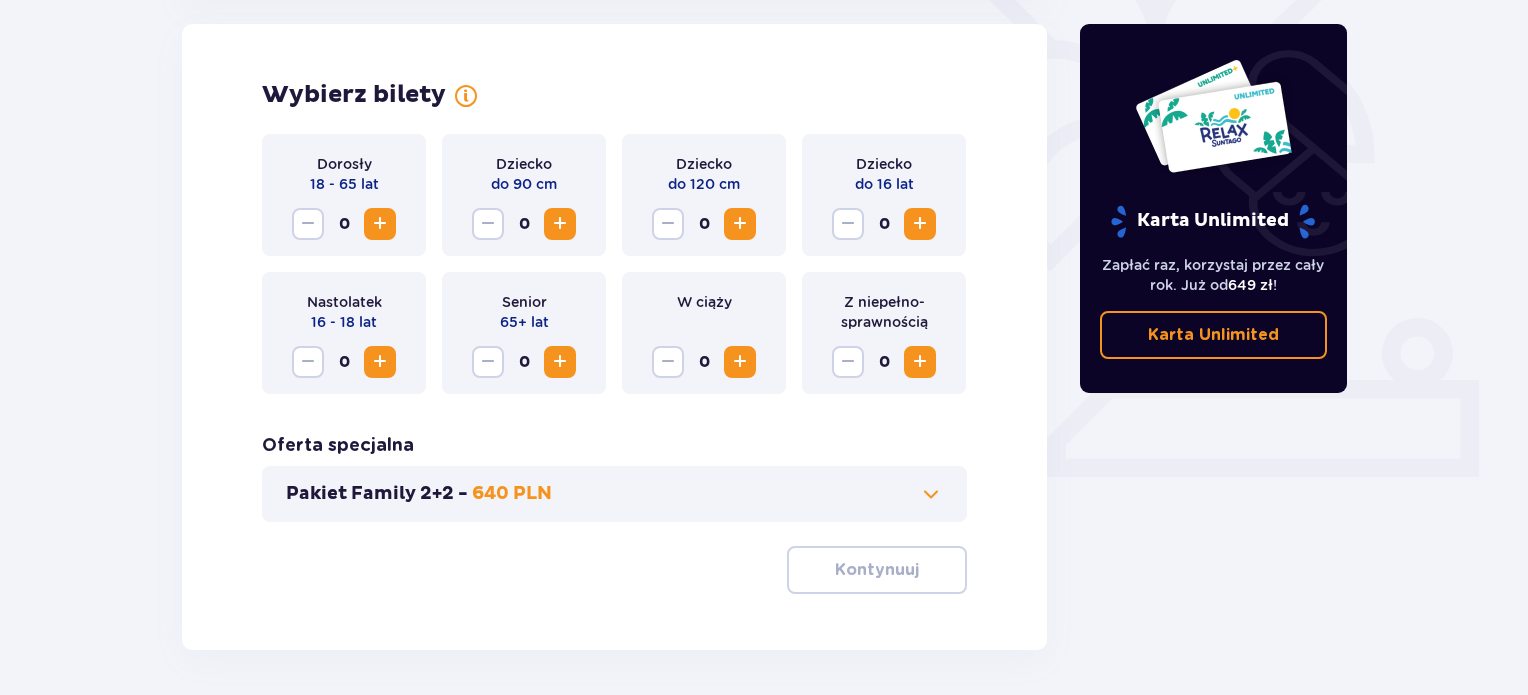 click at bounding box center [380, 224] 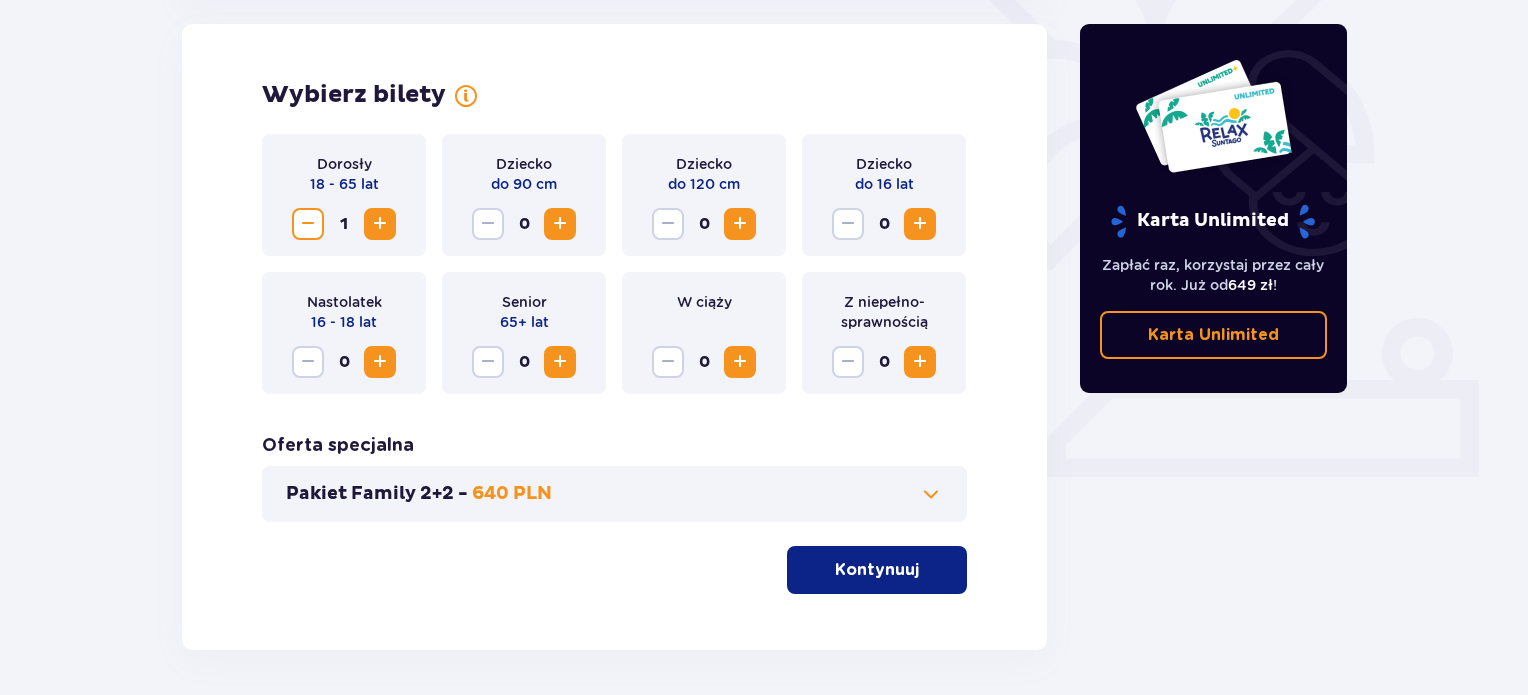 click at bounding box center (380, 224) 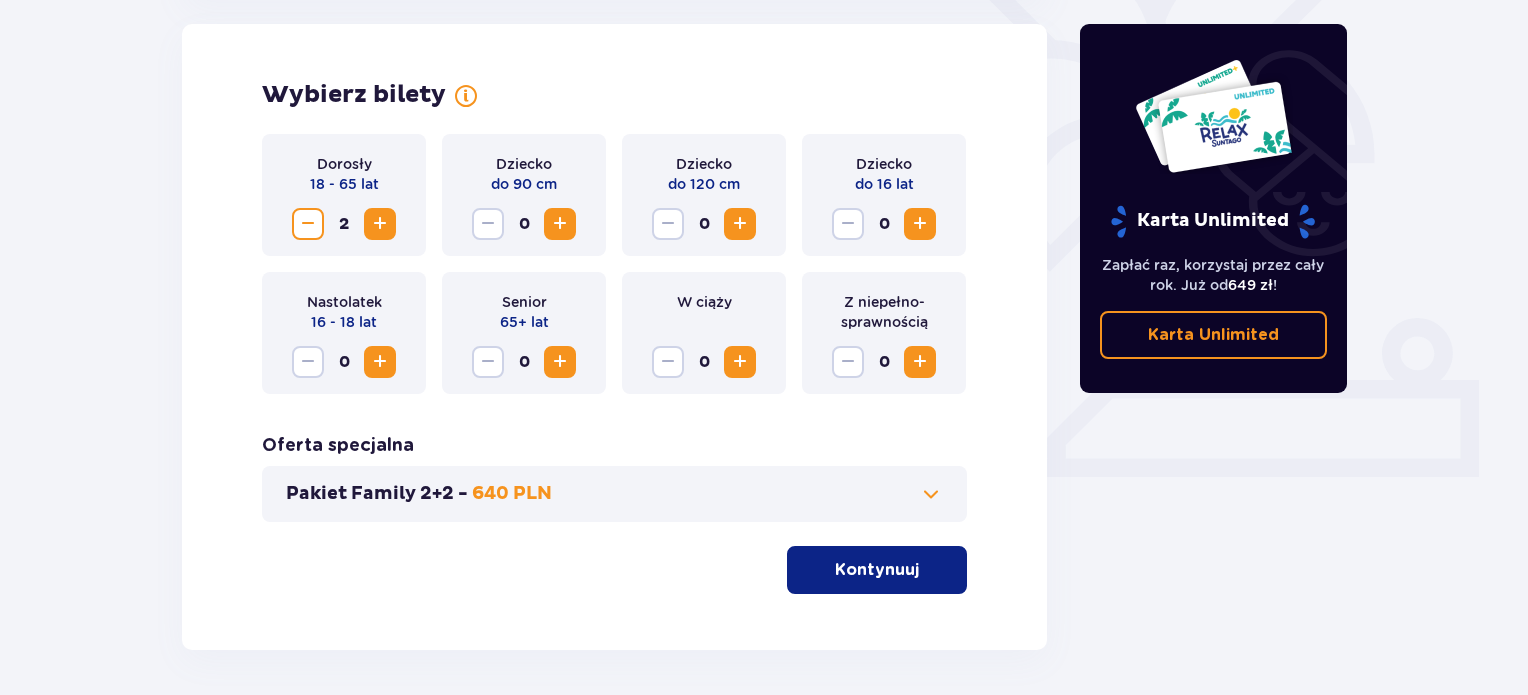 click at bounding box center [740, 224] 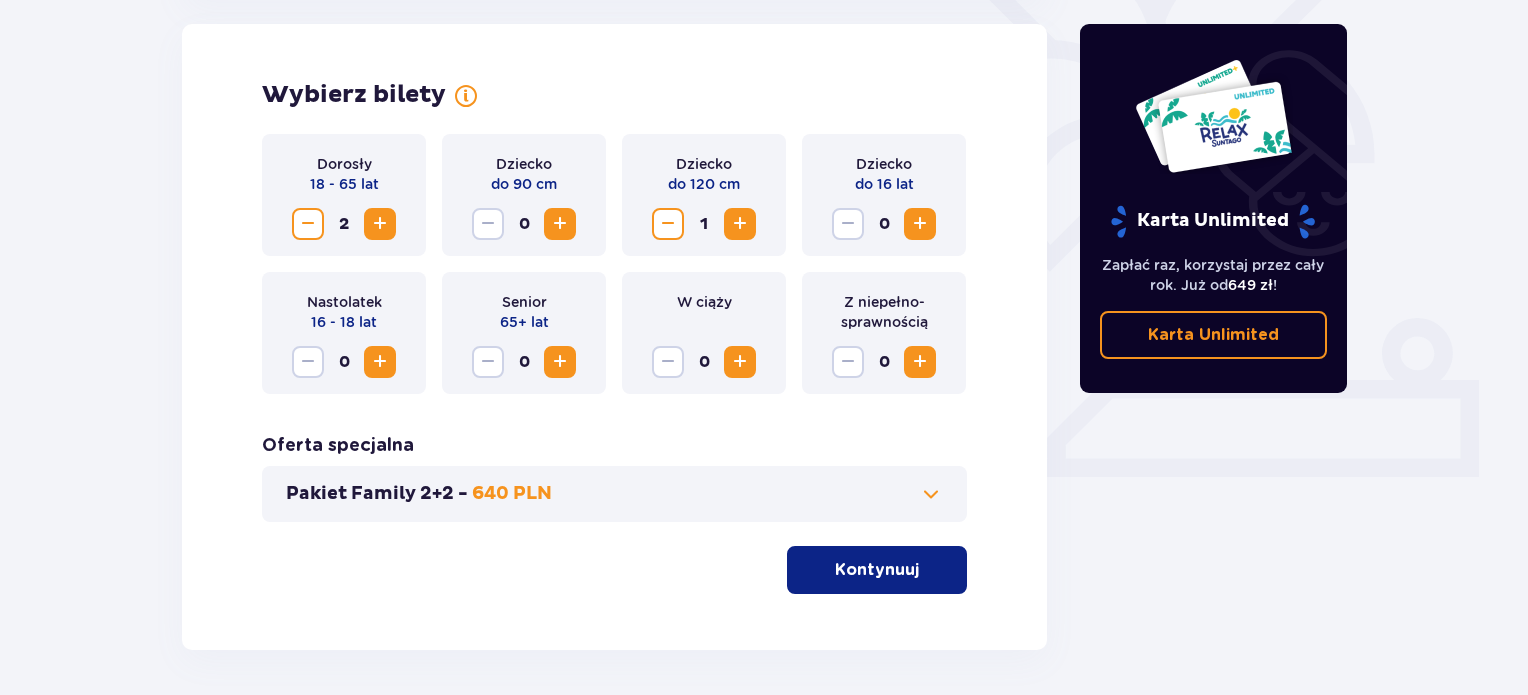 click on "Kontynuuj" at bounding box center (877, 570) 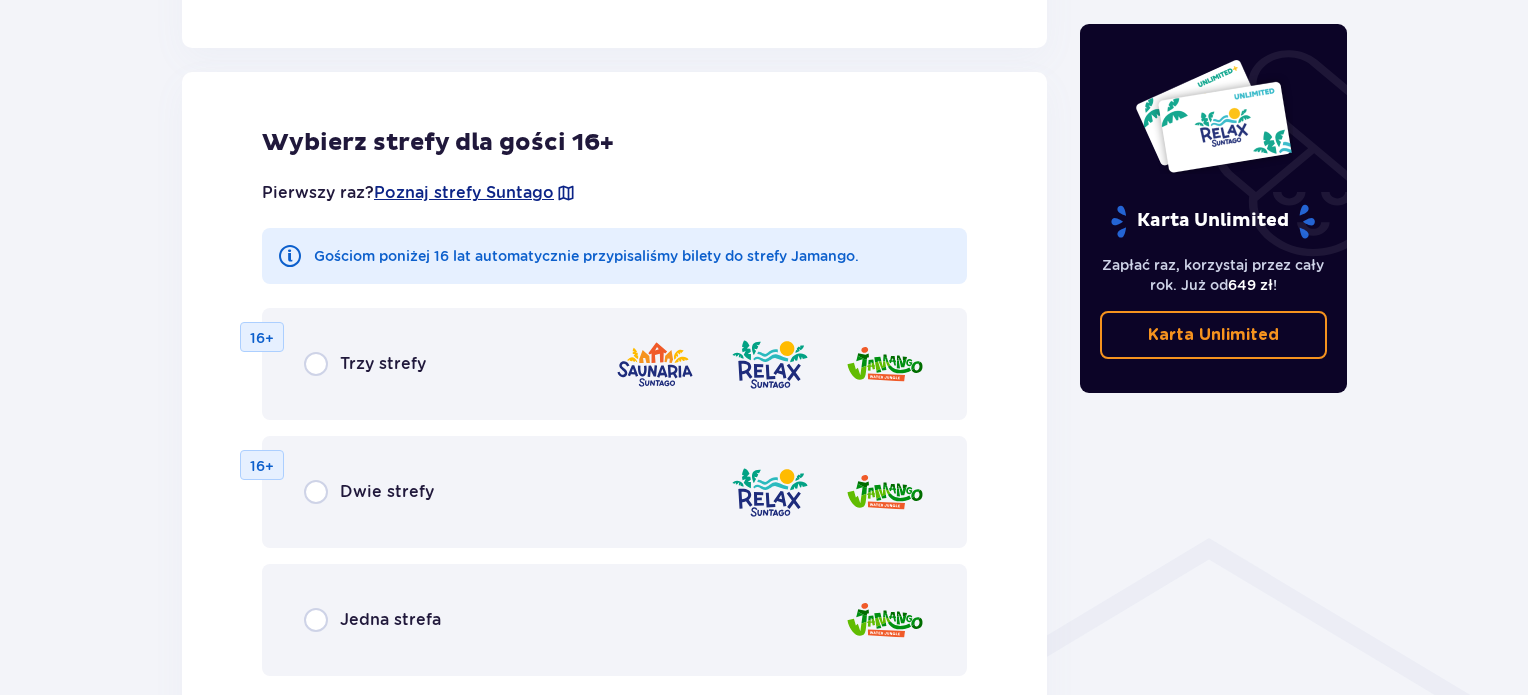 scroll, scrollTop: 1110, scrollLeft: 0, axis: vertical 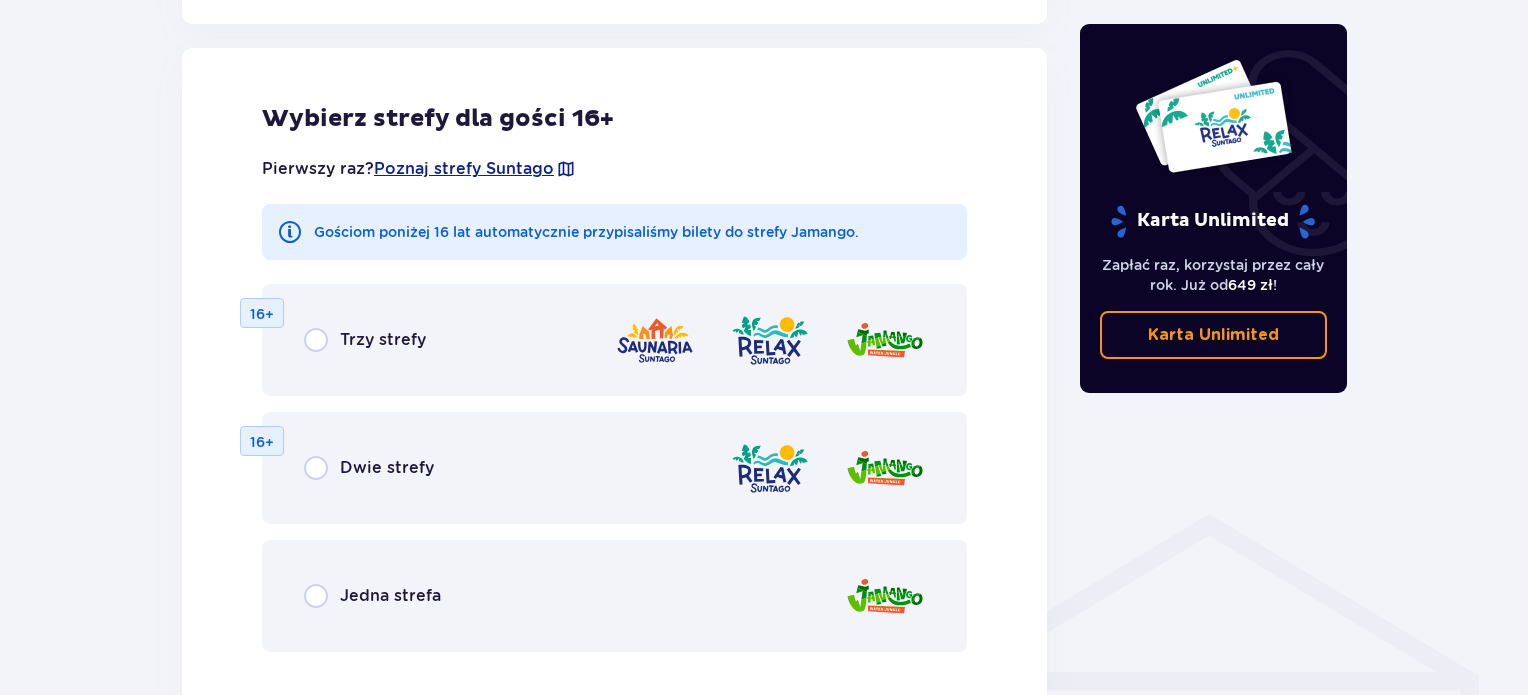 click on "Jedna strefa" at bounding box center [372, 596] 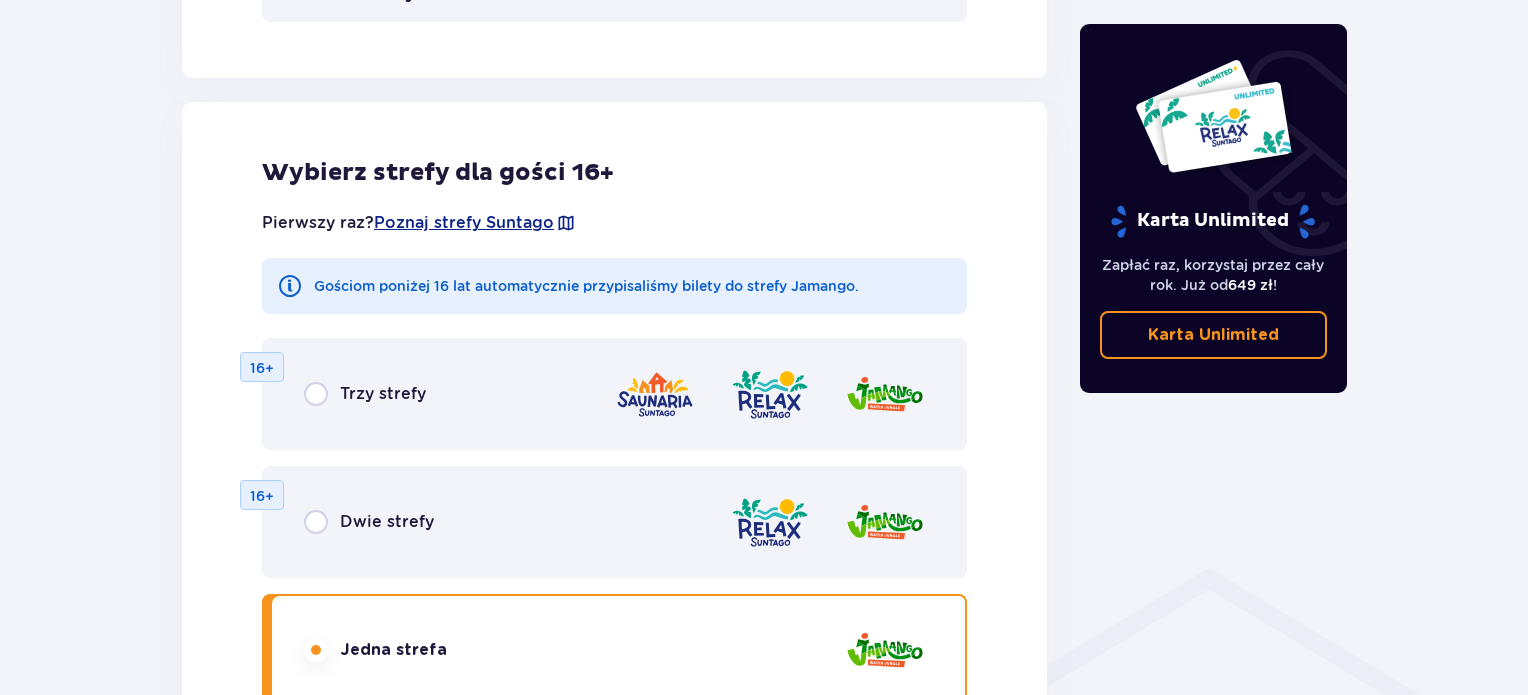 scroll, scrollTop: 1048, scrollLeft: 0, axis: vertical 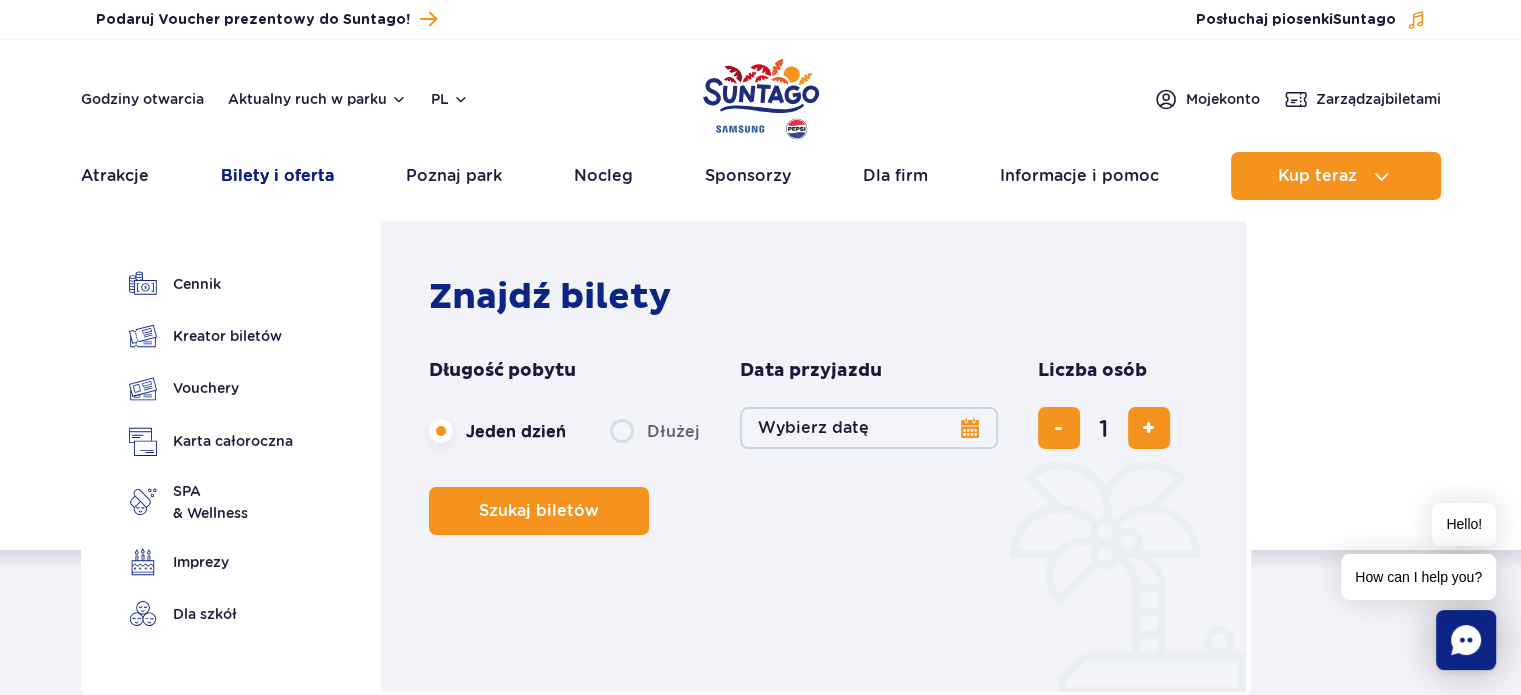 click on "Bilety i oferta" at bounding box center [277, 176] 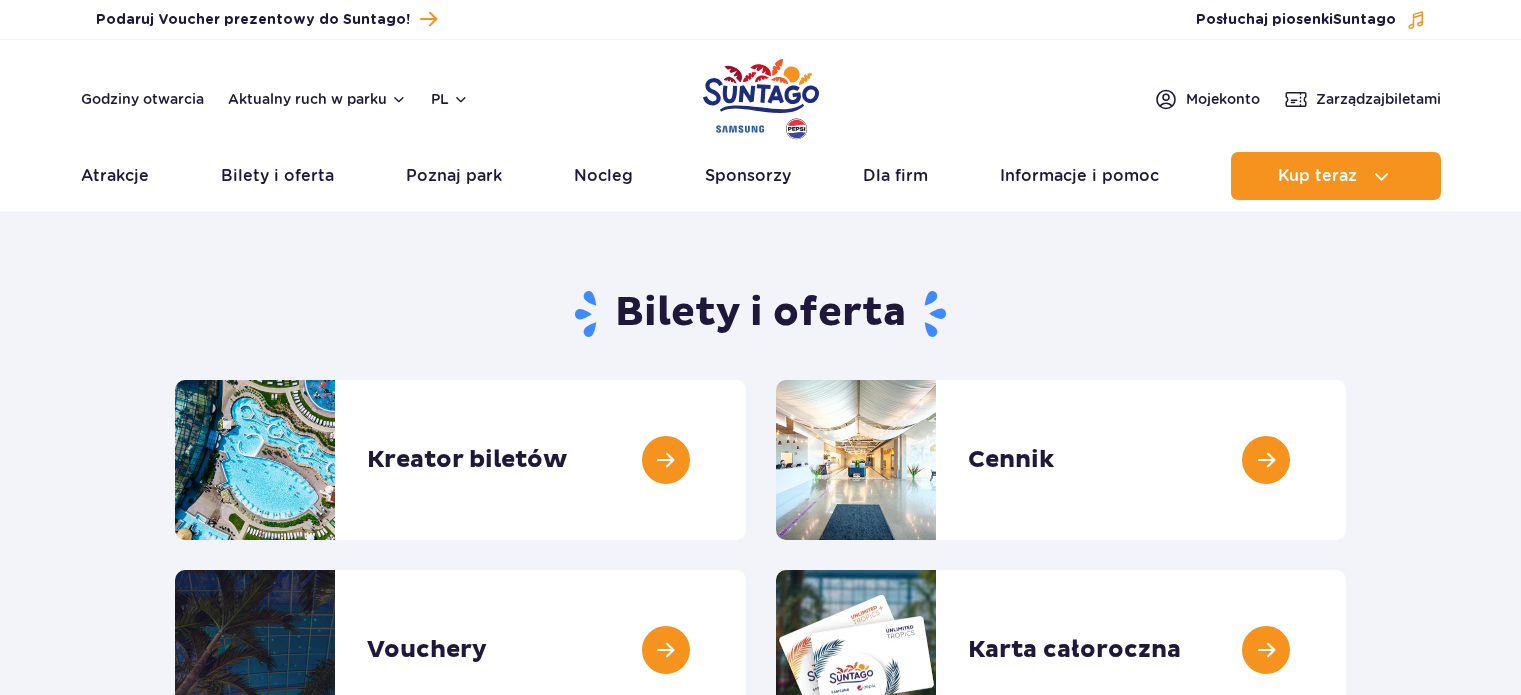 scroll, scrollTop: 0, scrollLeft: 0, axis: both 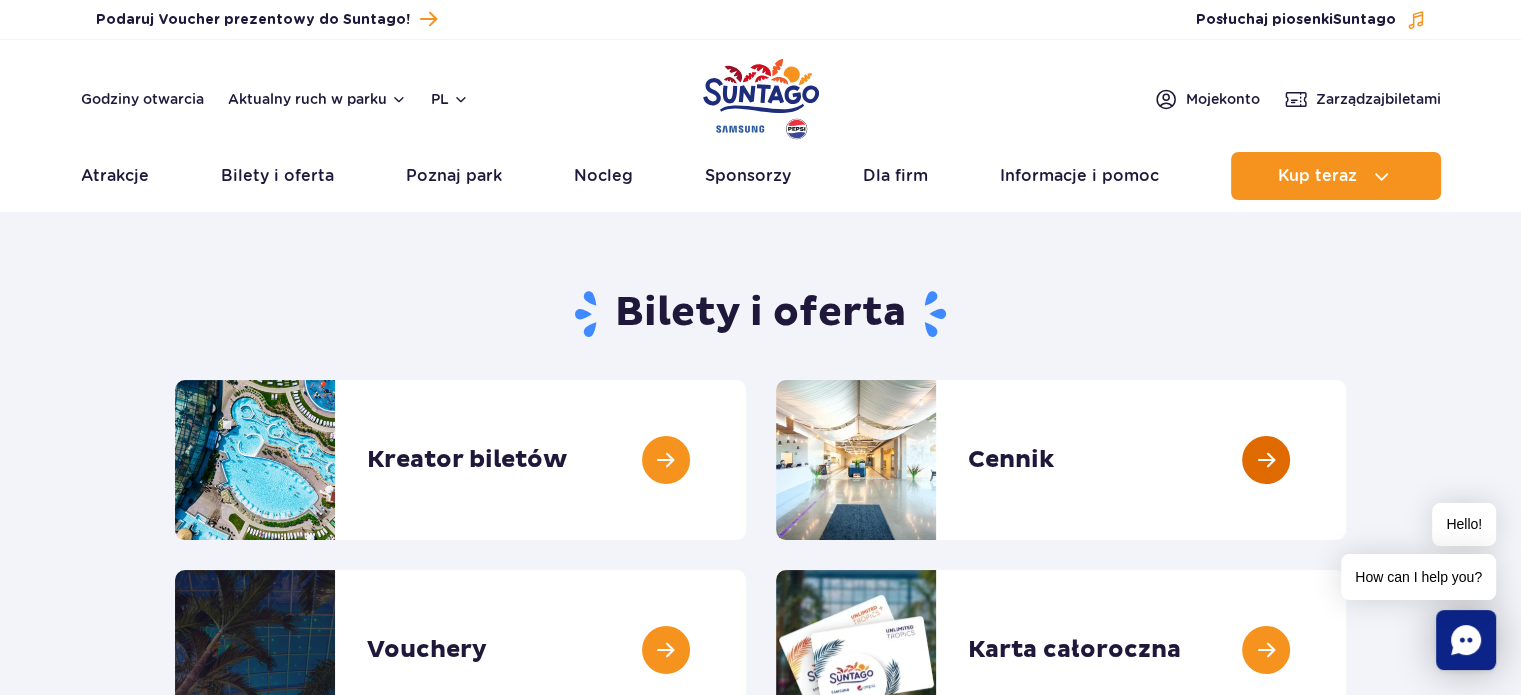 click at bounding box center [1346, 460] 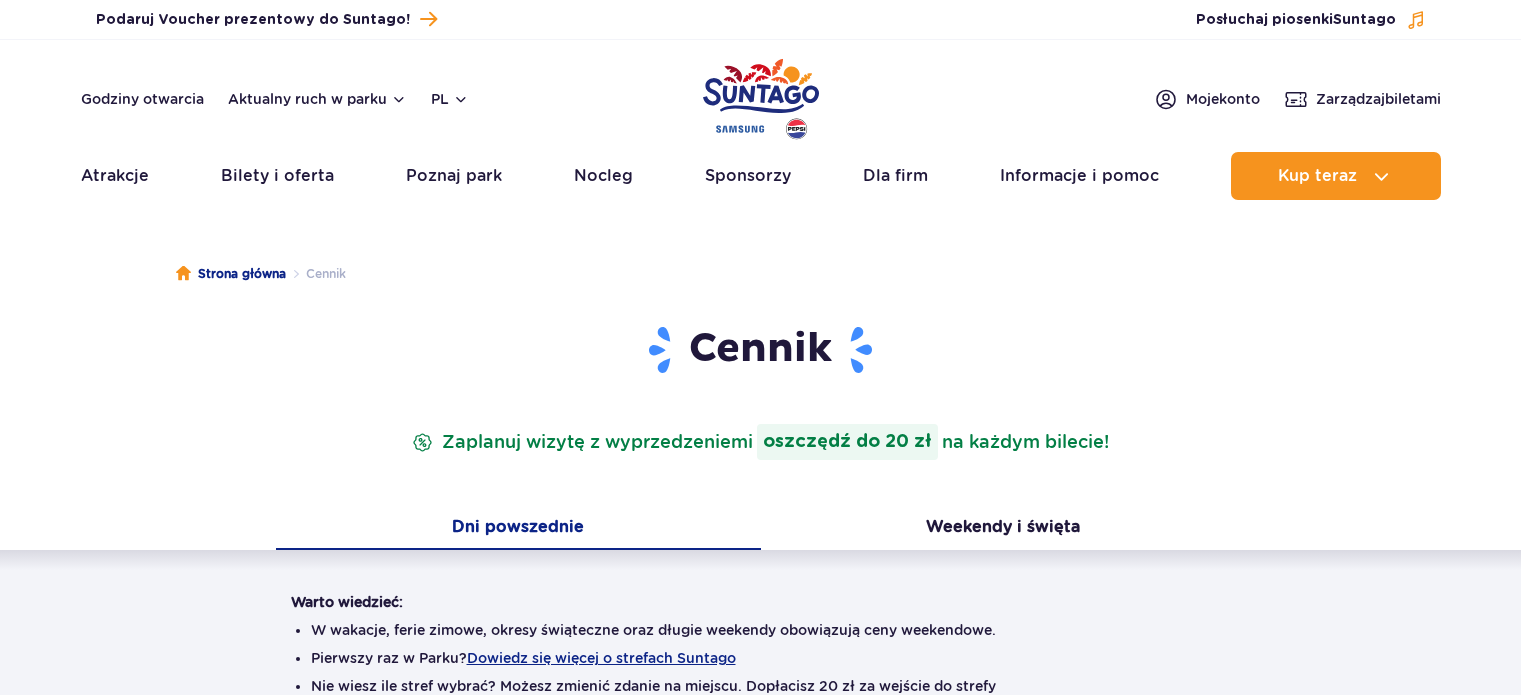 scroll, scrollTop: 0, scrollLeft: 0, axis: both 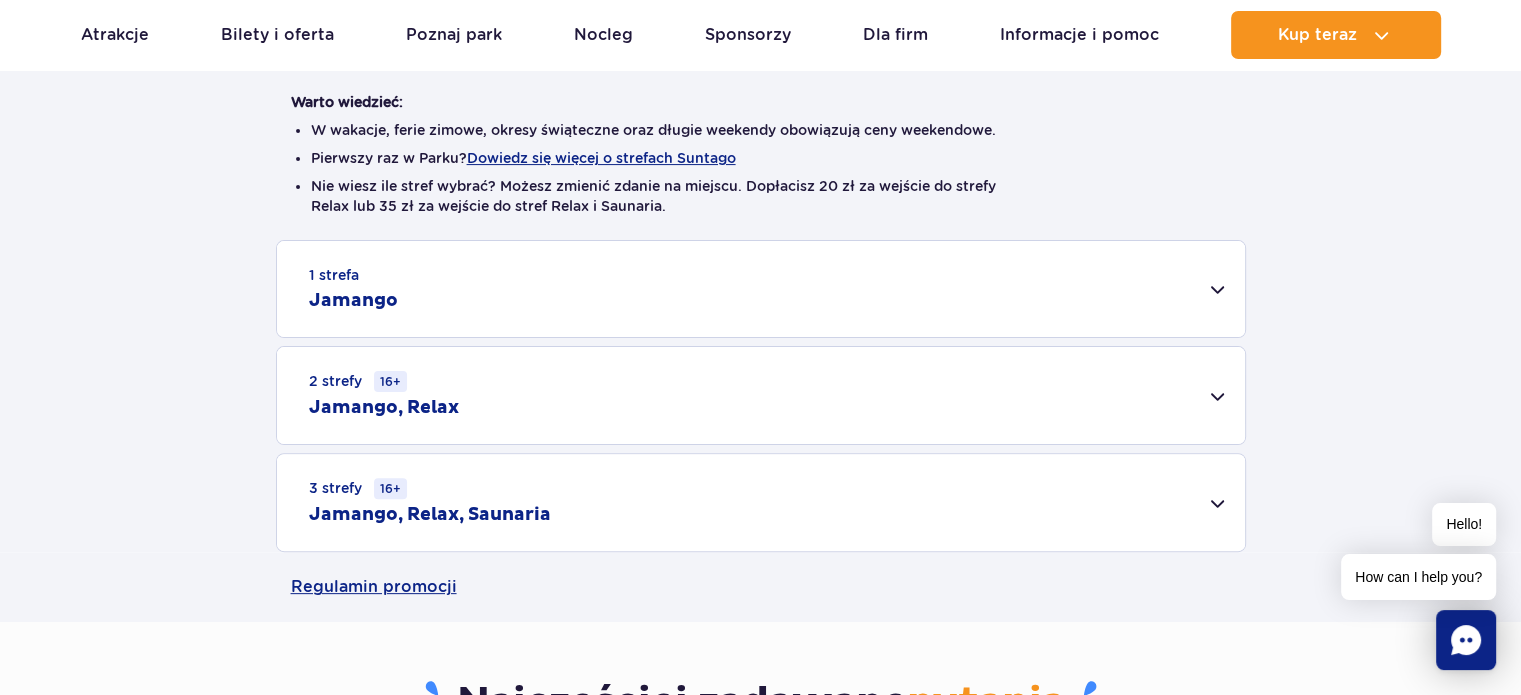click on "1 strefa
Jamango" at bounding box center (761, 289) 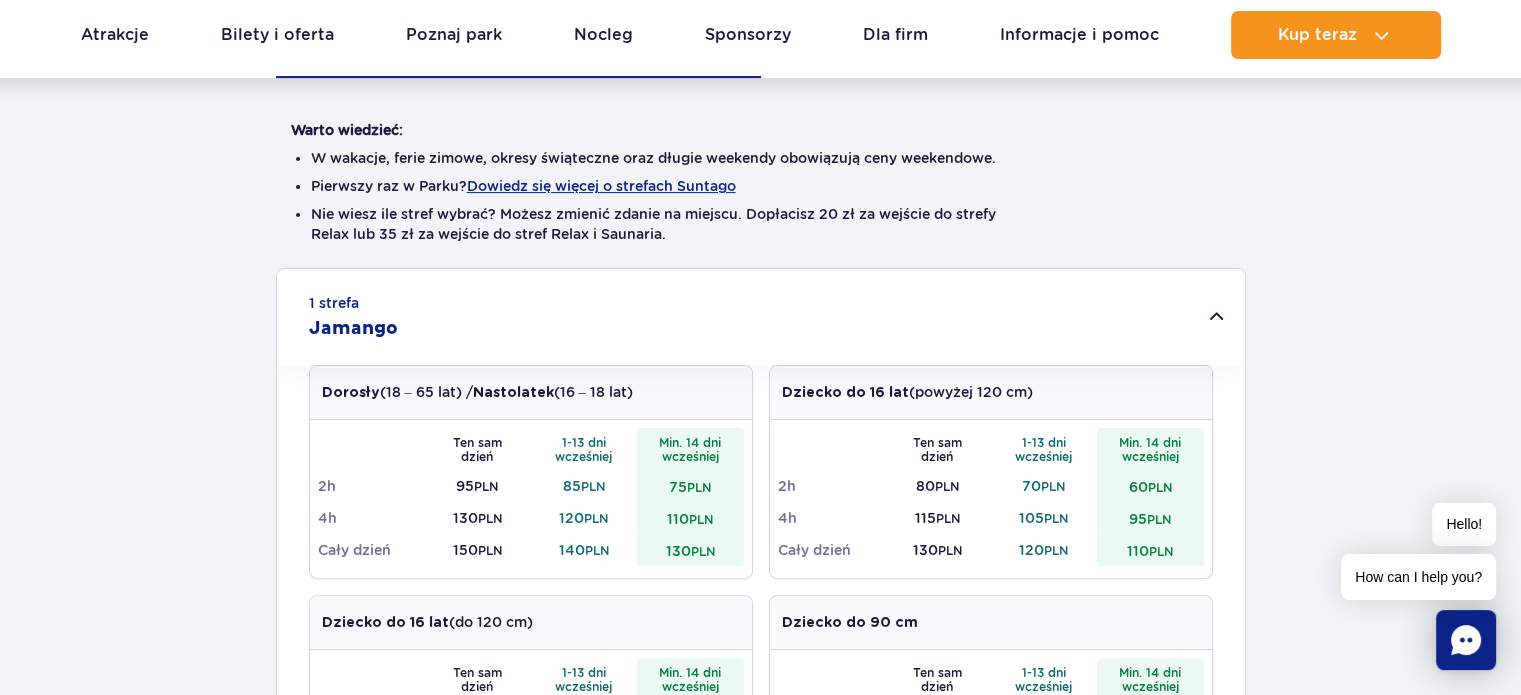 scroll, scrollTop: 166, scrollLeft: 0, axis: vertical 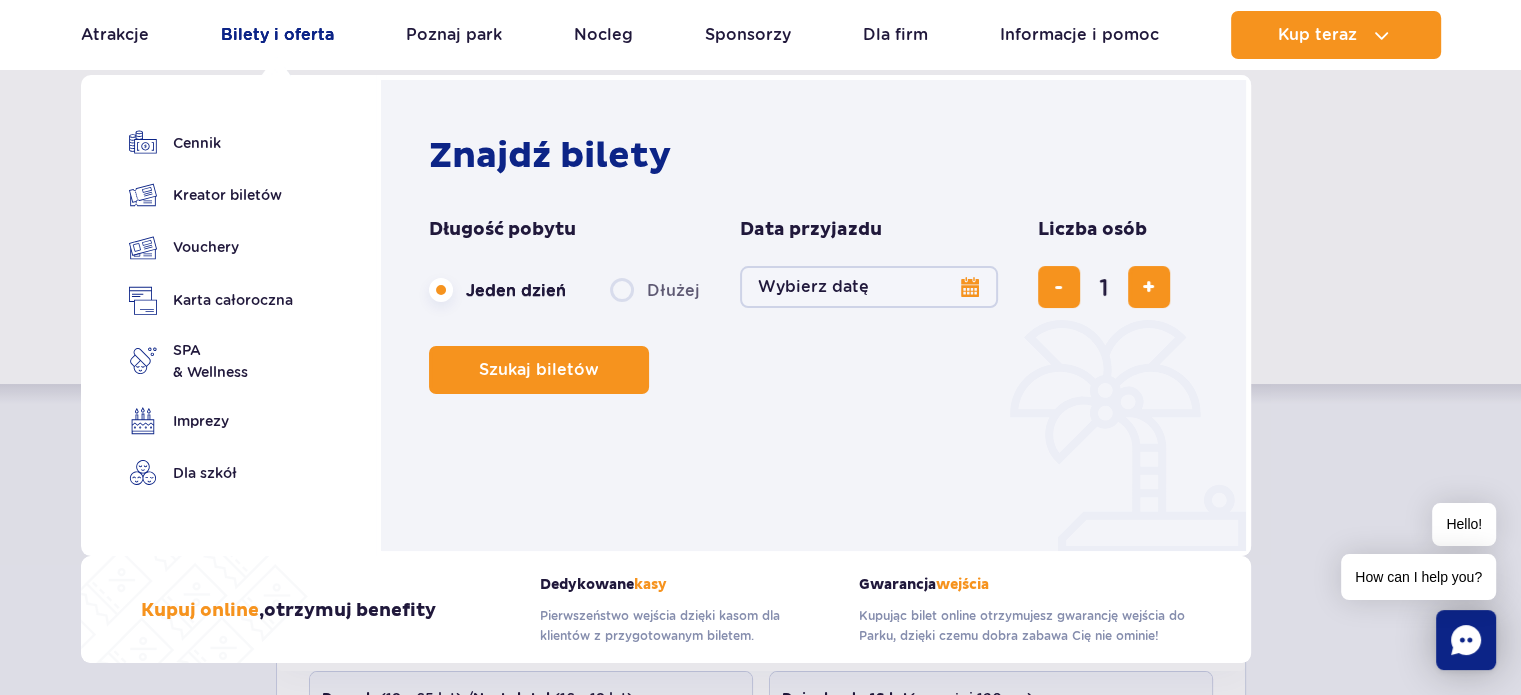 click on "Bilety i oferta" at bounding box center [277, 35] 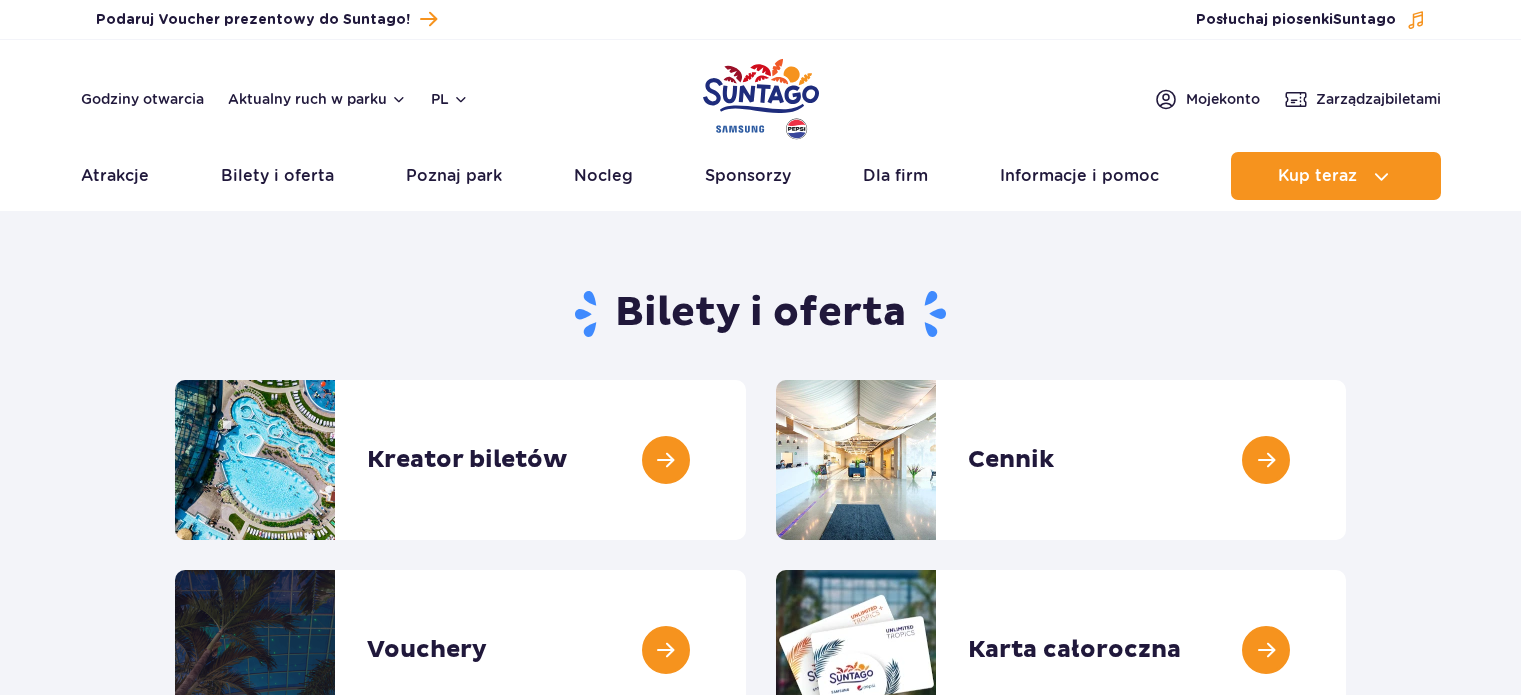 scroll, scrollTop: 0, scrollLeft: 0, axis: both 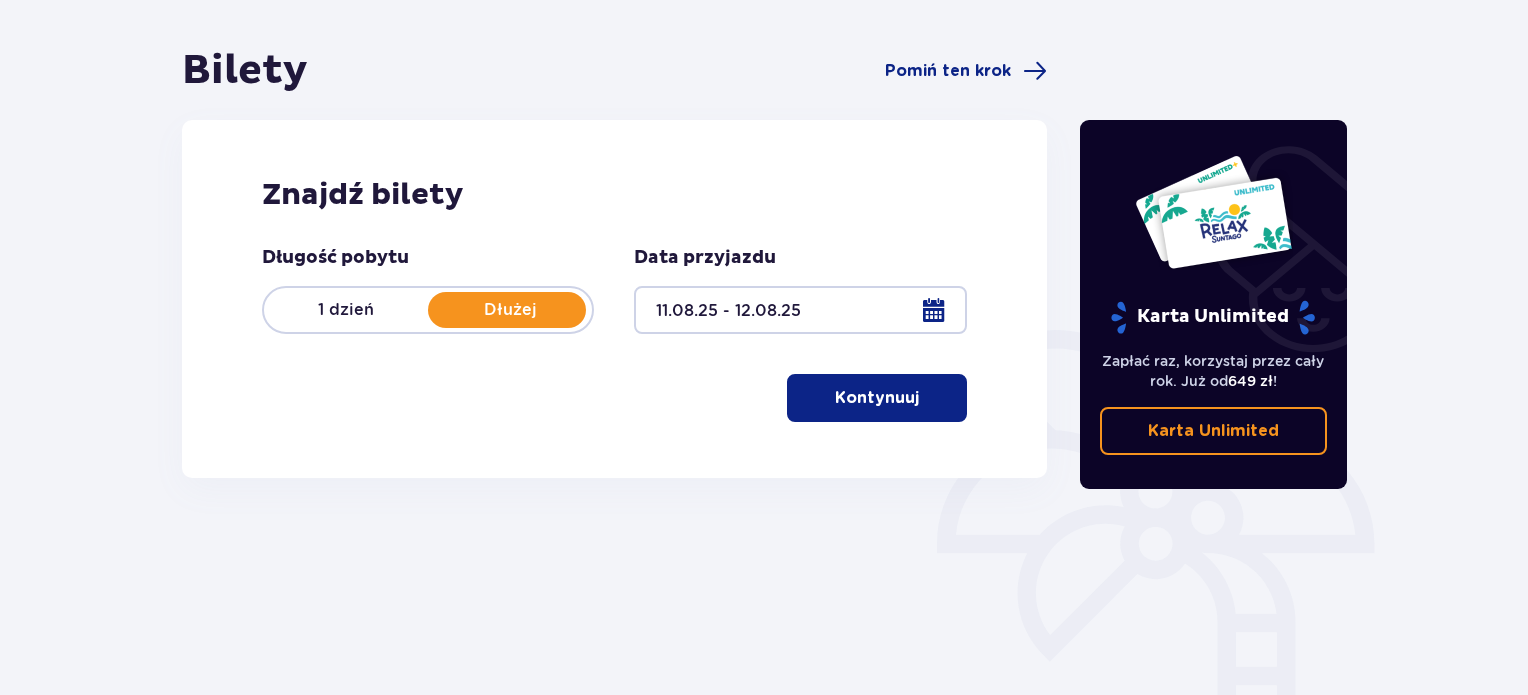 click on "Kontynuuj" at bounding box center (877, 398) 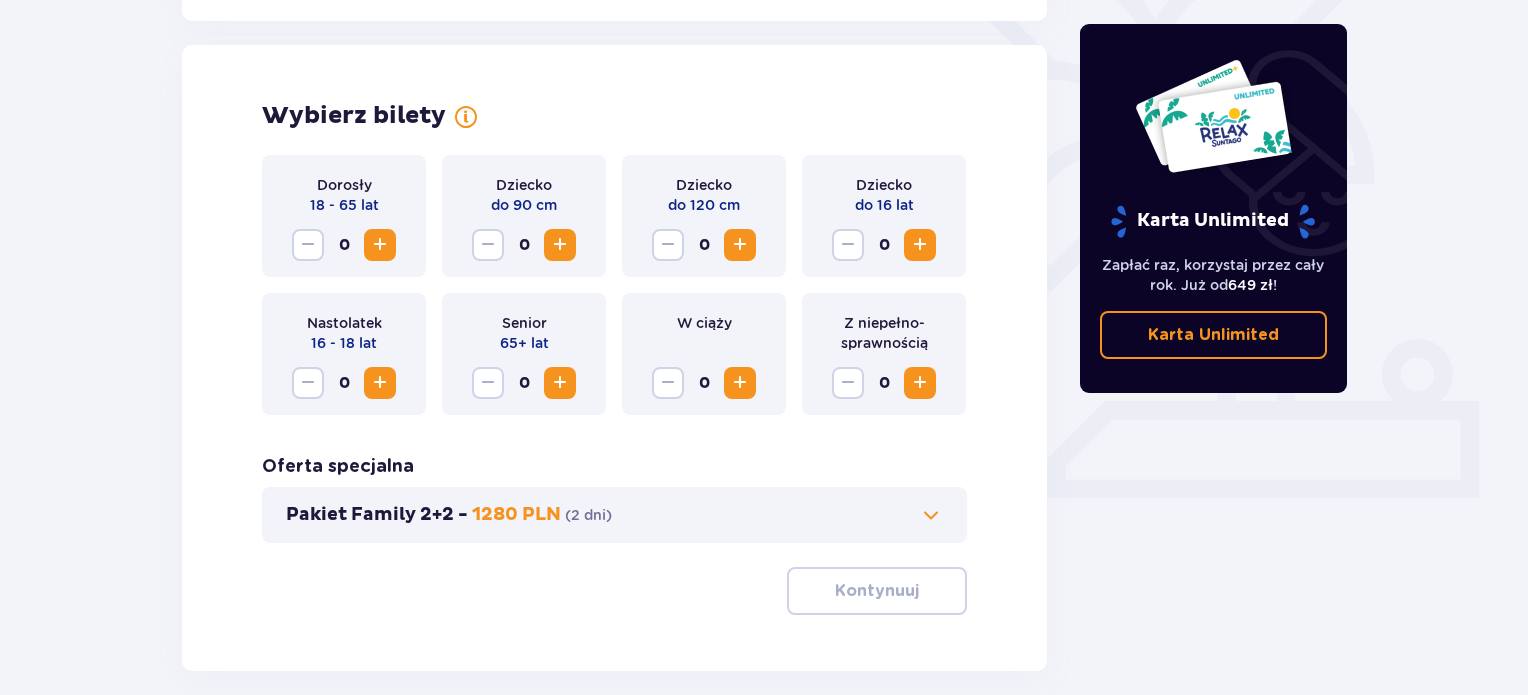 scroll, scrollTop: 556, scrollLeft: 0, axis: vertical 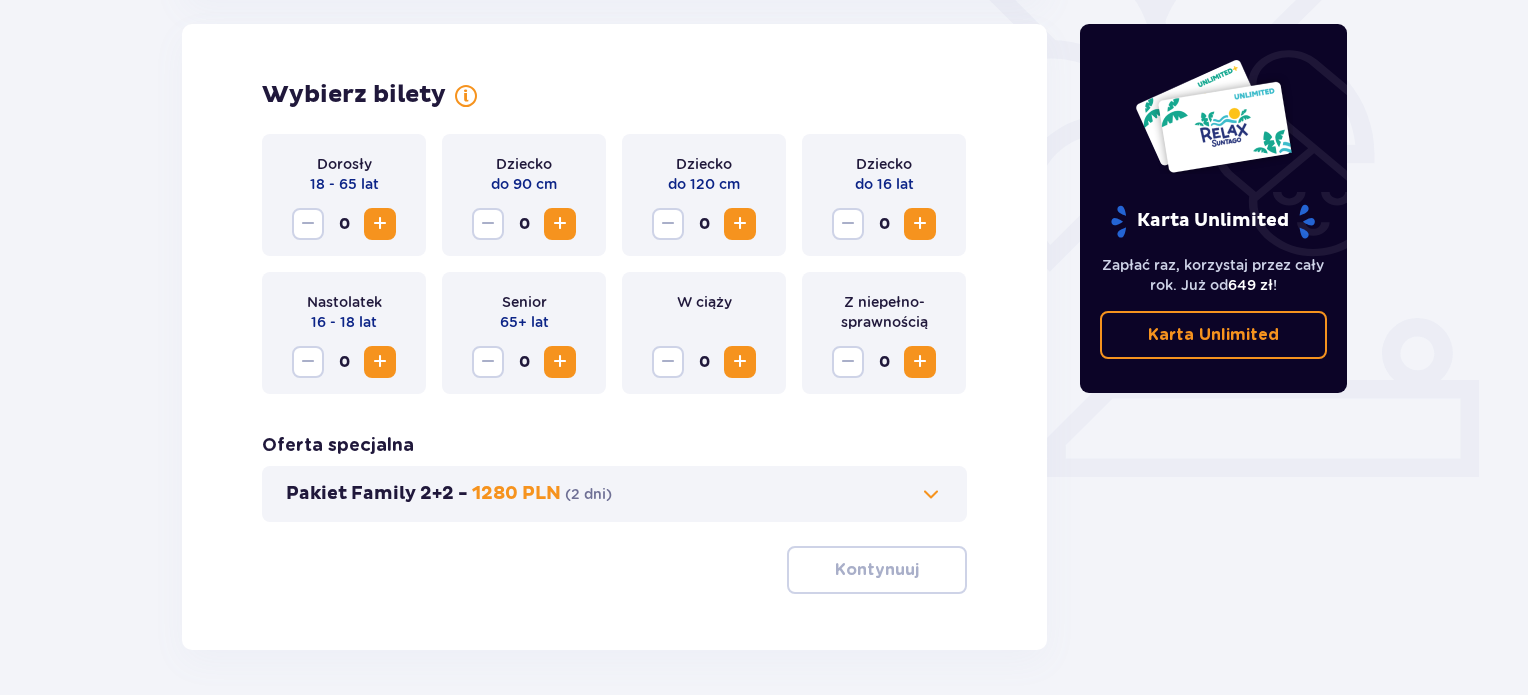 click at bounding box center (380, 224) 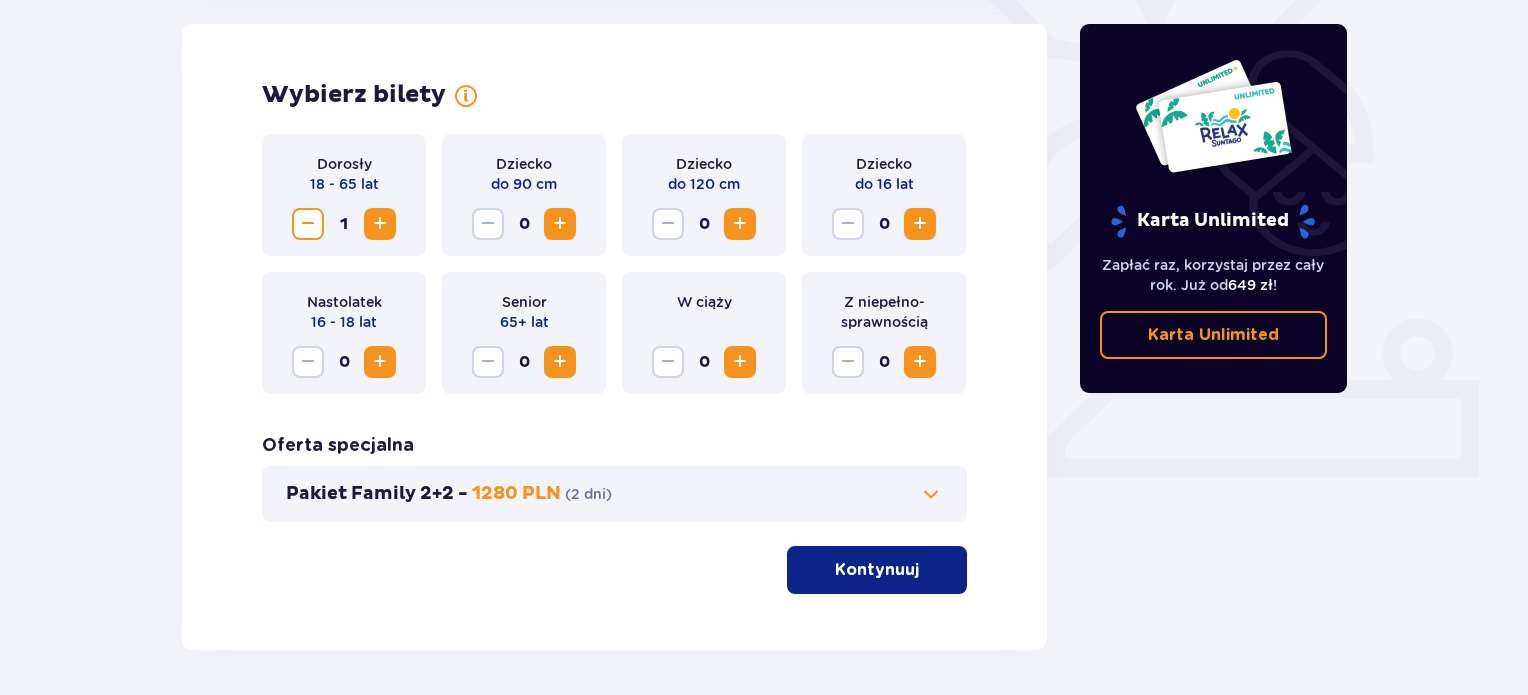 click at bounding box center [380, 224] 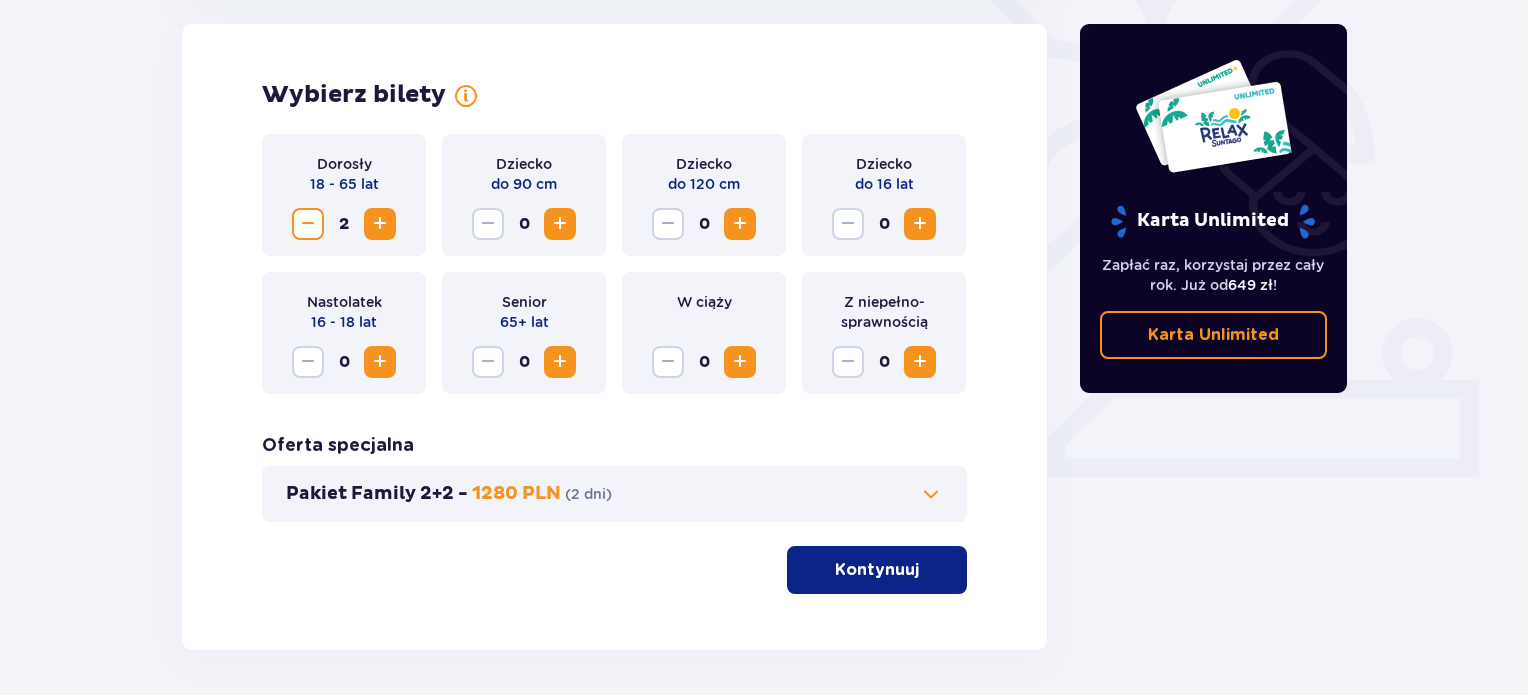 click at bounding box center (740, 224) 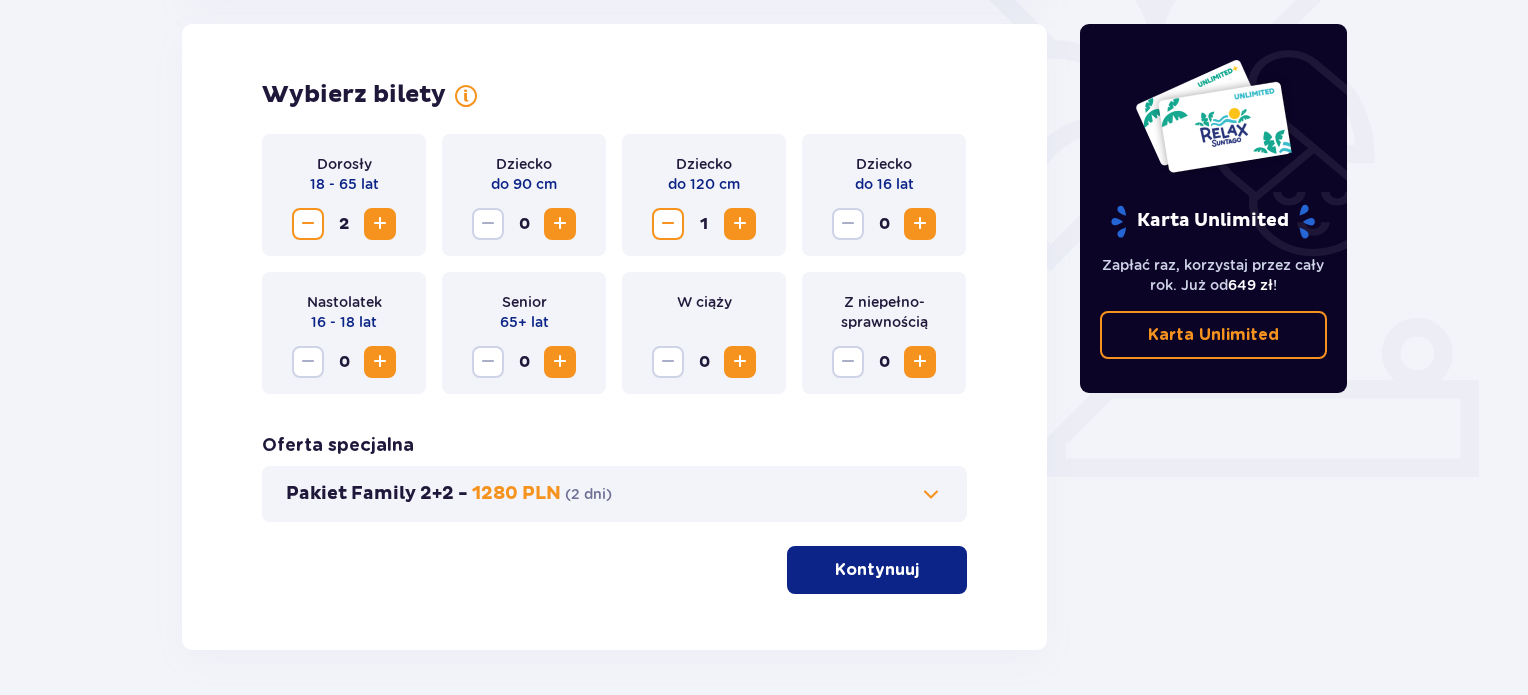 click on "Kontynuuj" at bounding box center (877, 570) 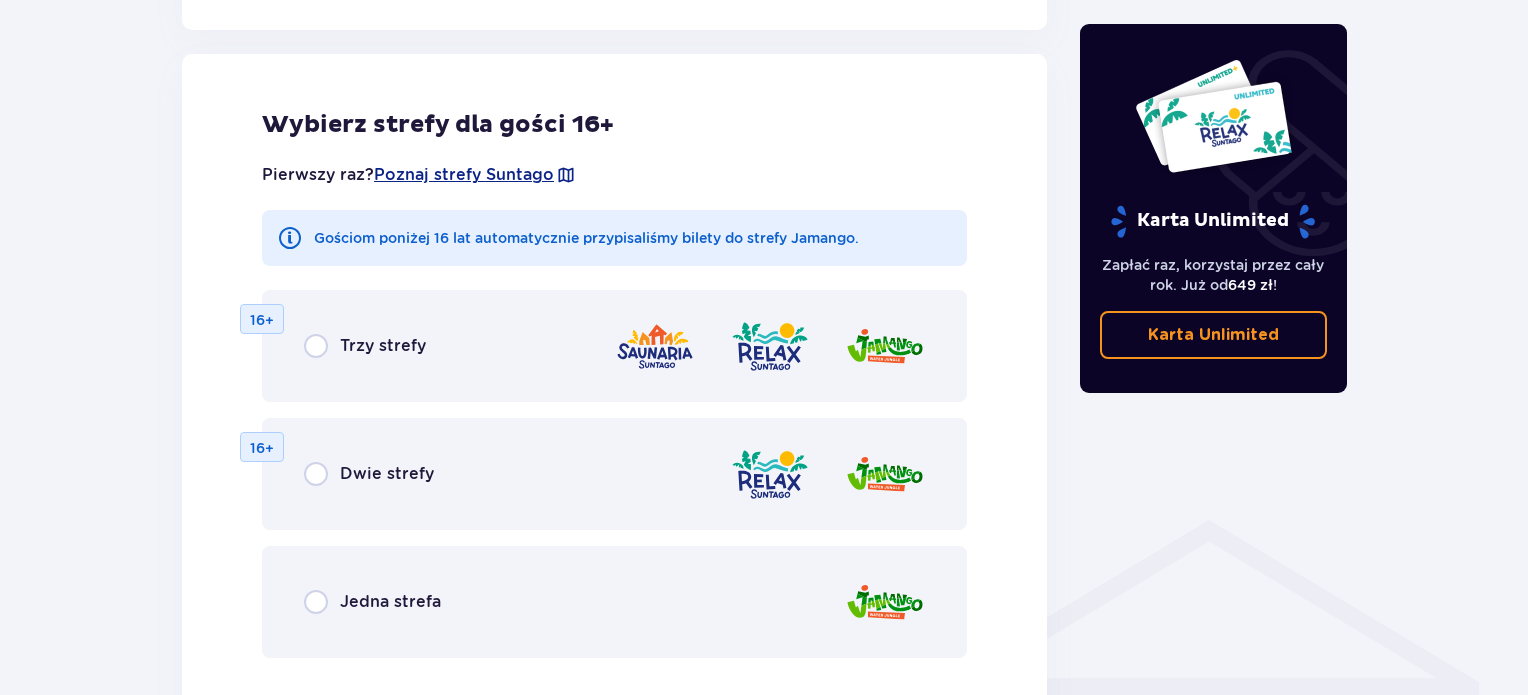scroll, scrollTop: 1110, scrollLeft: 0, axis: vertical 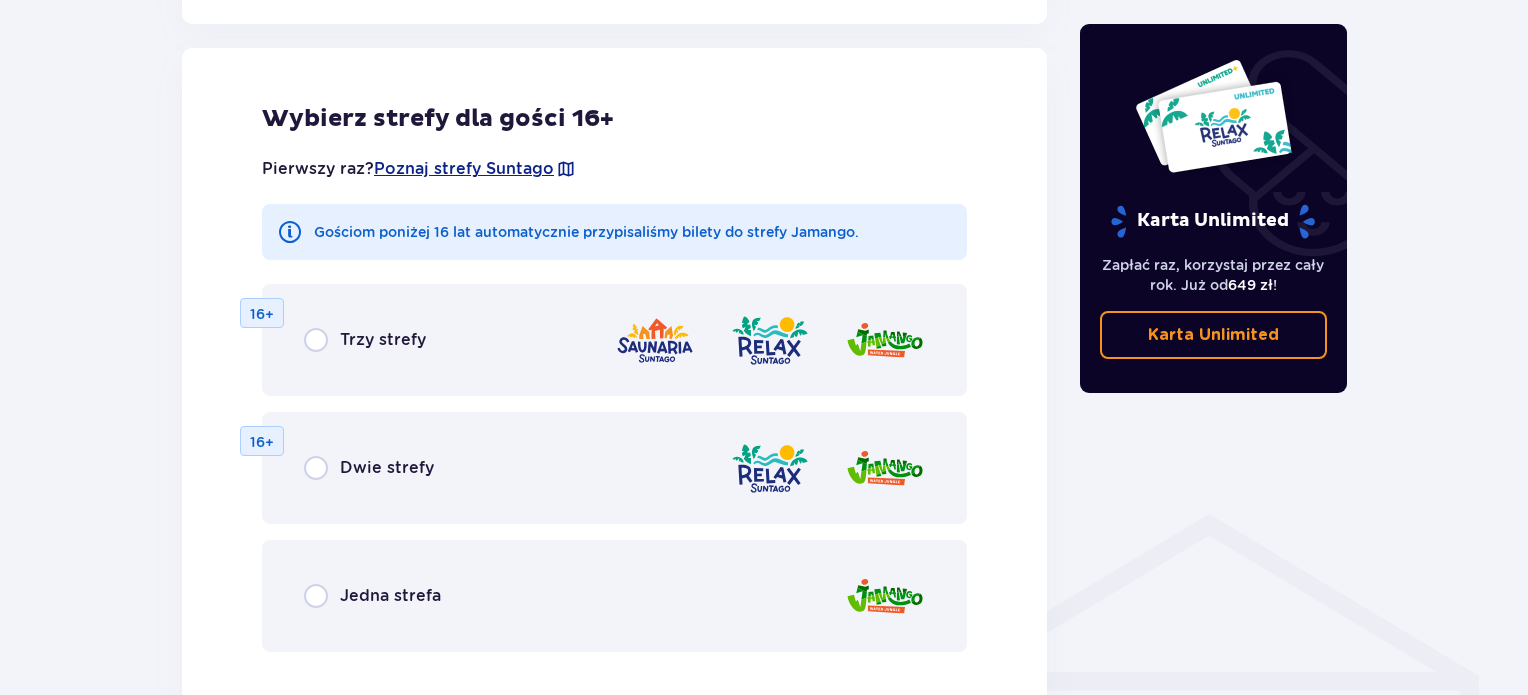 click on "Jedna strefa" at bounding box center (614, 596) 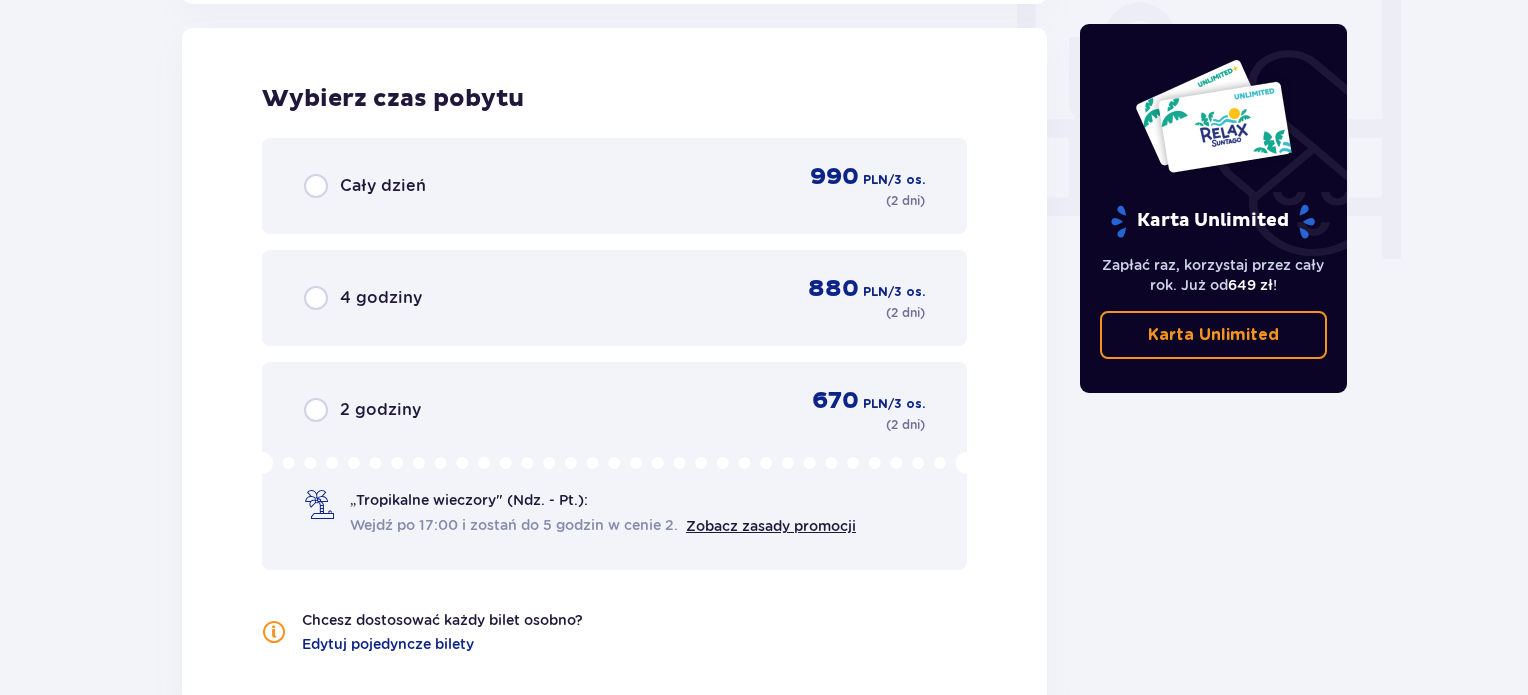 scroll, scrollTop: 1899, scrollLeft: 0, axis: vertical 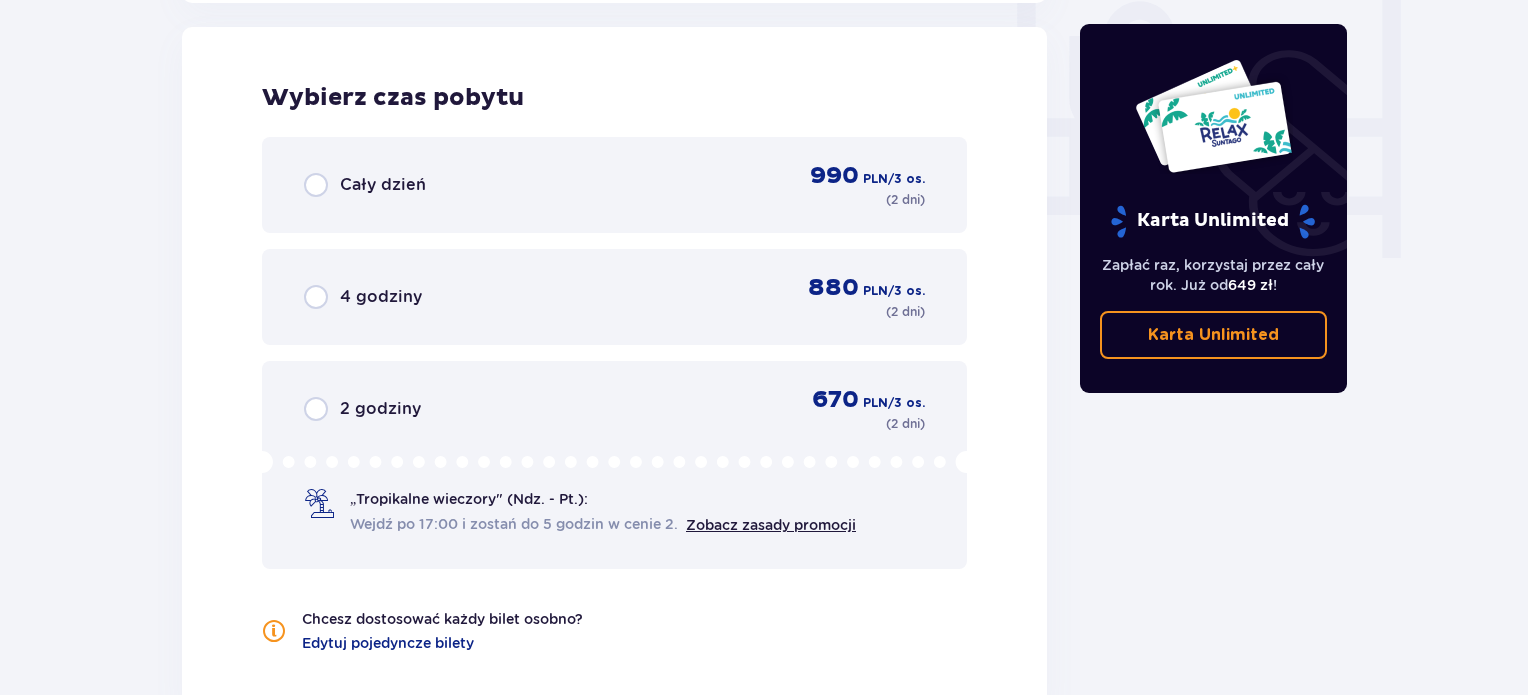 click on "Cały dzień" at bounding box center [383, 185] 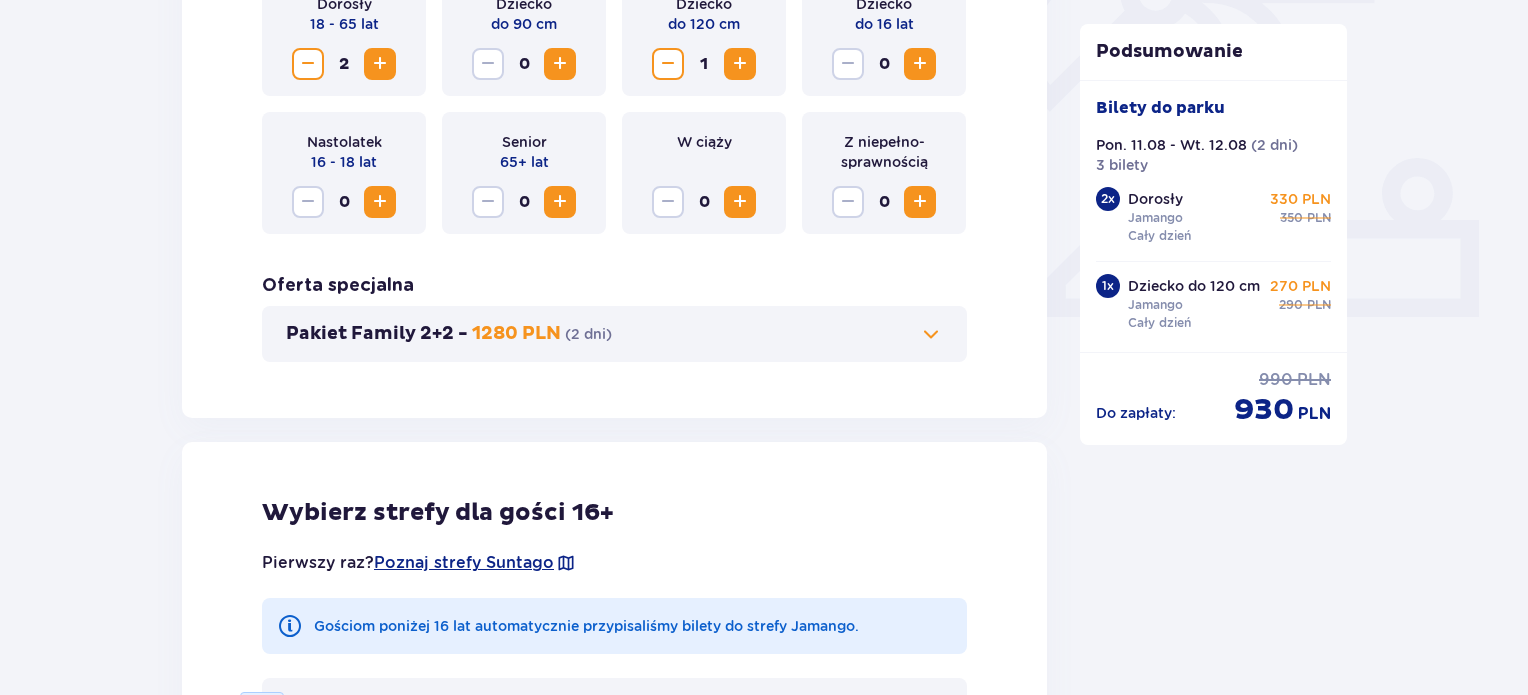 scroll, scrollTop: 714, scrollLeft: 0, axis: vertical 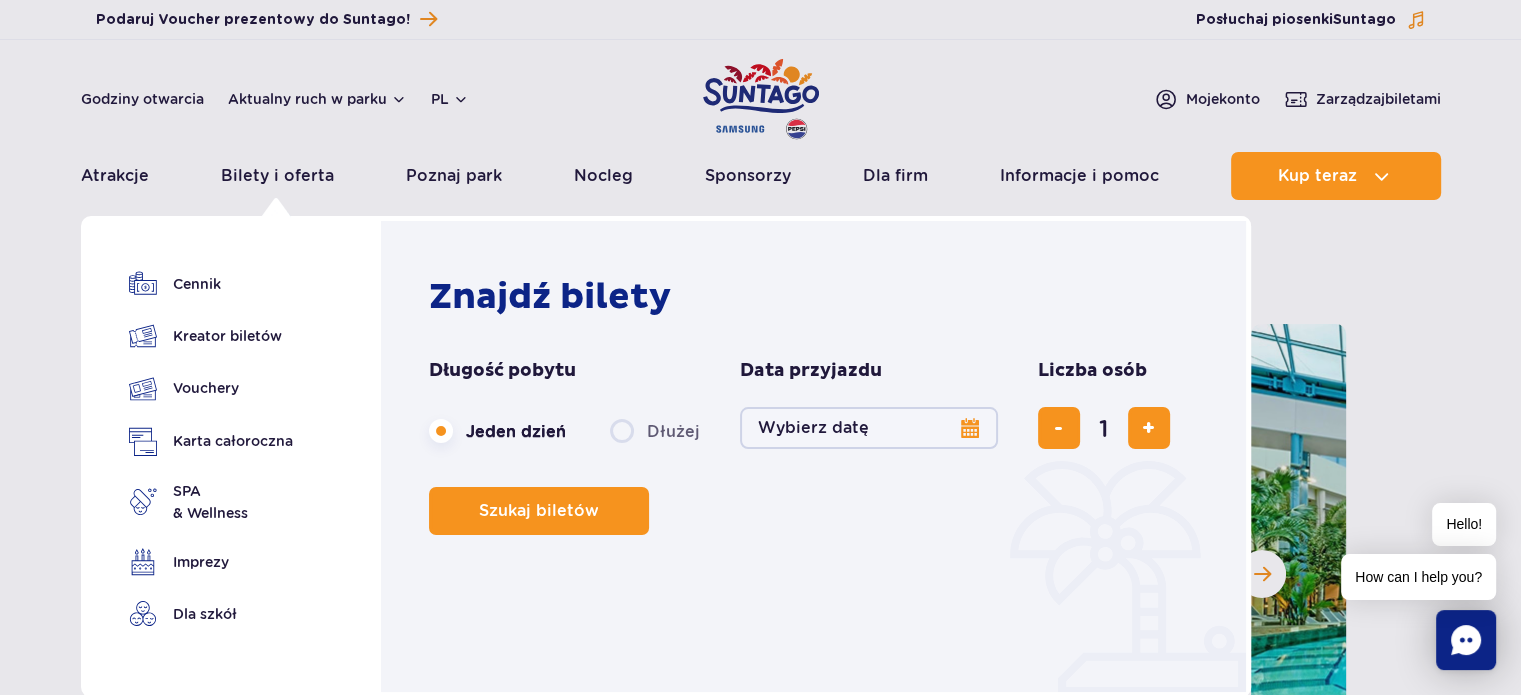 click on "Wybierz datę" at bounding box center [869, 428] 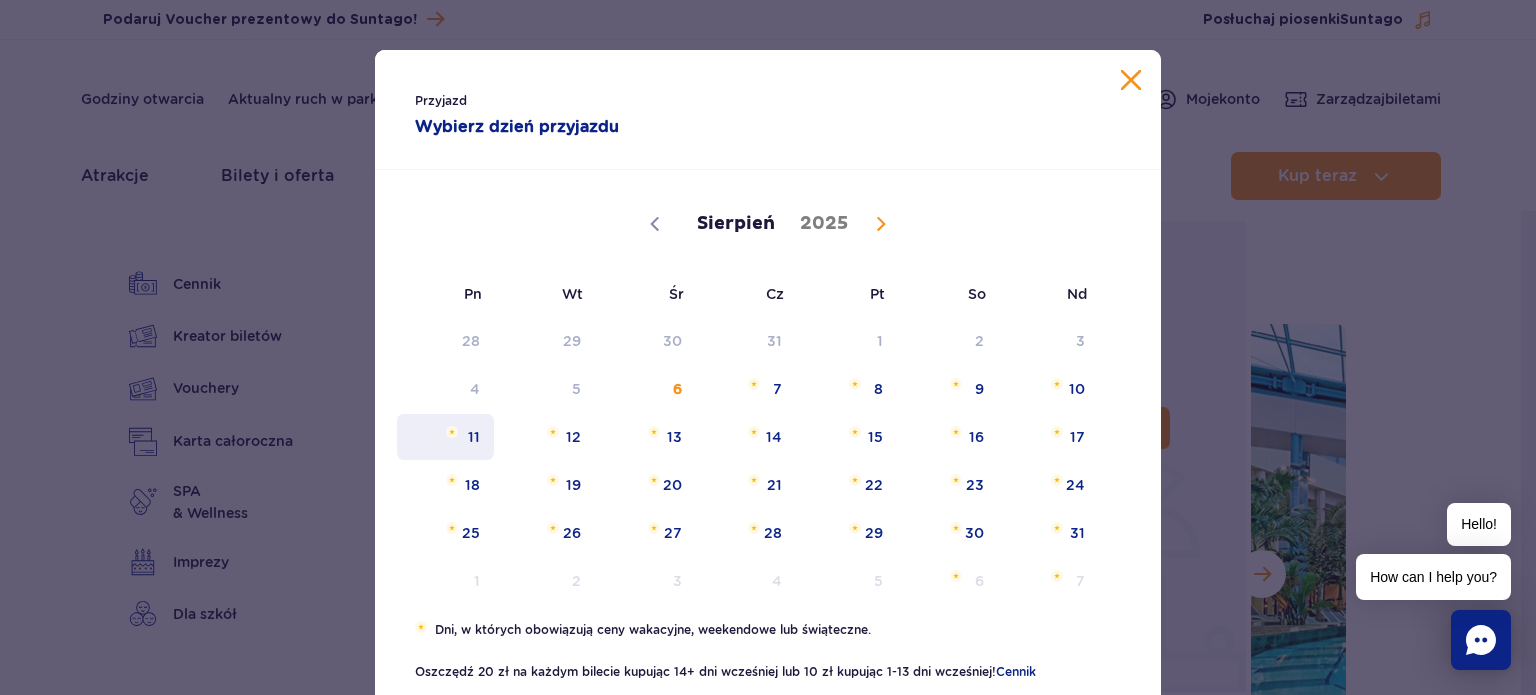 drag, startPoint x: 457, startPoint y: 431, endPoint x: 642, endPoint y: 455, distance: 186.55026 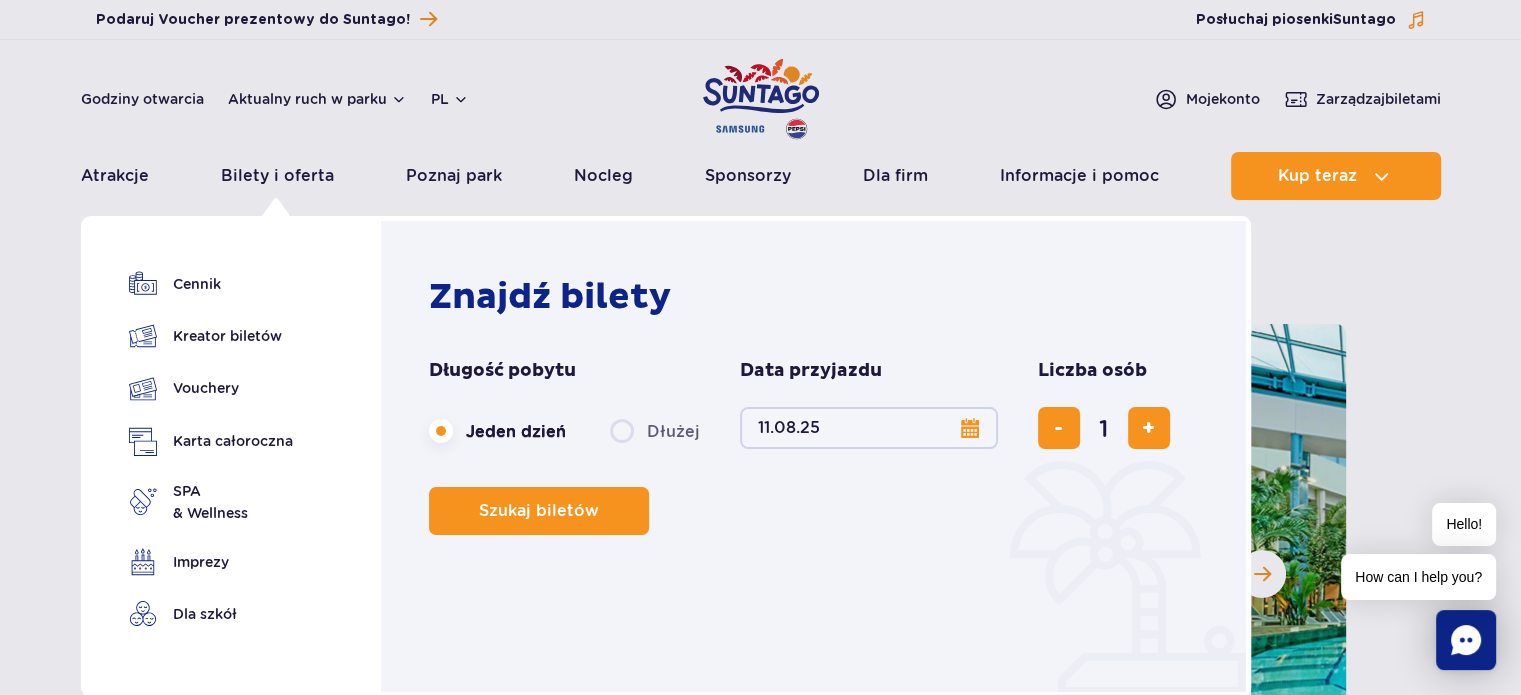 click on "11.08.25" at bounding box center (869, 428) 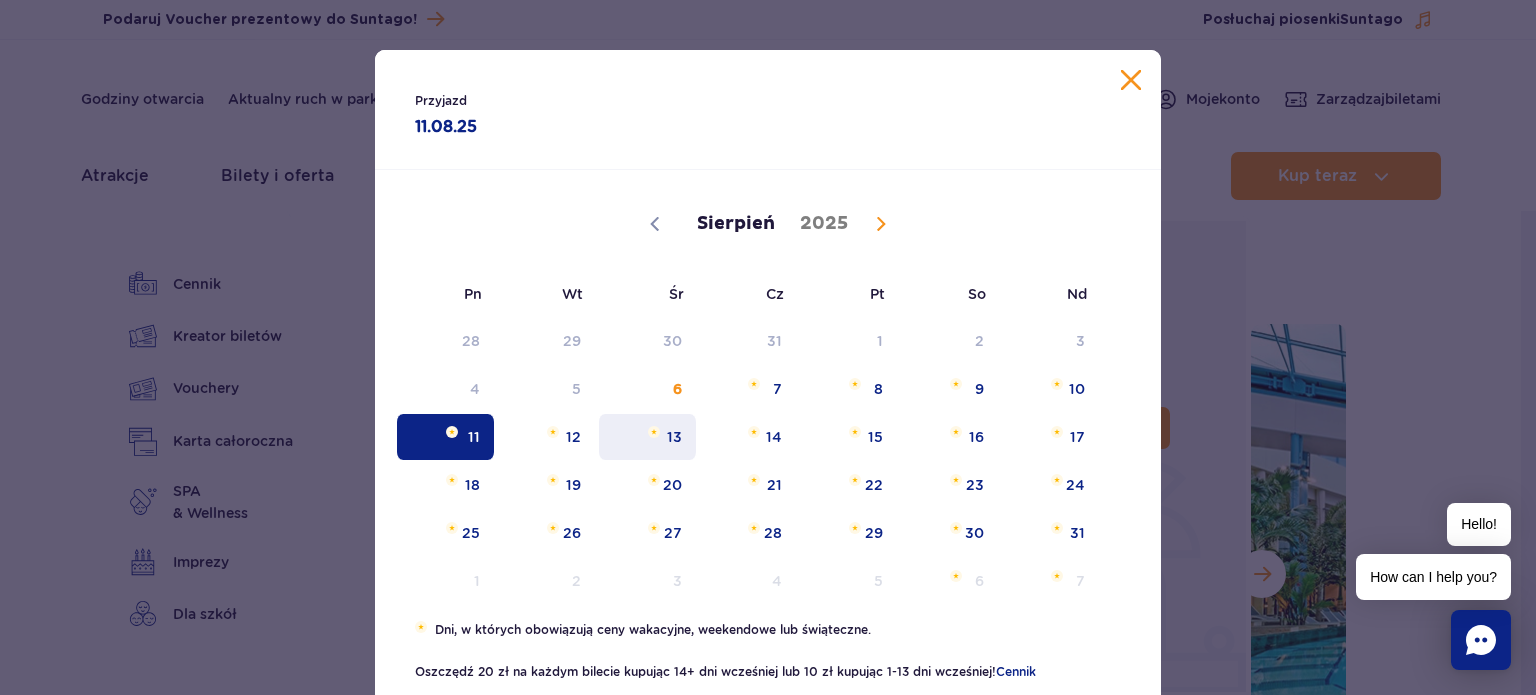 click on "13" at bounding box center [647, 437] 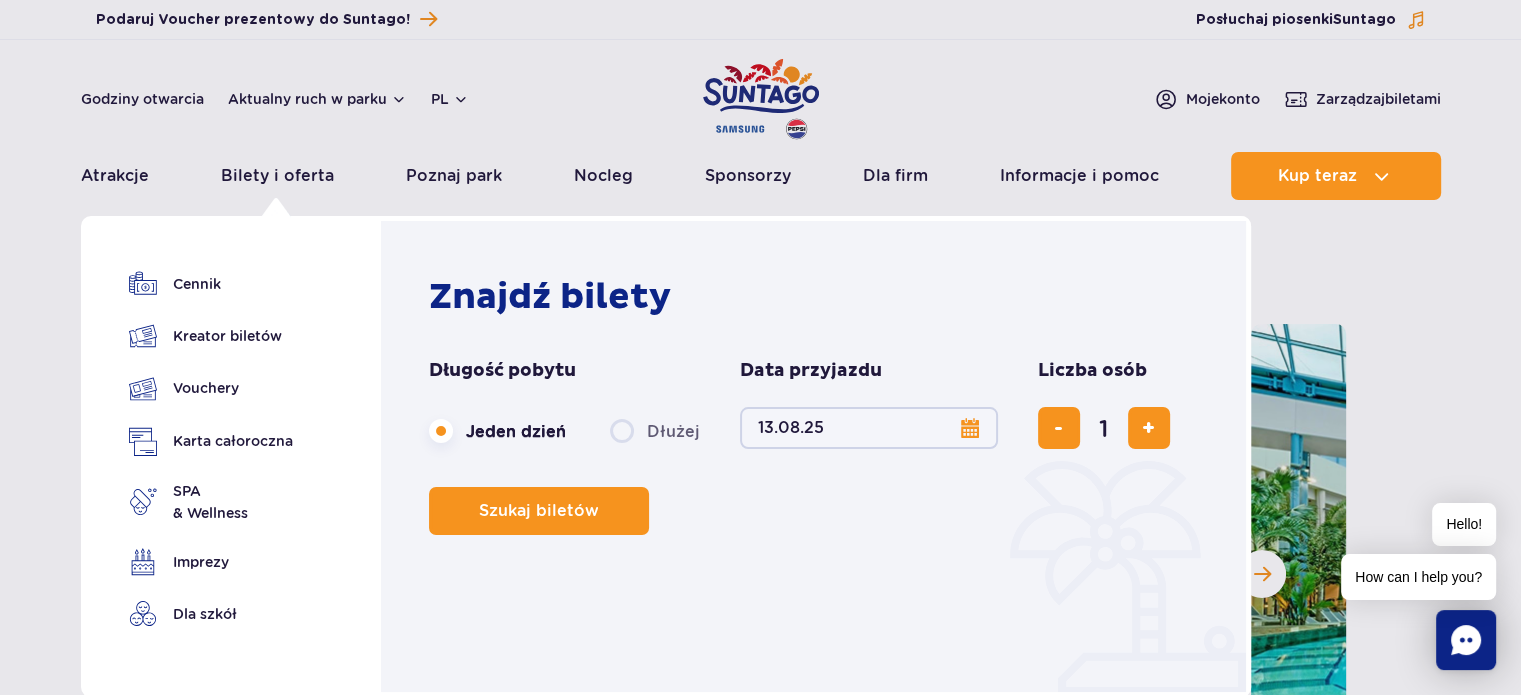 drag, startPoint x: 683, startPoint y: 426, endPoint x: 729, endPoint y: 438, distance: 47.539455 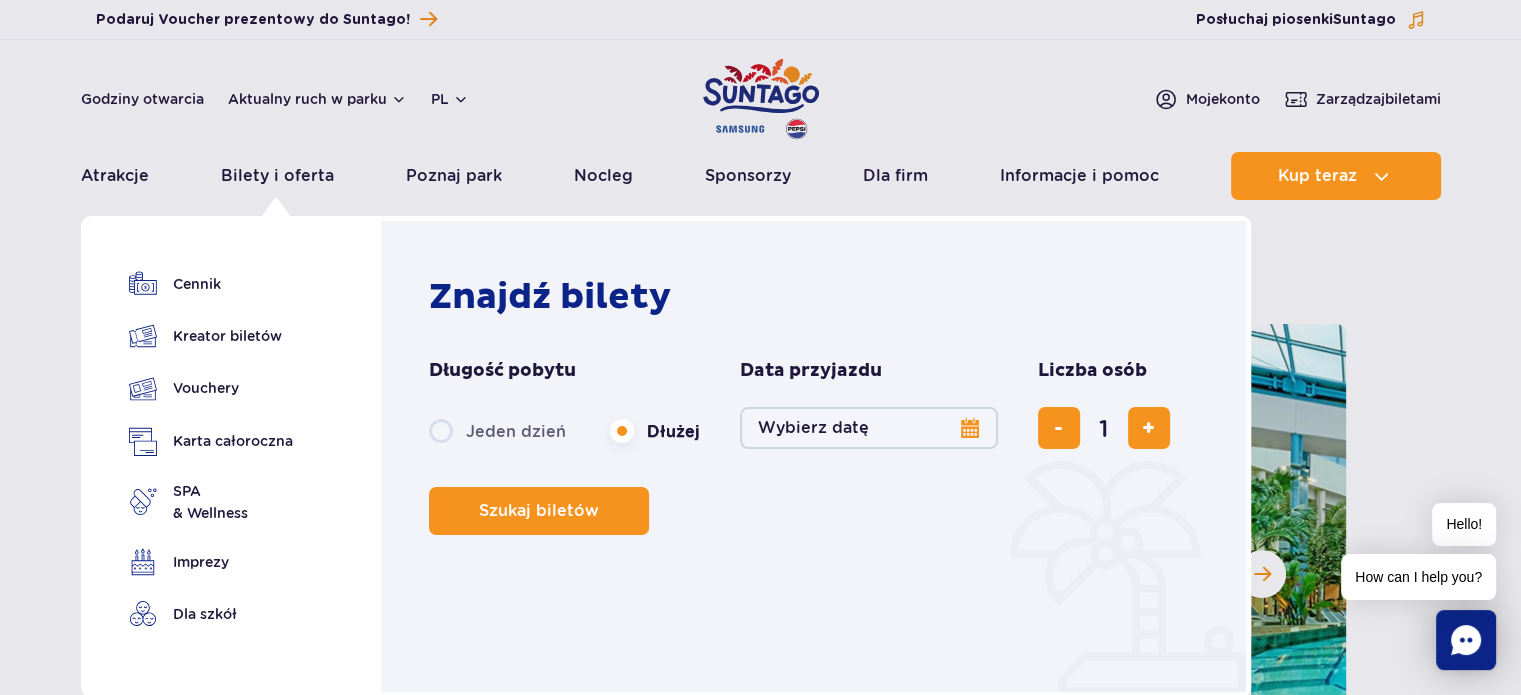 click on "Wybierz datę" at bounding box center [869, 428] 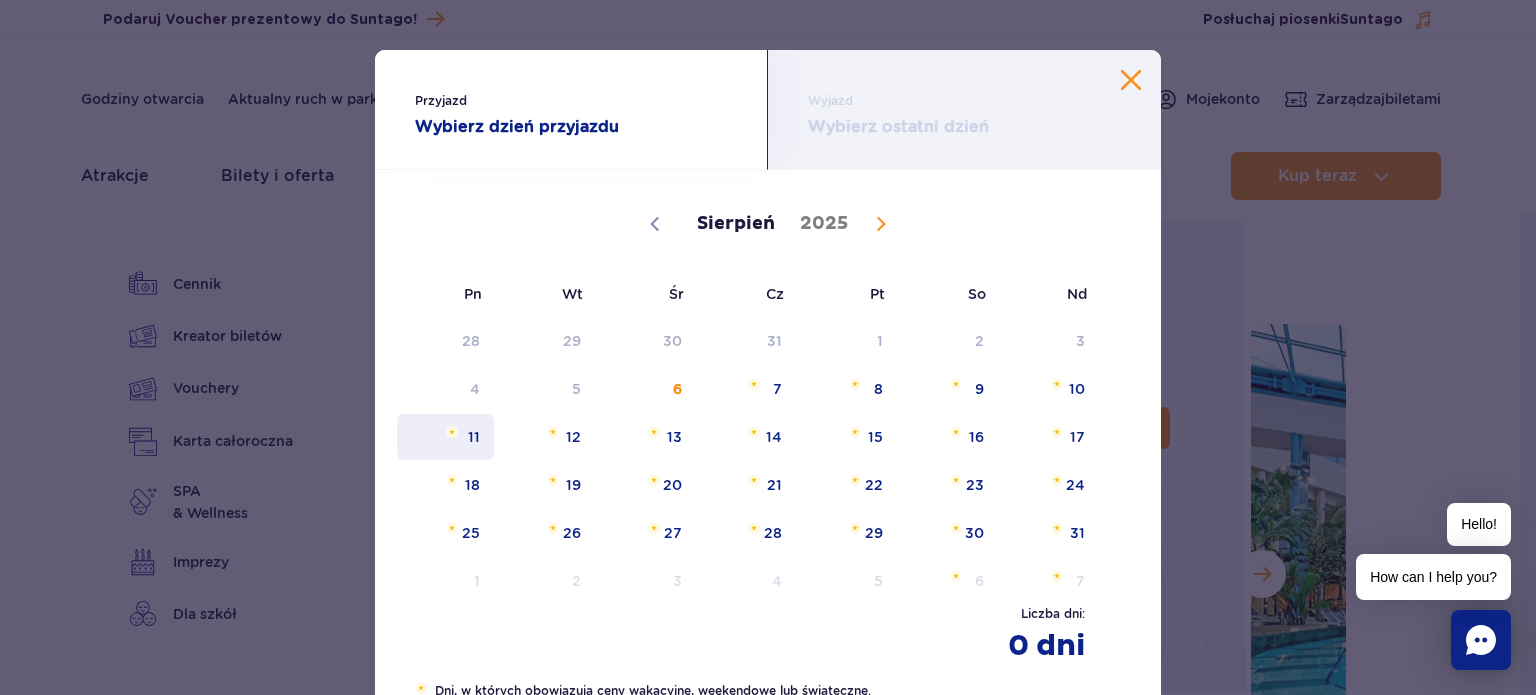 click on "11" at bounding box center (445, 437) 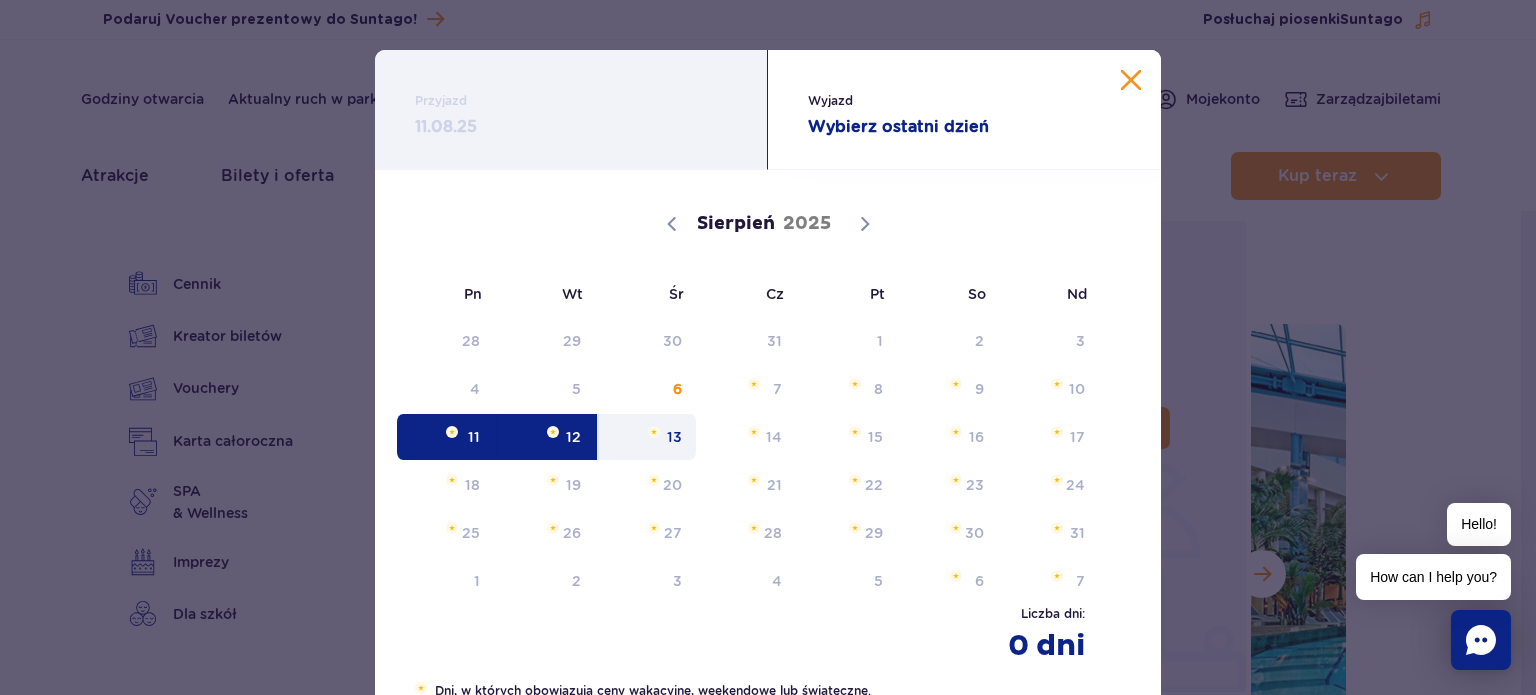click on "13" at bounding box center (647, 437) 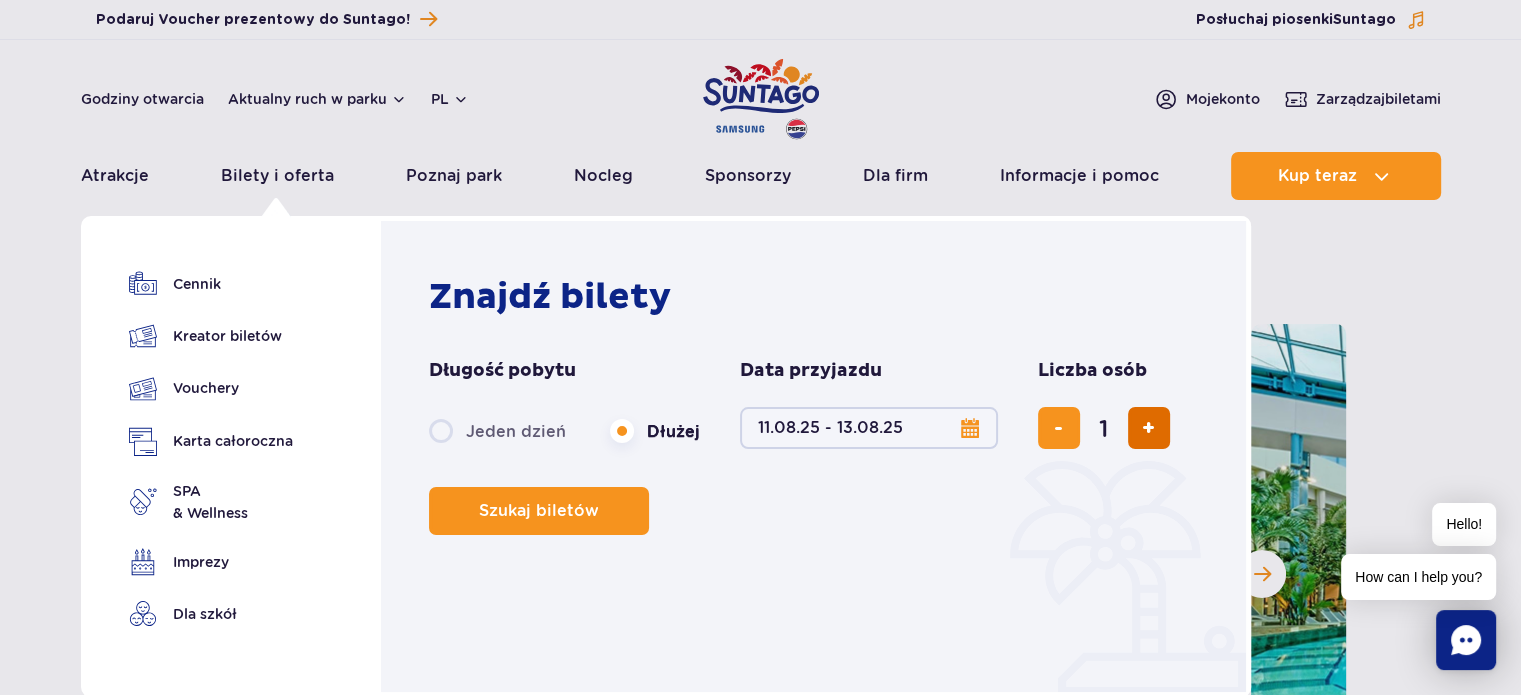 click at bounding box center (1148, 428) 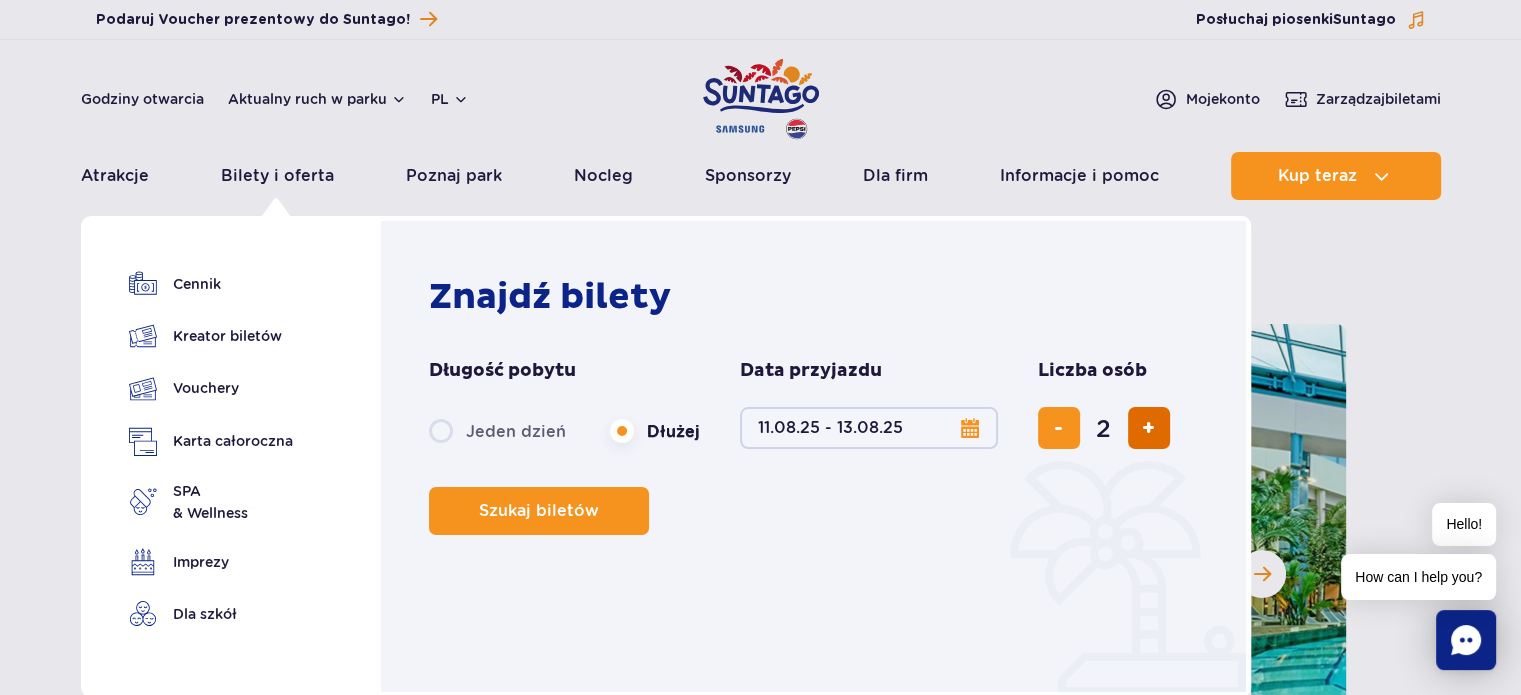 click at bounding box center (1149, 428) 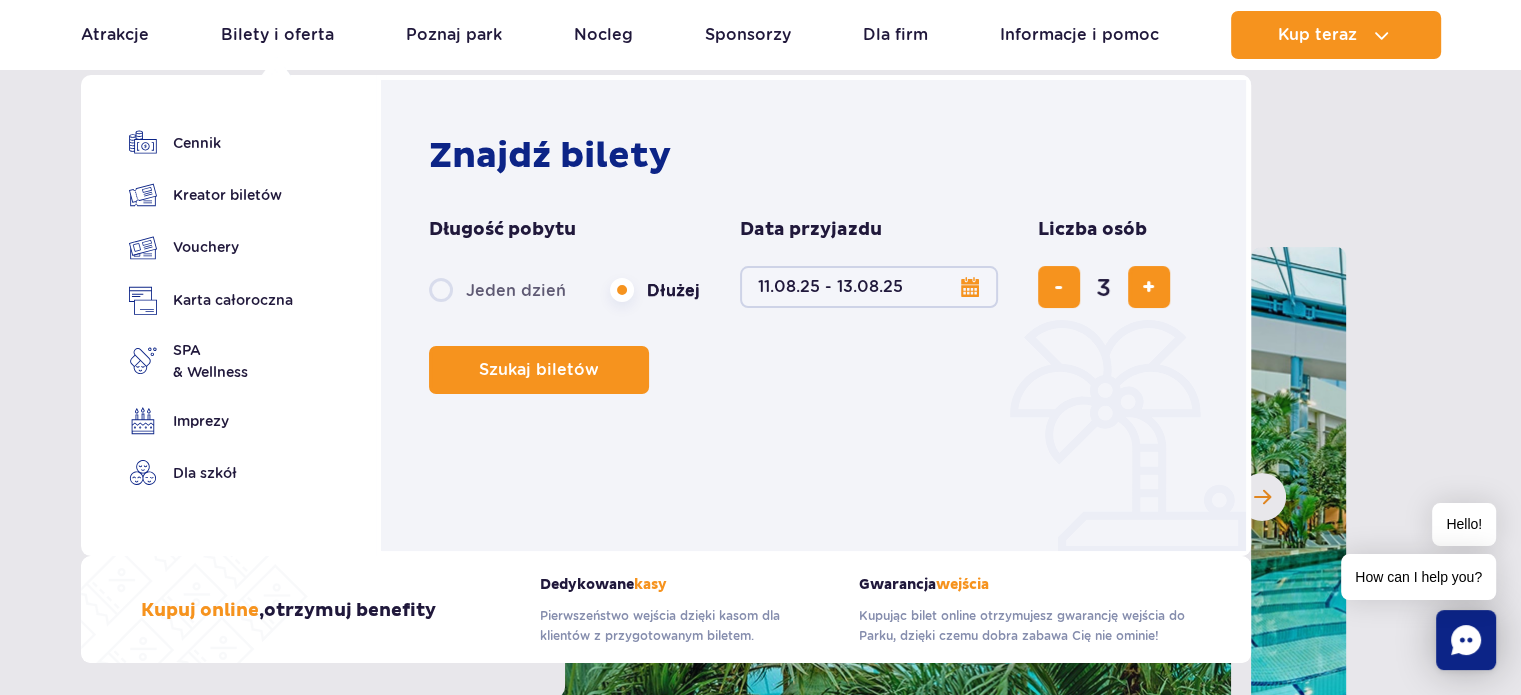 scroll, scrollTop: 166, scrollLeft: 0, axis: vertical 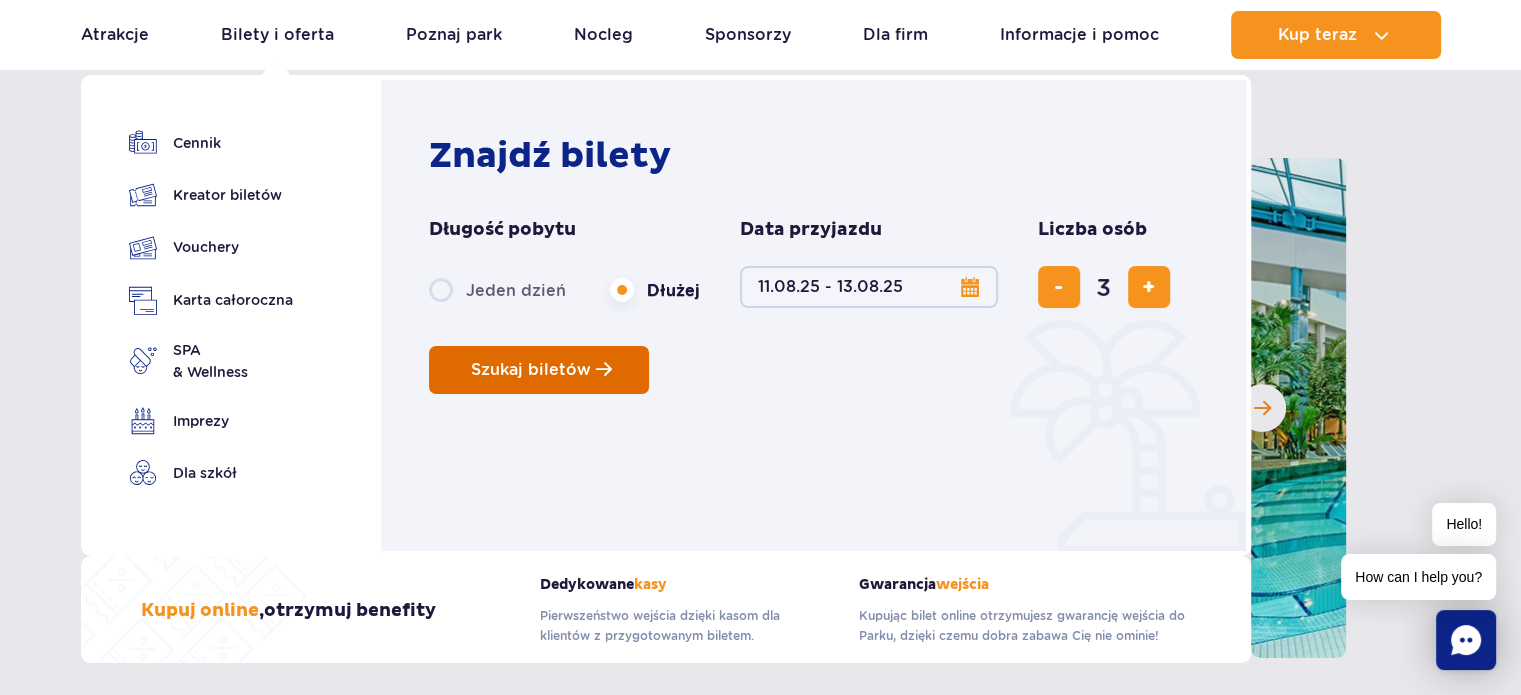 click on "Szukaj biletów" at bounding box center [531, 370] 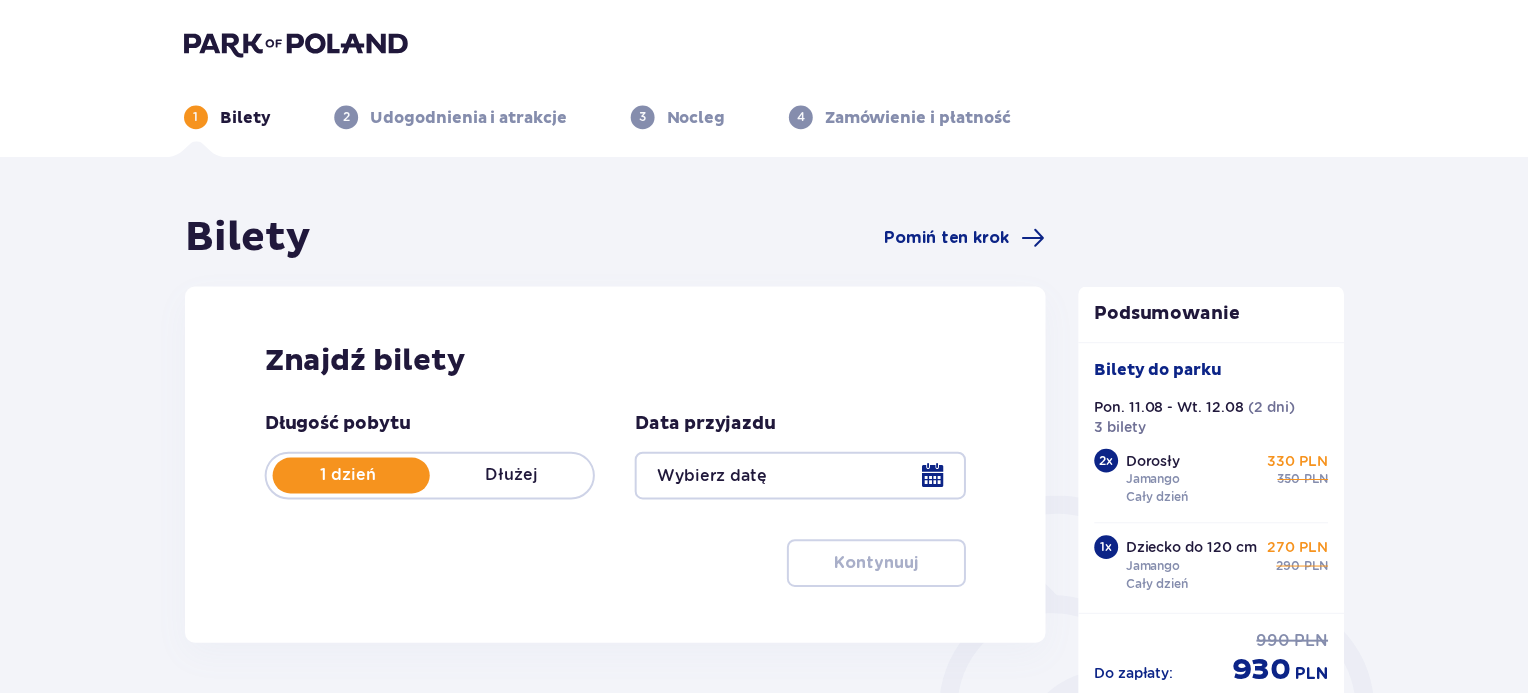 scroll, scrollTop: 0, scrollLeft: 0, axis: both 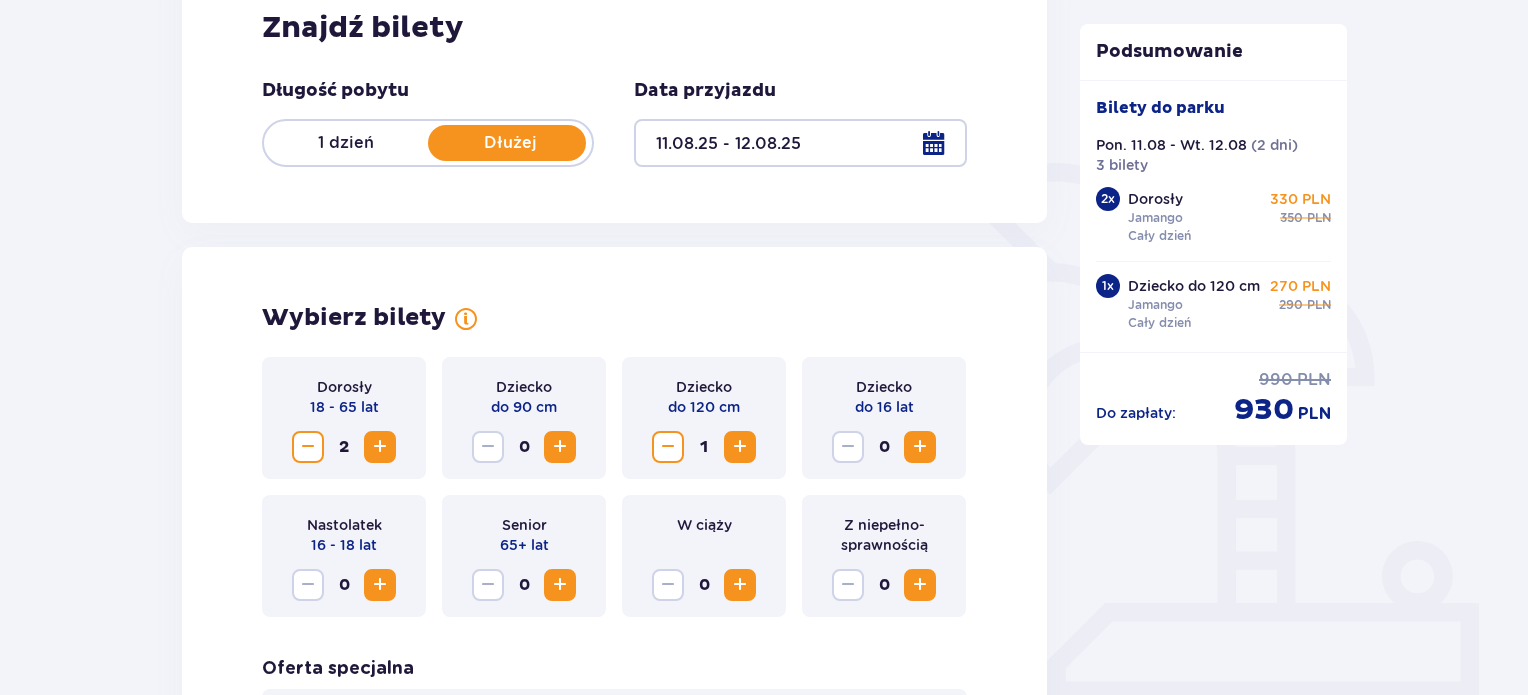 click at bounding box center [800, 143] 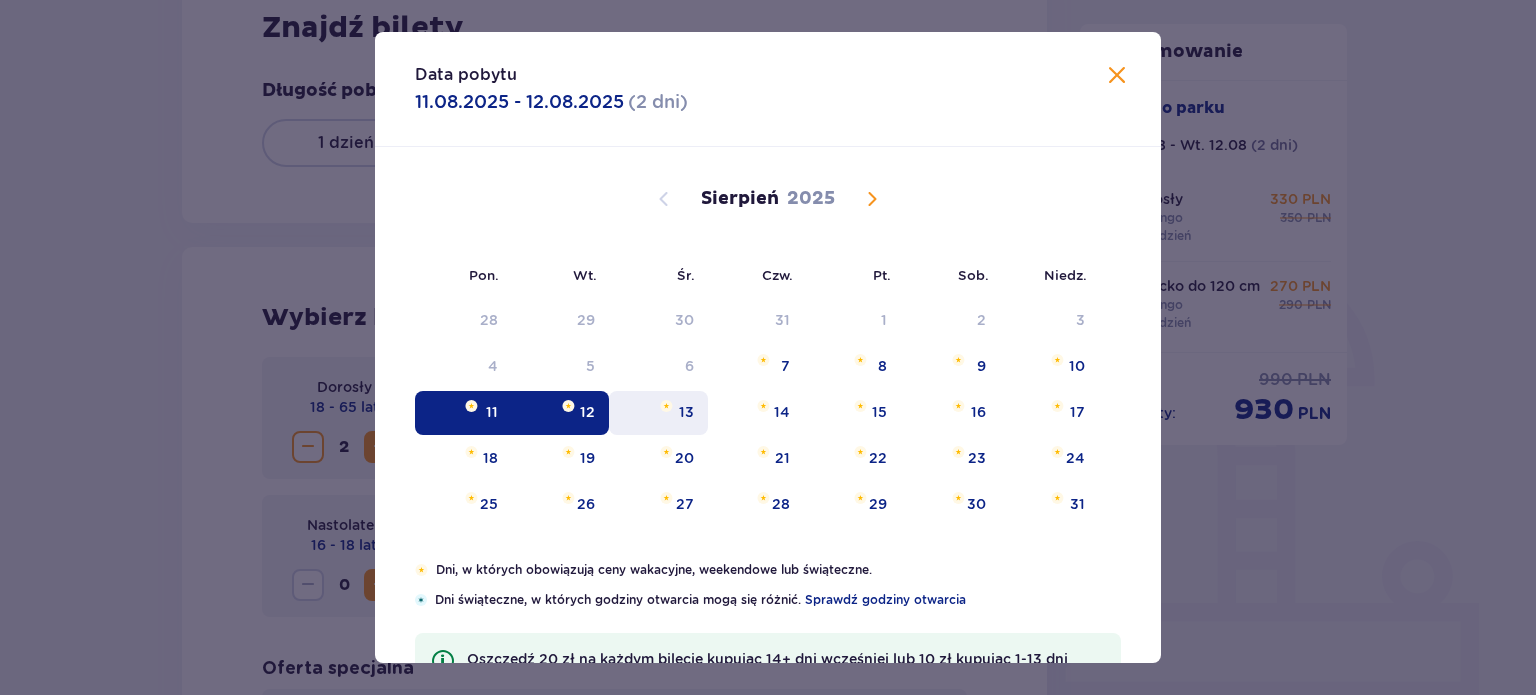 click on "13" at bounding box center (658, 413) 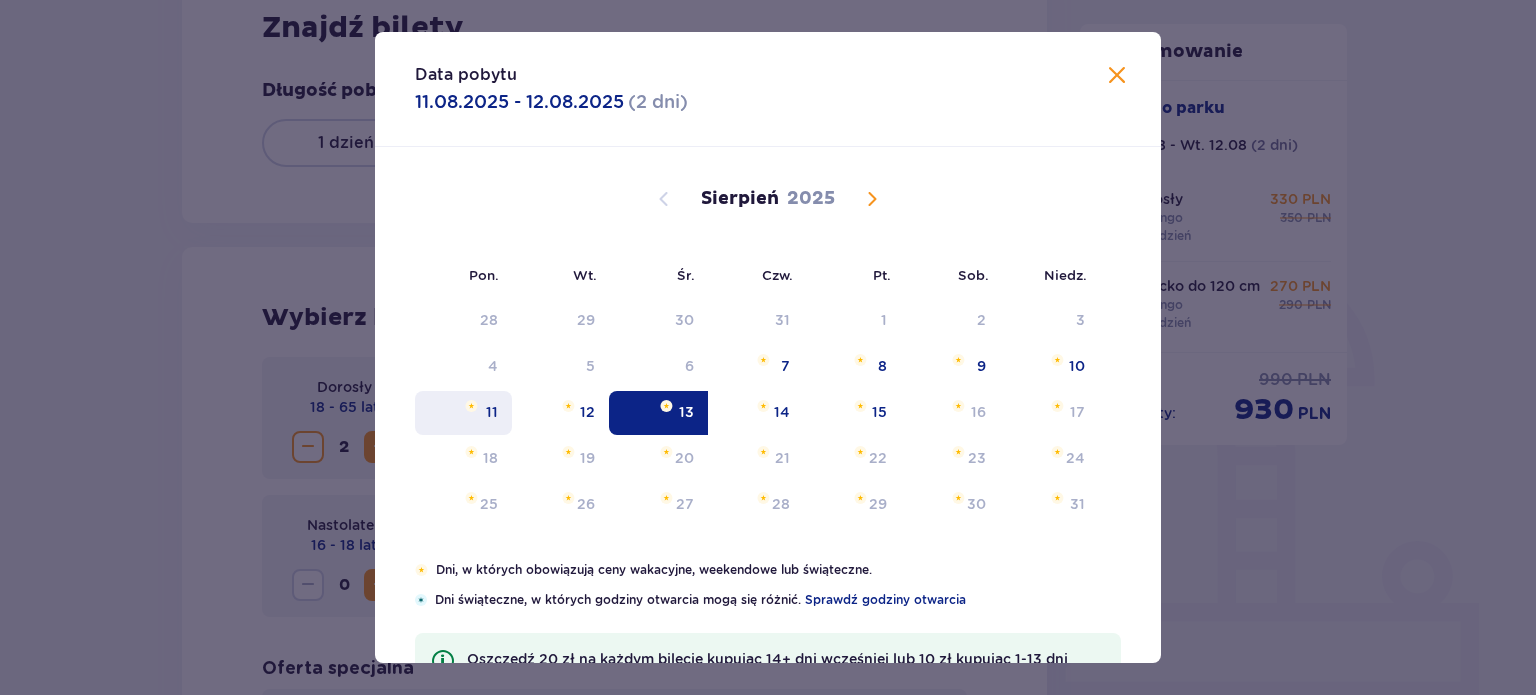 click on "11" at bounding box center (463, 413) 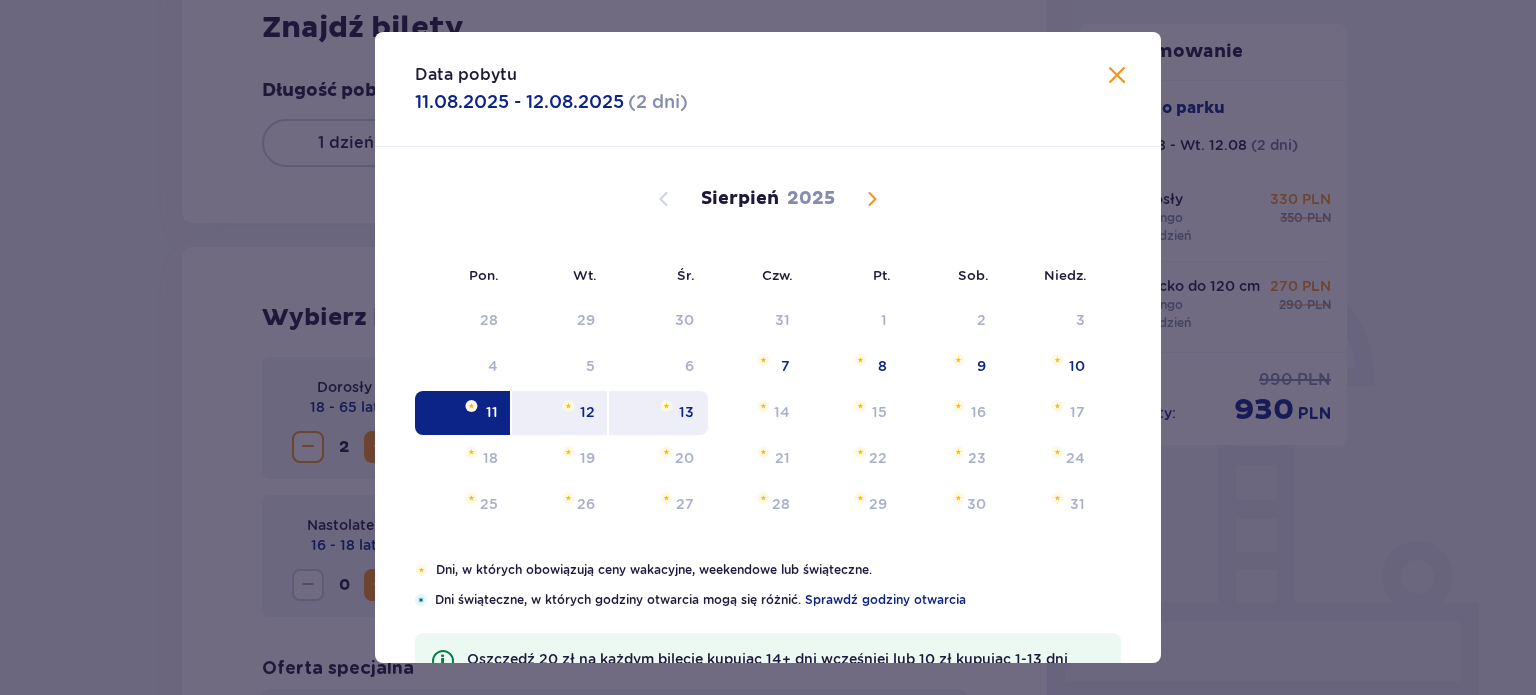 click on "13" at bounding box center [658, 413] 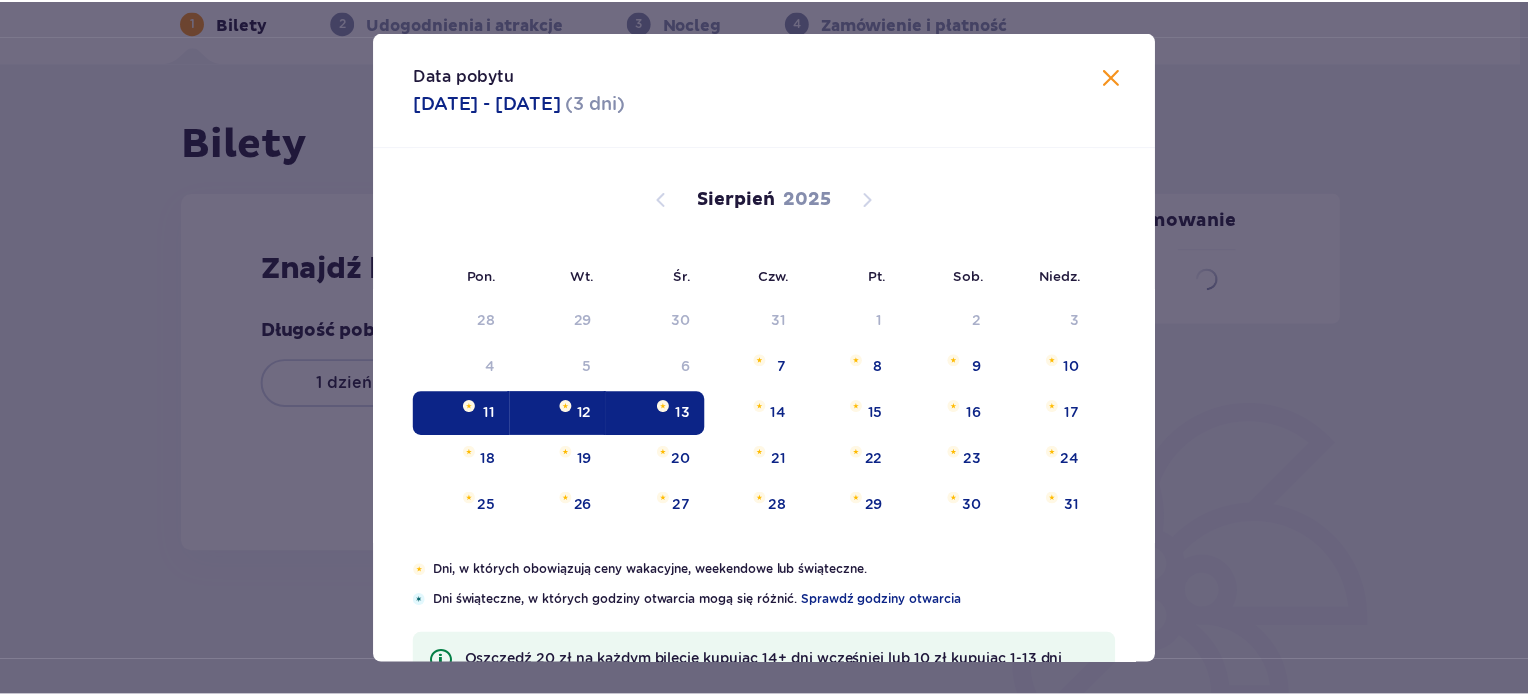scroll, scrollTop: 92, scrollLeft: 0, axis: vertical 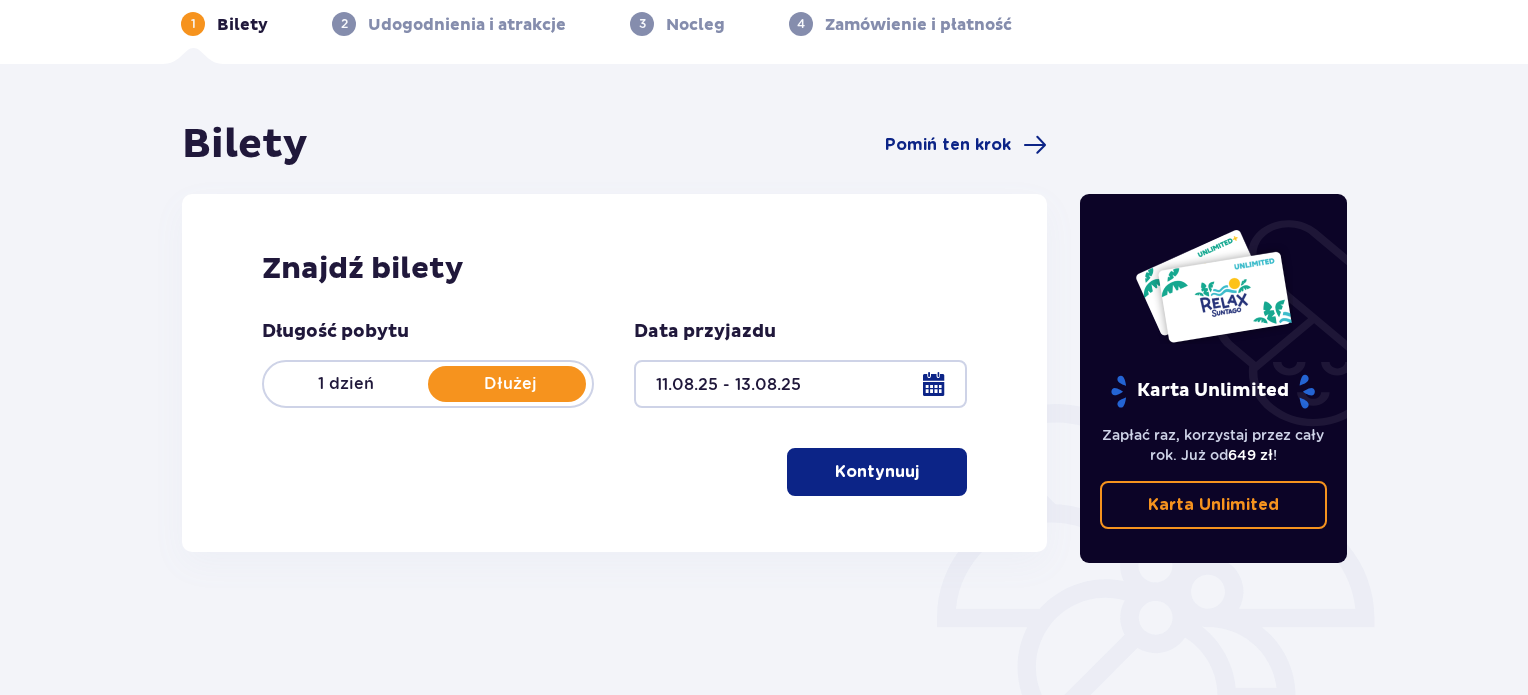 click on "Kontynuuj" at bounding box center (877, 472) 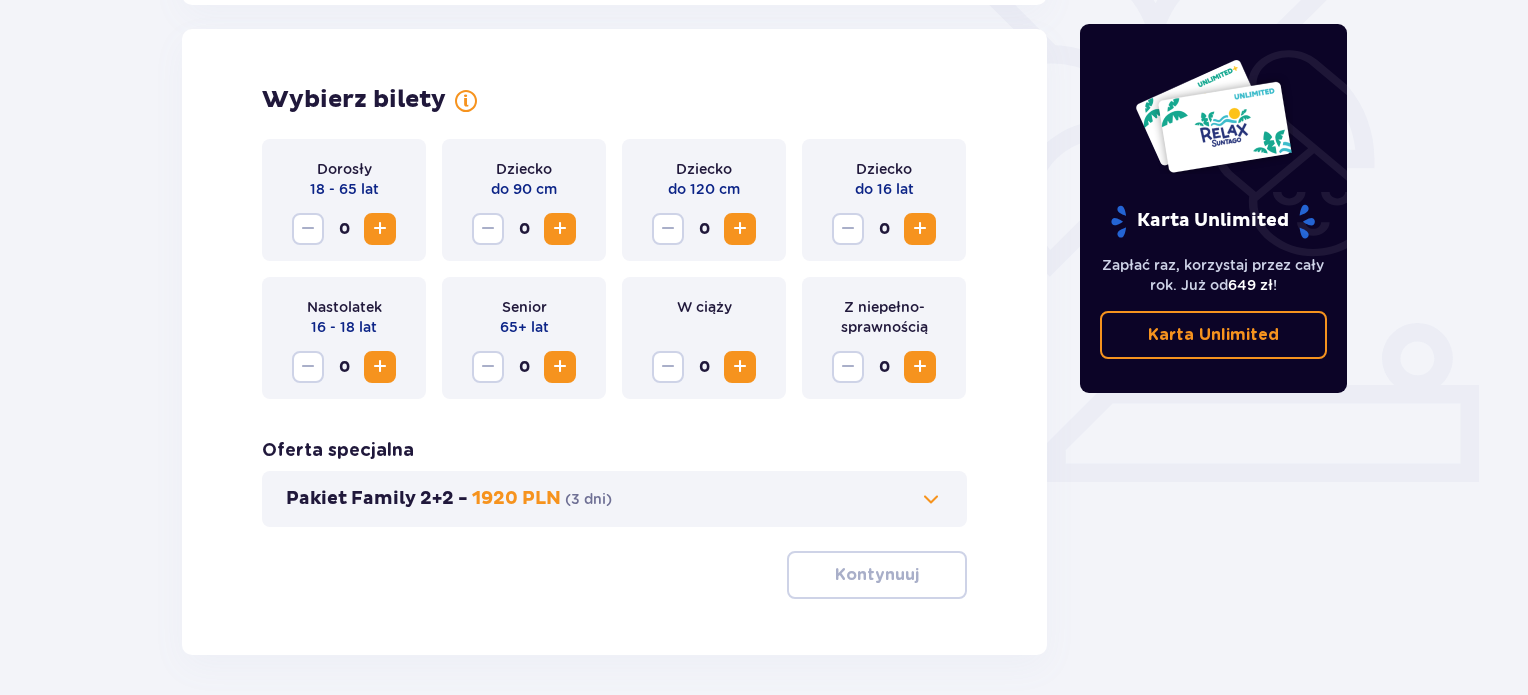 scroll, scrollTop: 556, scrollLeft: 0, axis: vertical 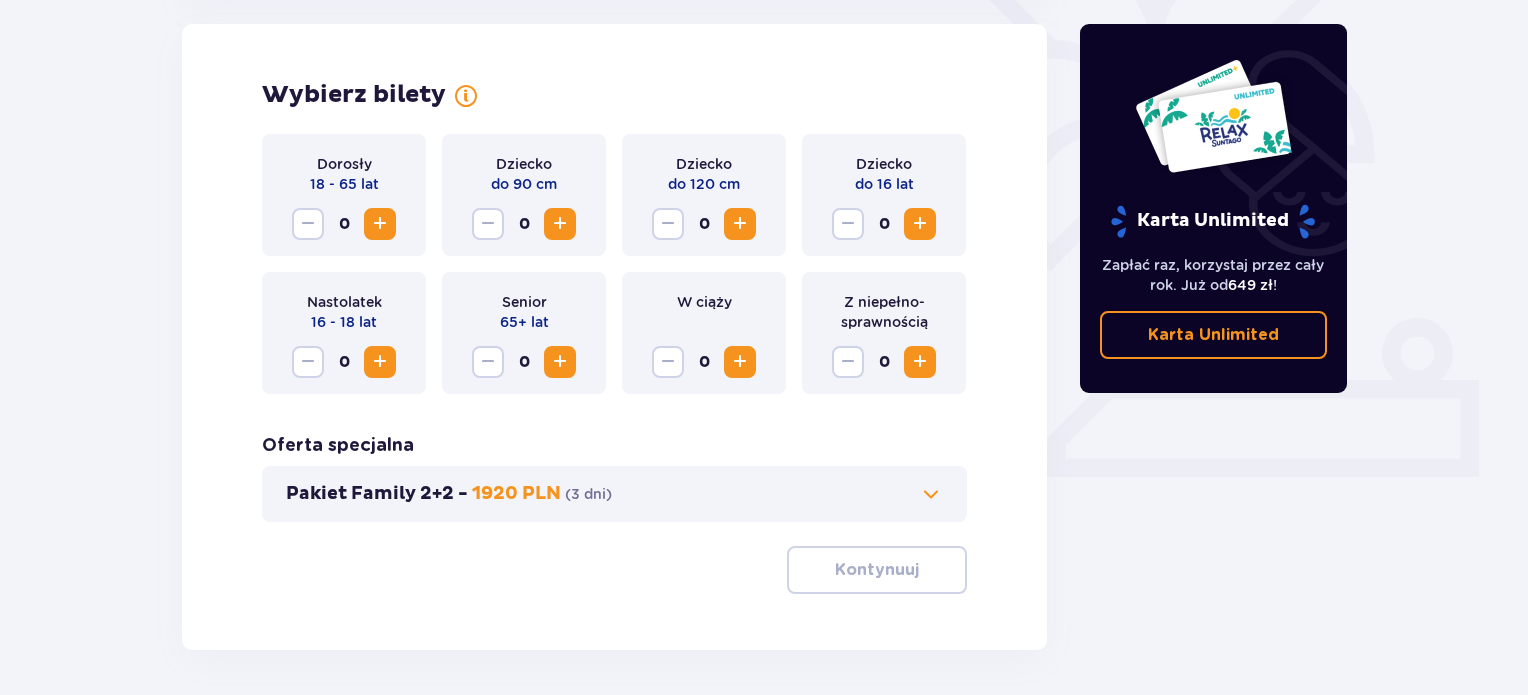 click at bounding box center [380, 224] 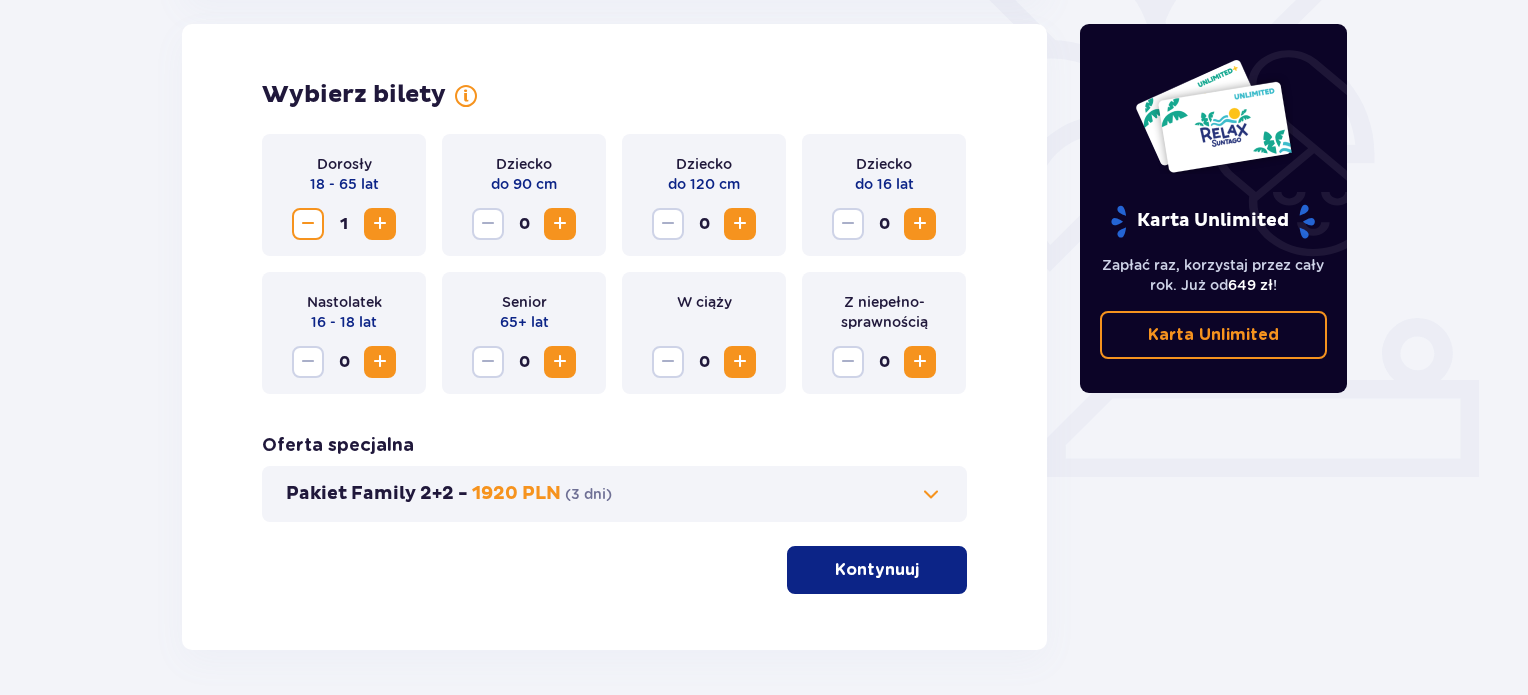 click at bounding box center [380, 224] 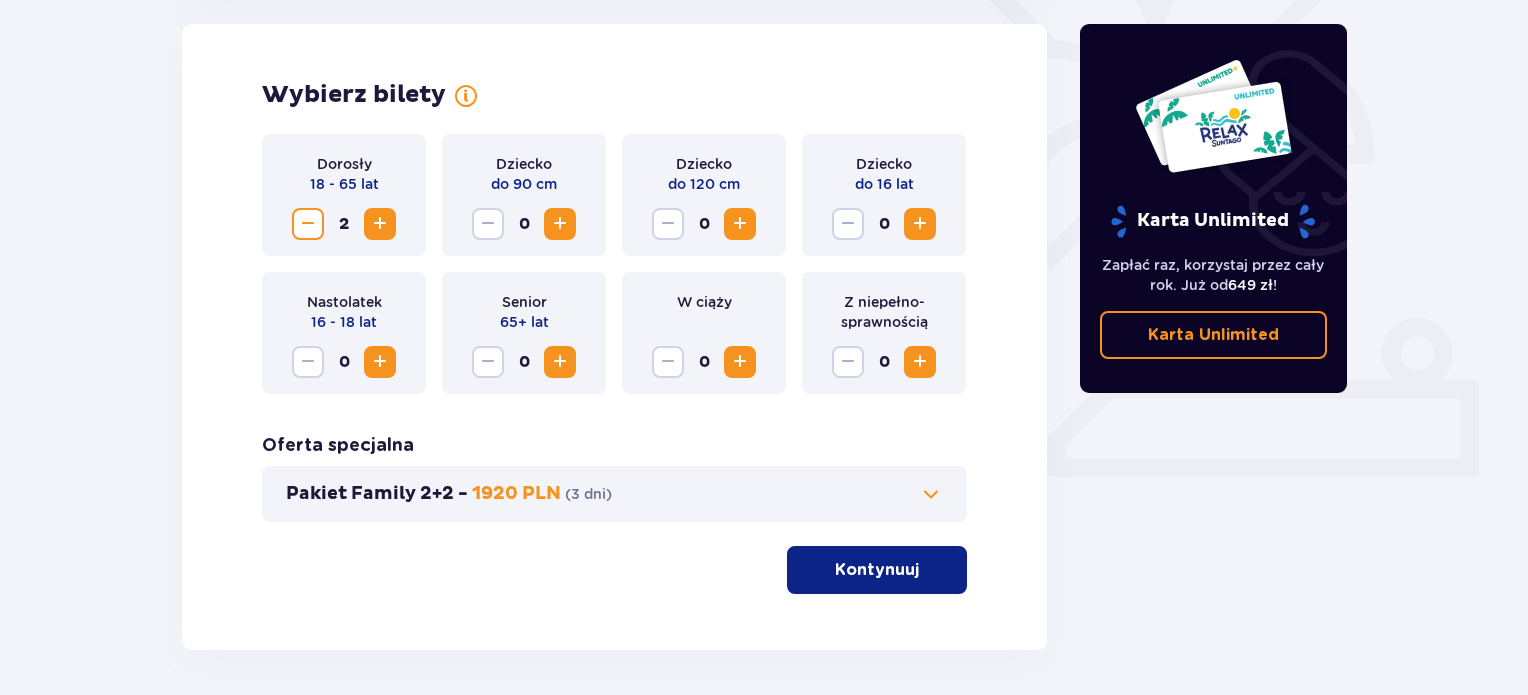 click at bounding box center (740, 224) 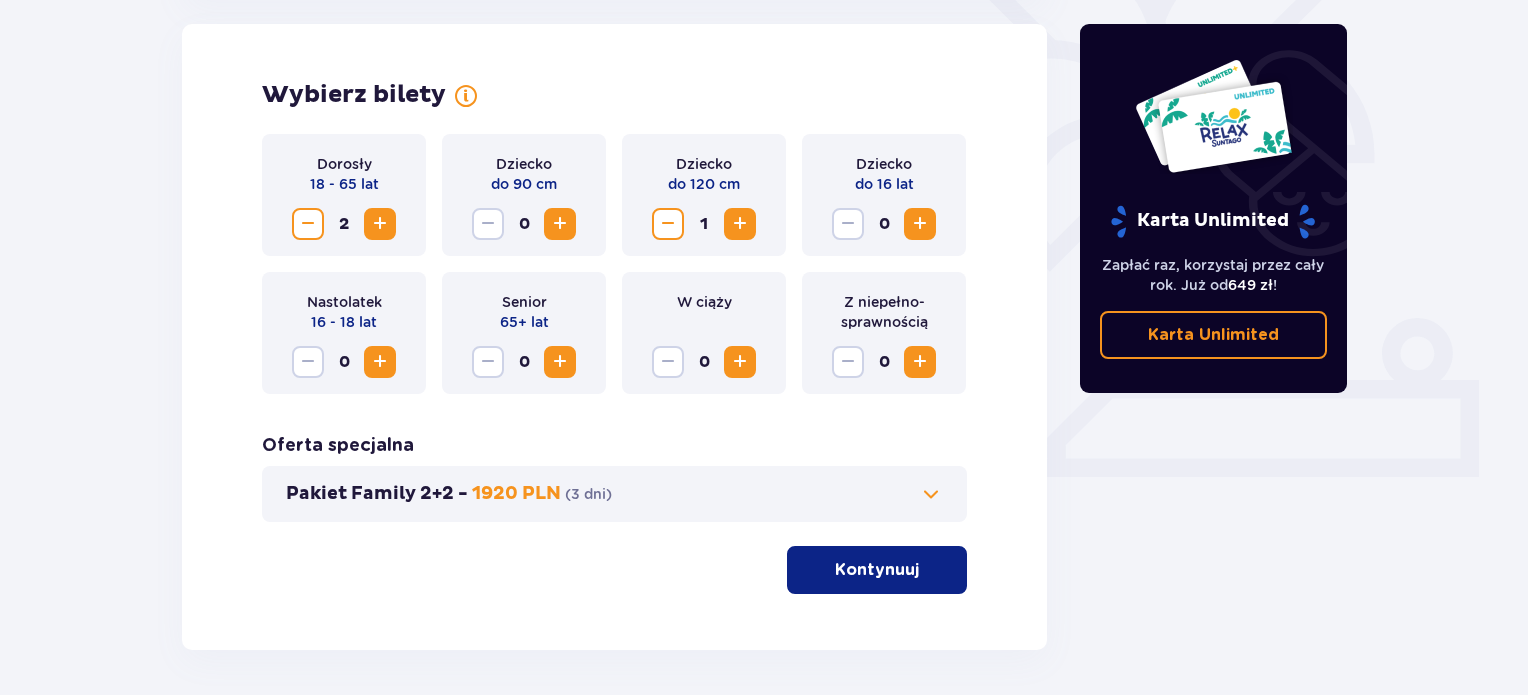 click on "Kontynuuj" at bounding box center [877, 570] 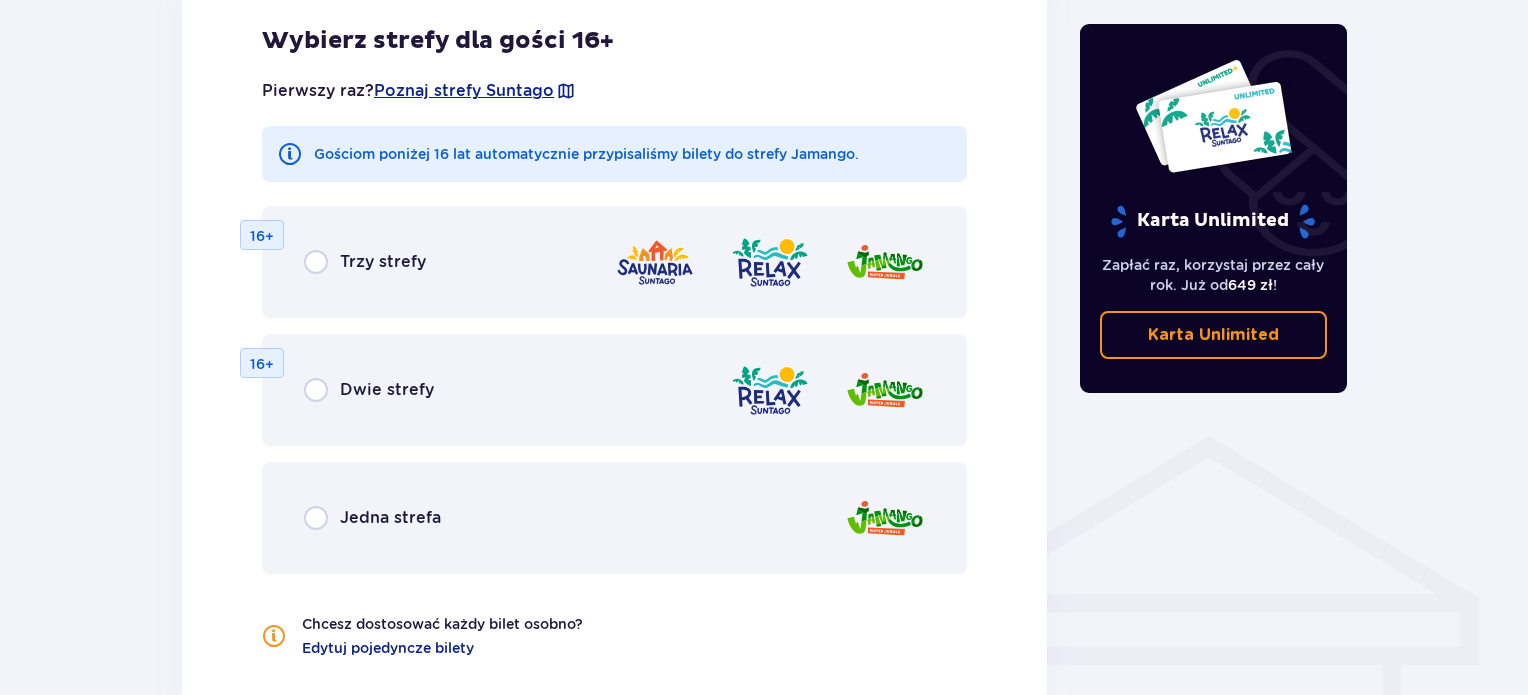 scroll, scrollTop: 1276, scrollLeft: 0, axis: vertical 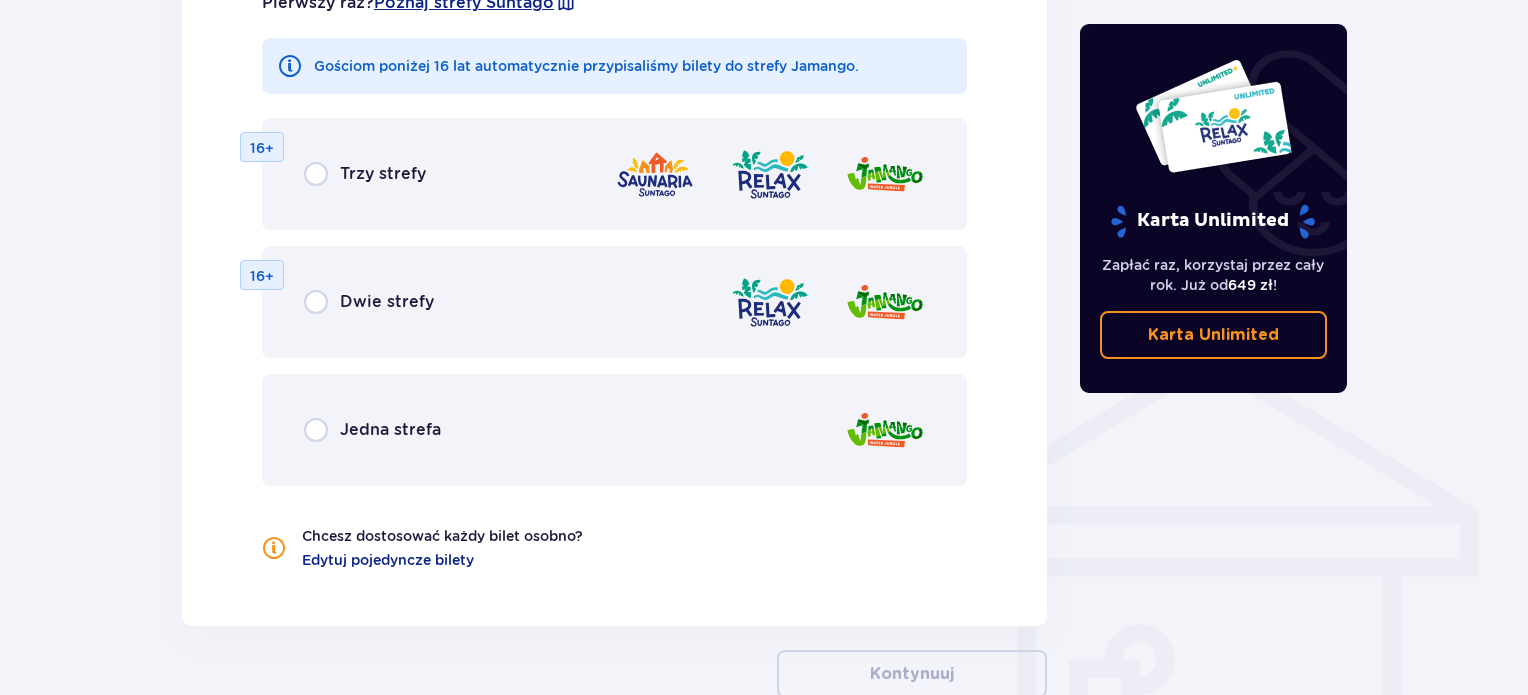 click on "Jedna strefa" at bounding box center (614, 430) 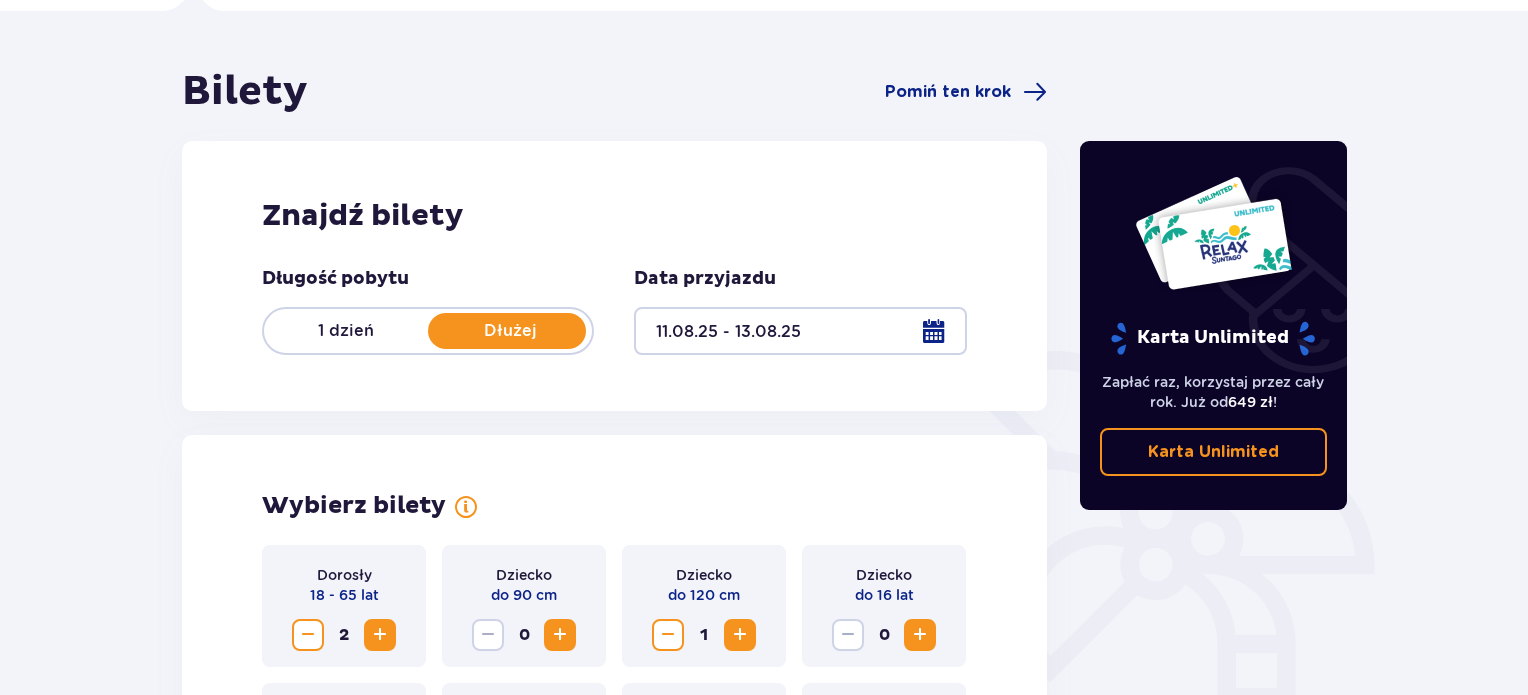 scroll, scrollTop: 0, scrollLeft: 0, axis: both 